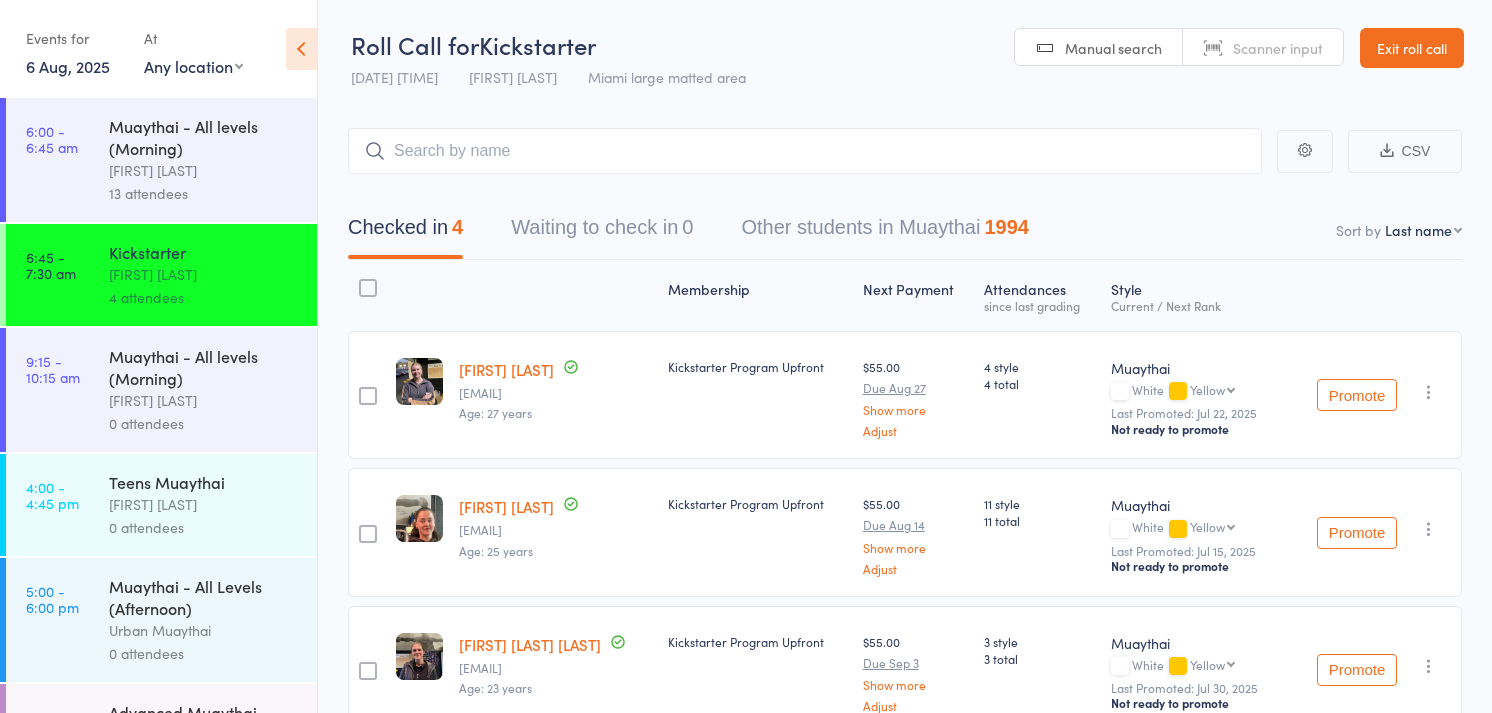 scroll, scrollTop: 0, scrollLeft: 0, axis: both 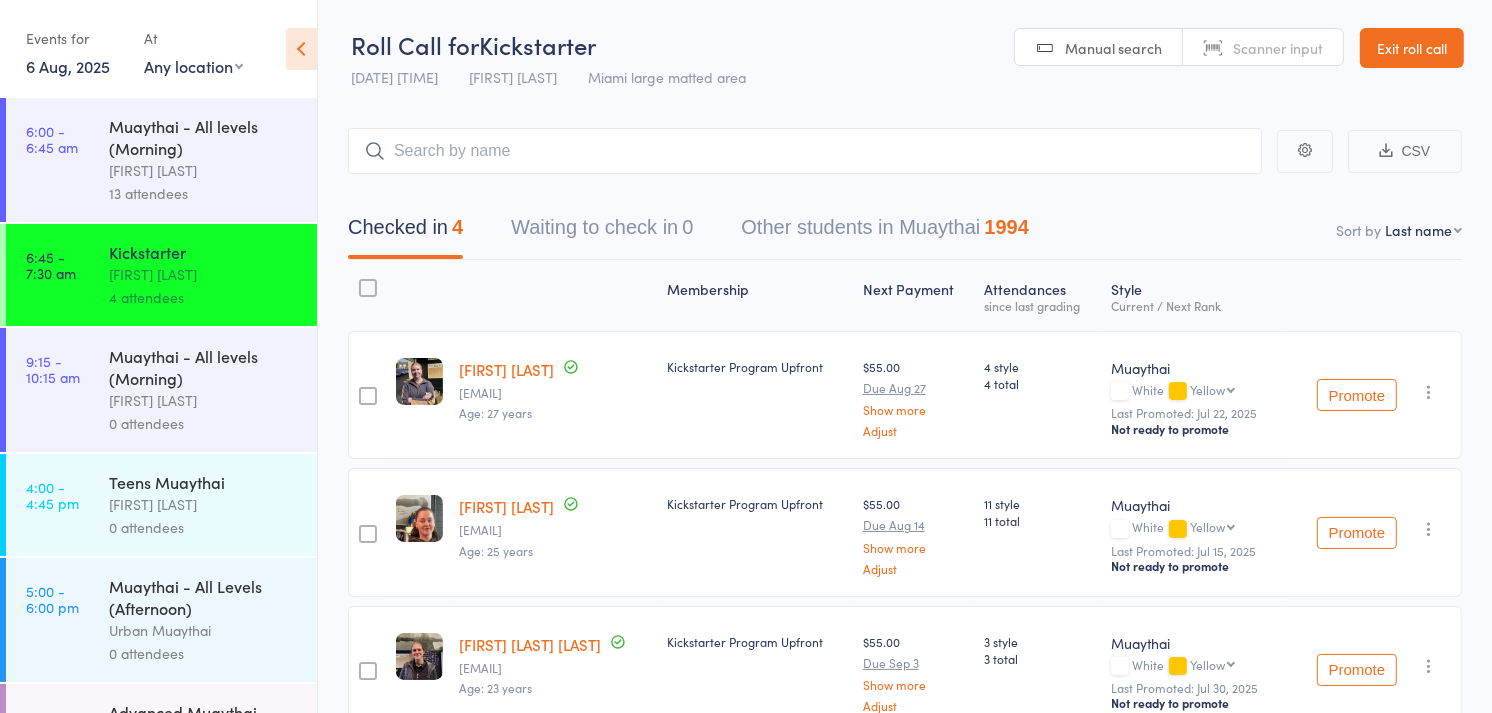click on "[FIRST] [LAST]" at bounding box center [204, 400] 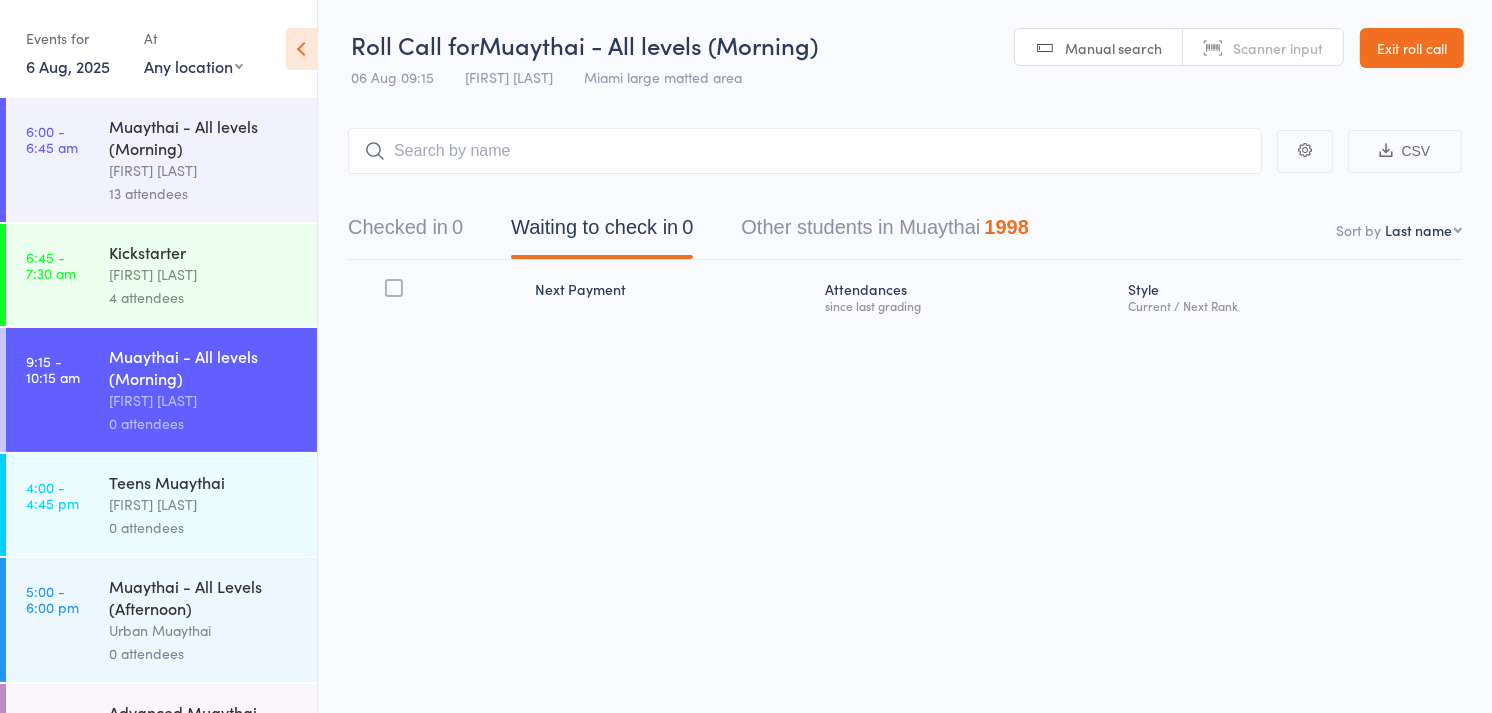 click on "Checked in  0" at bounding box center [405, 232] 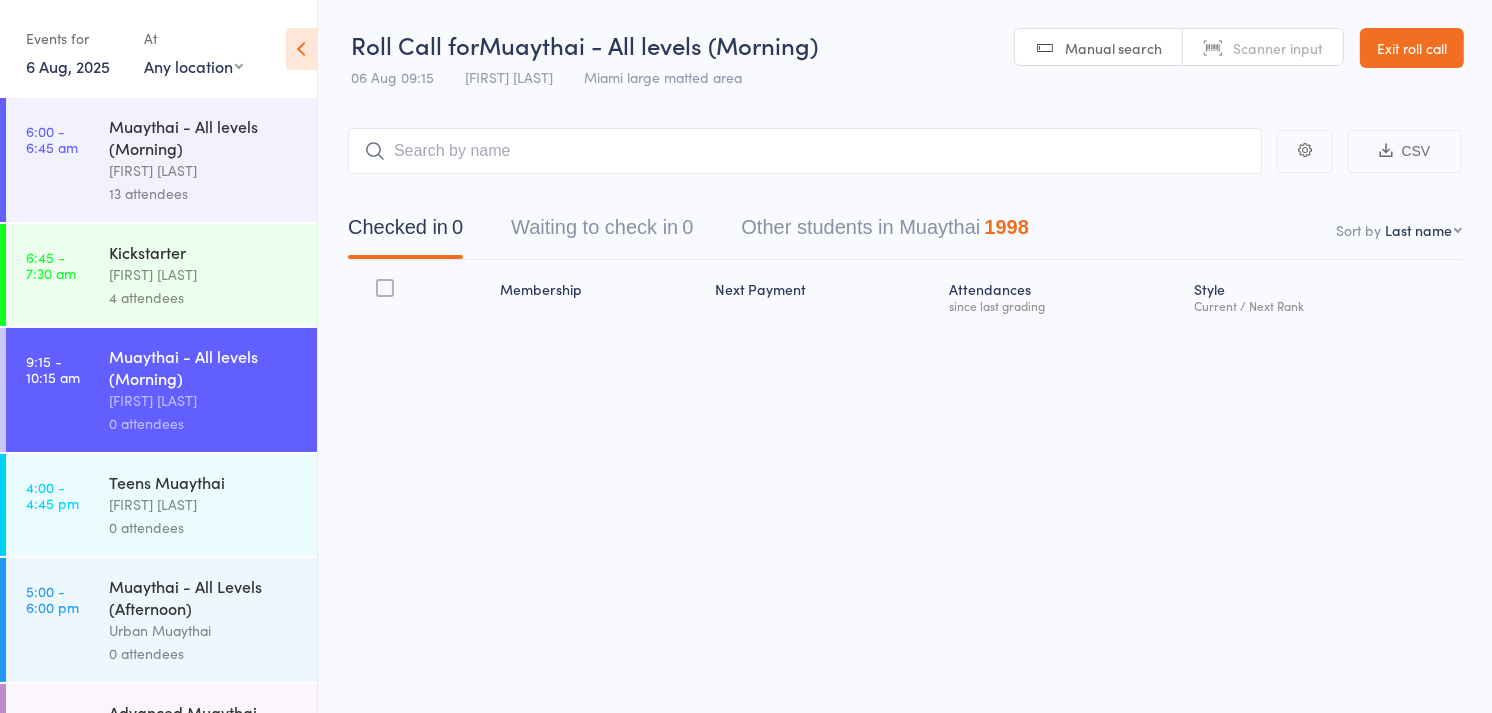 click on "Scanner input" at bounding box center [1263, 48] 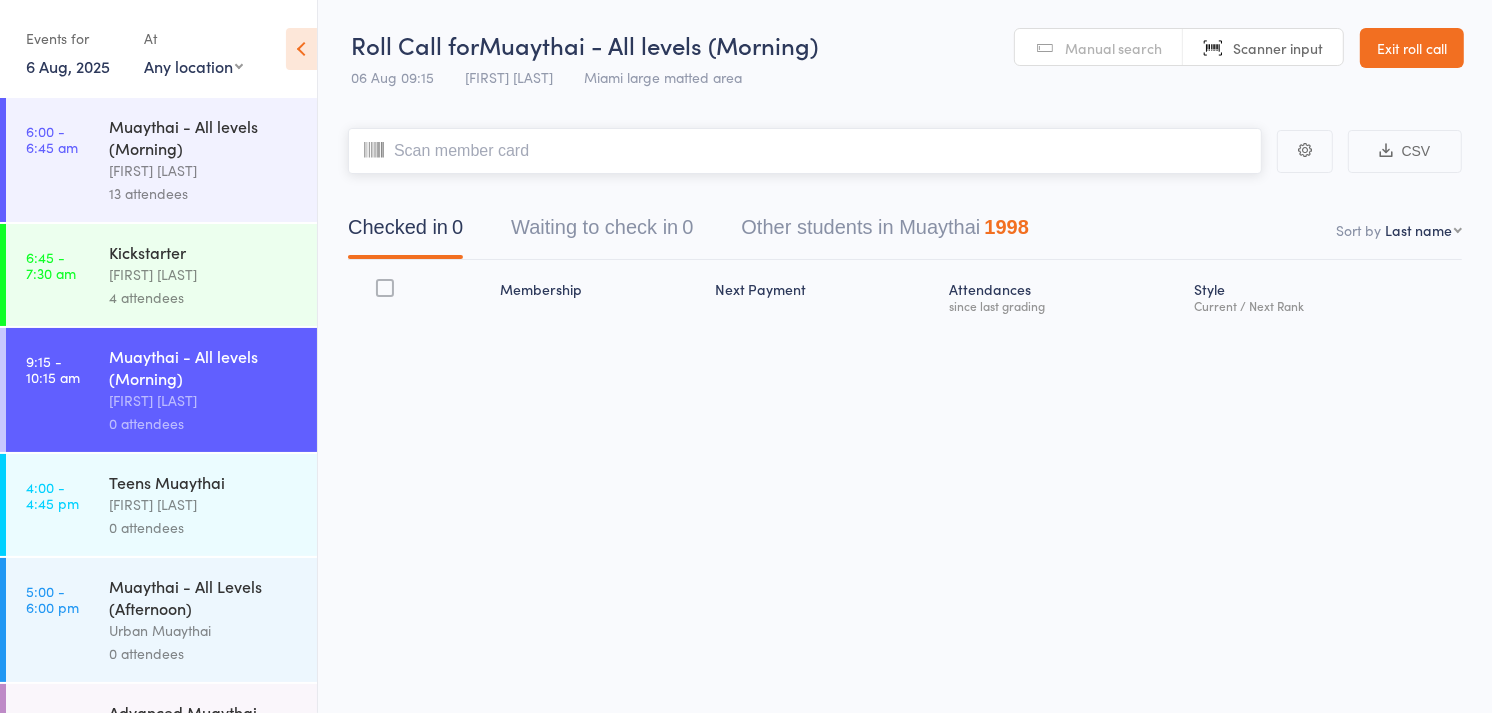 click at bounding box center (805, 151) 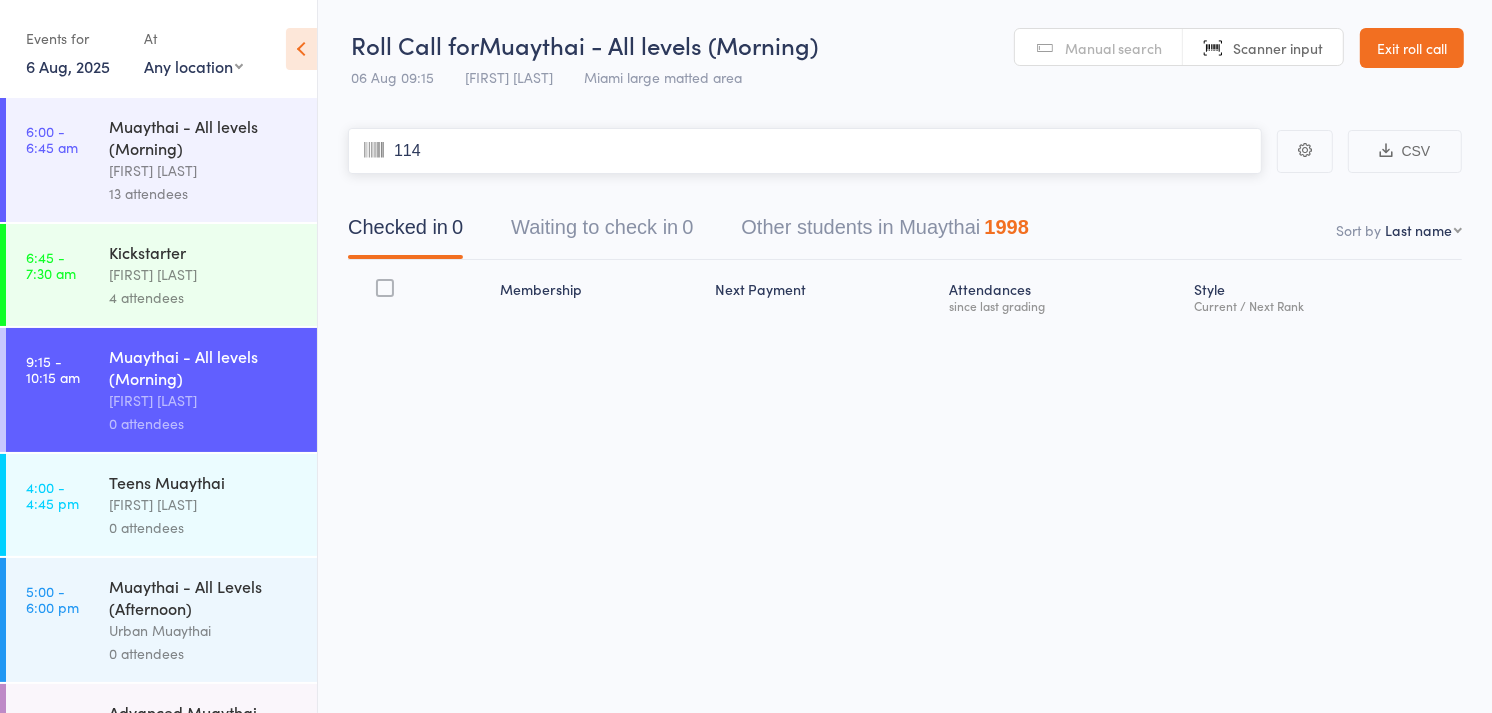type on "1147" 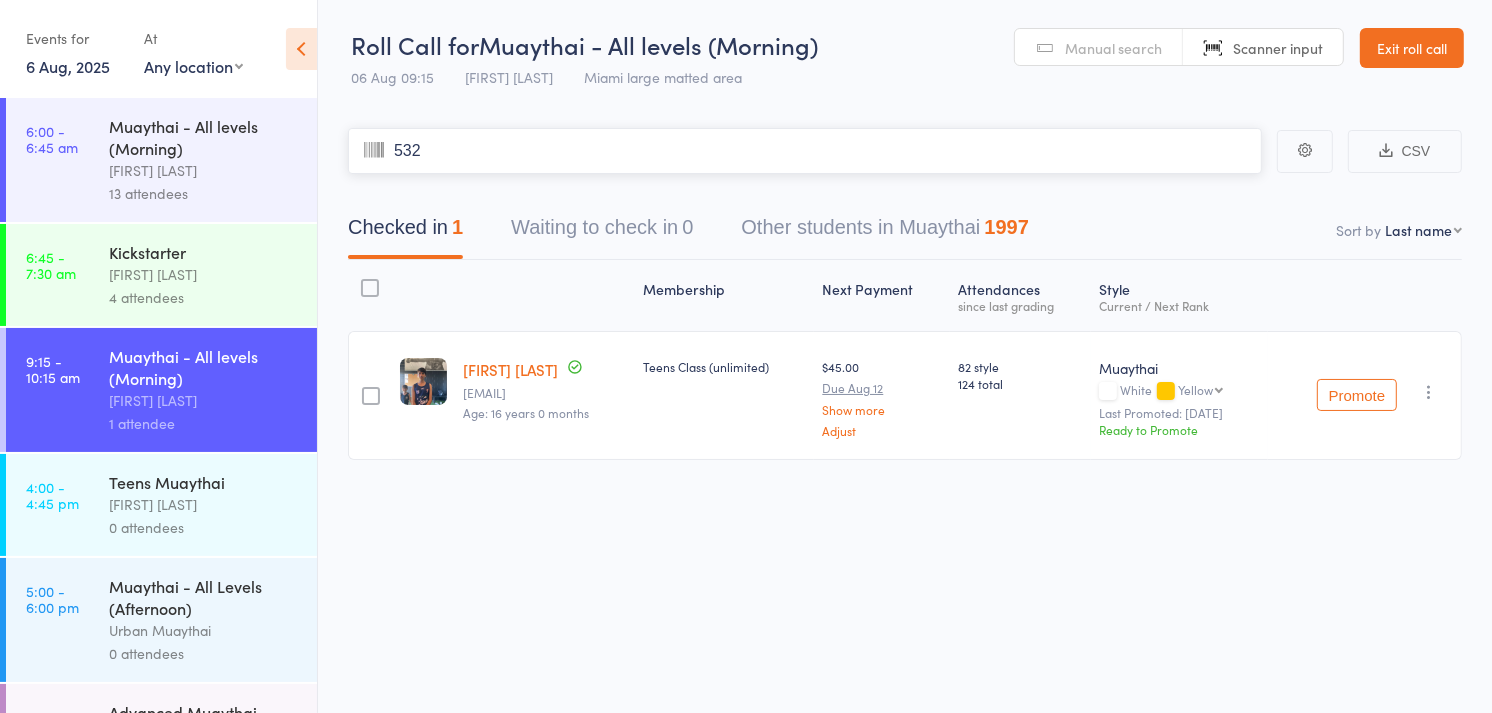 type on "5328" 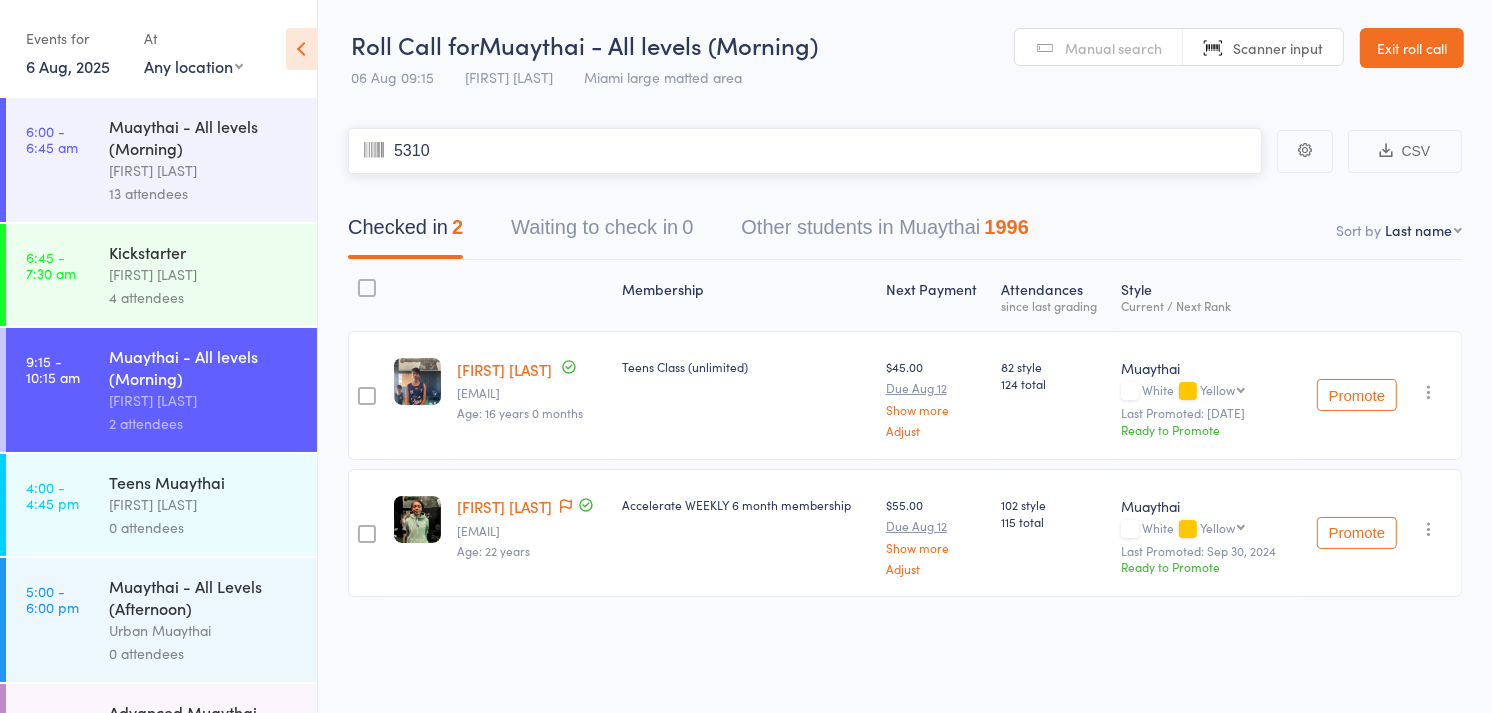type on "5310" 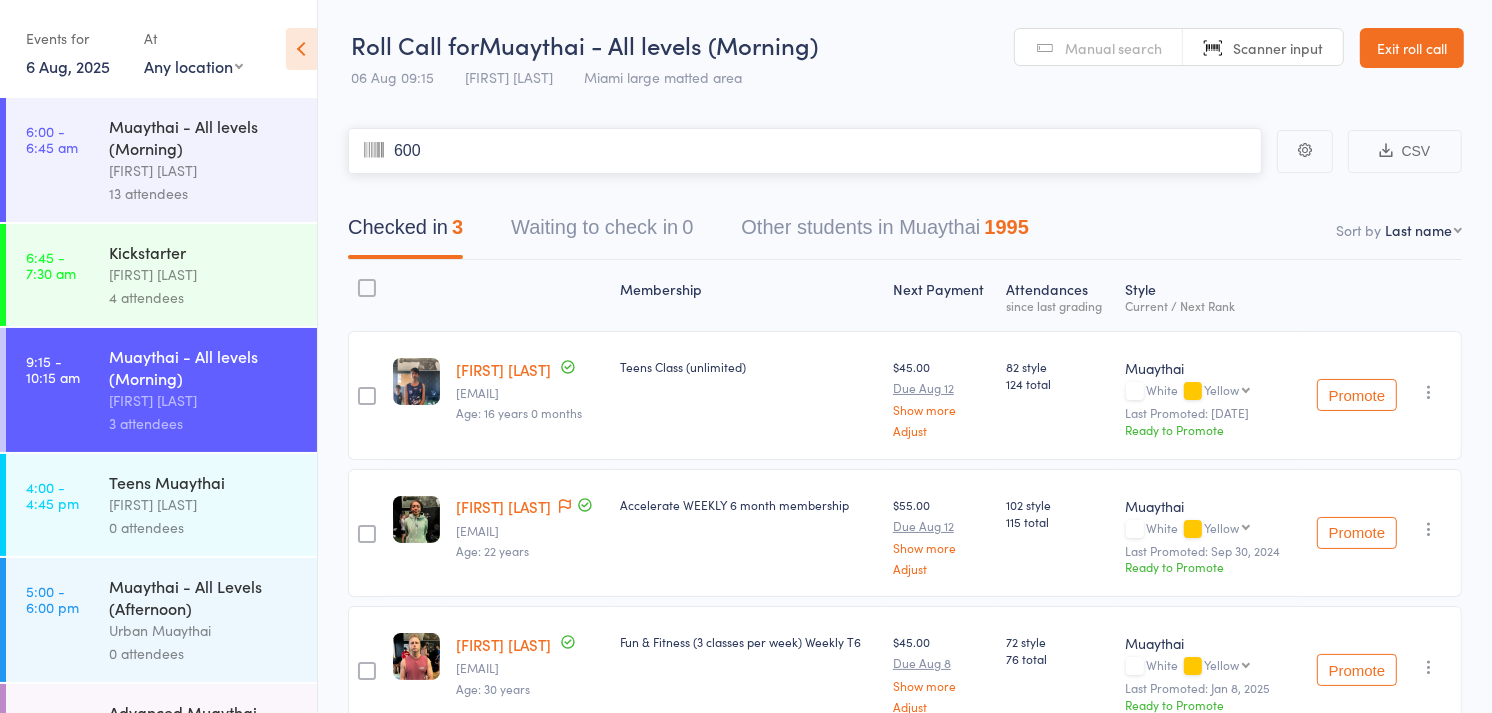 type on "6001" 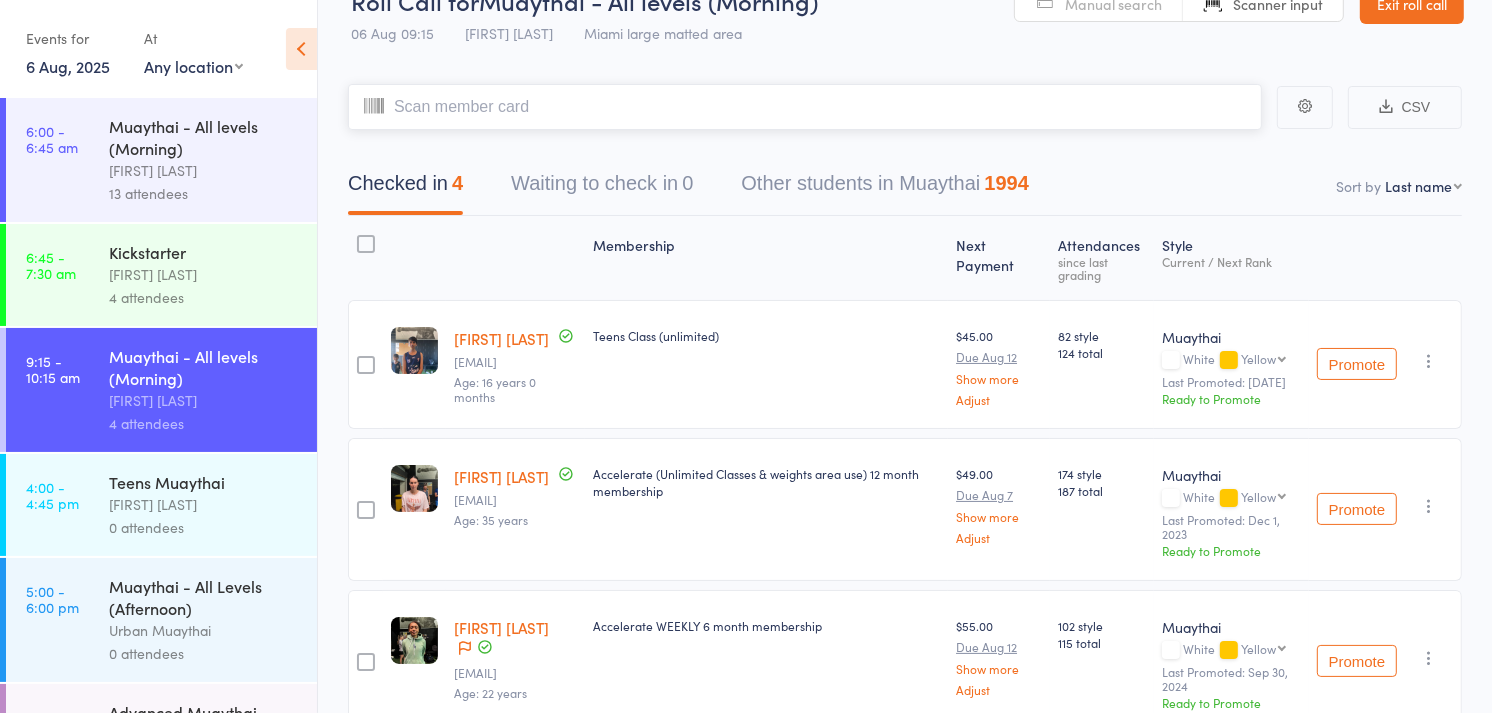 scroll, scrollTop: 0, scrollLeft: 0, axis: both 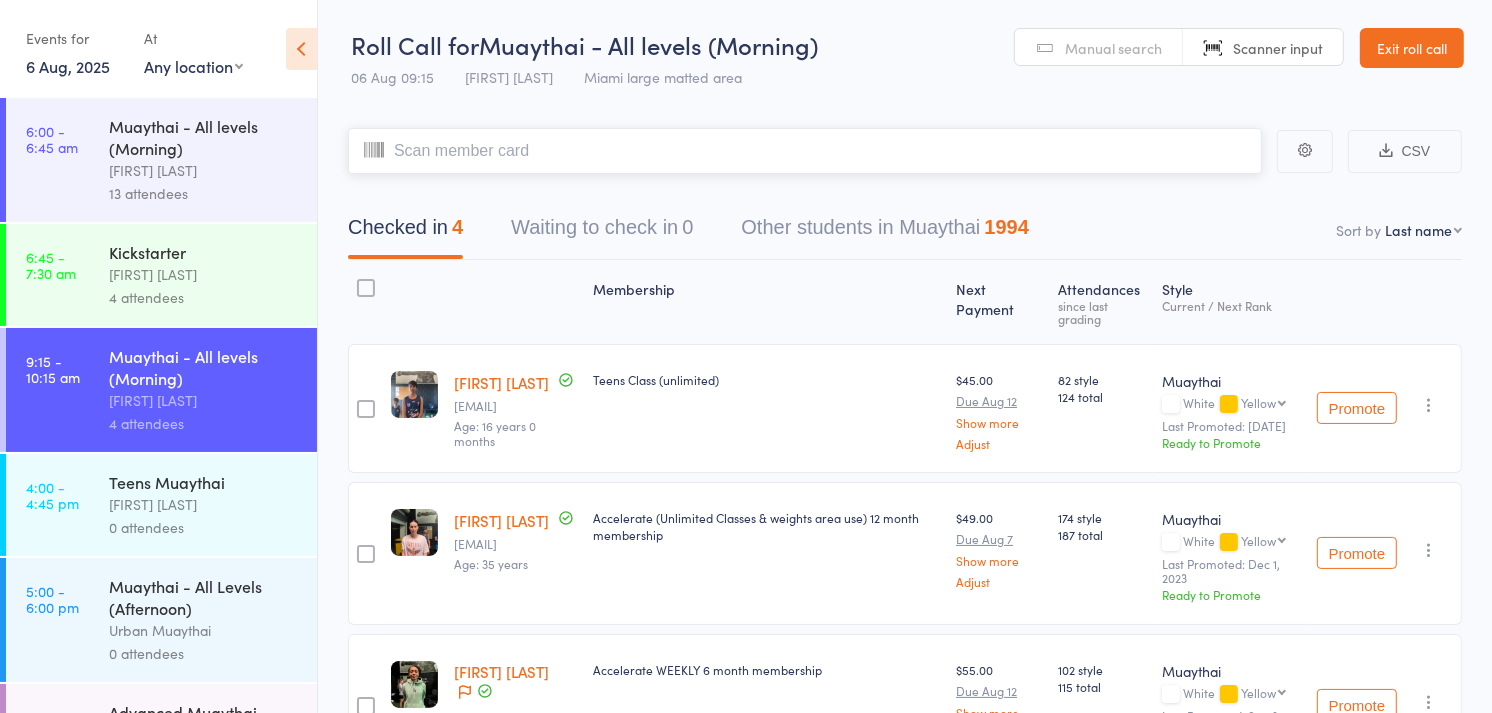 click at bounding box center (805, 151) 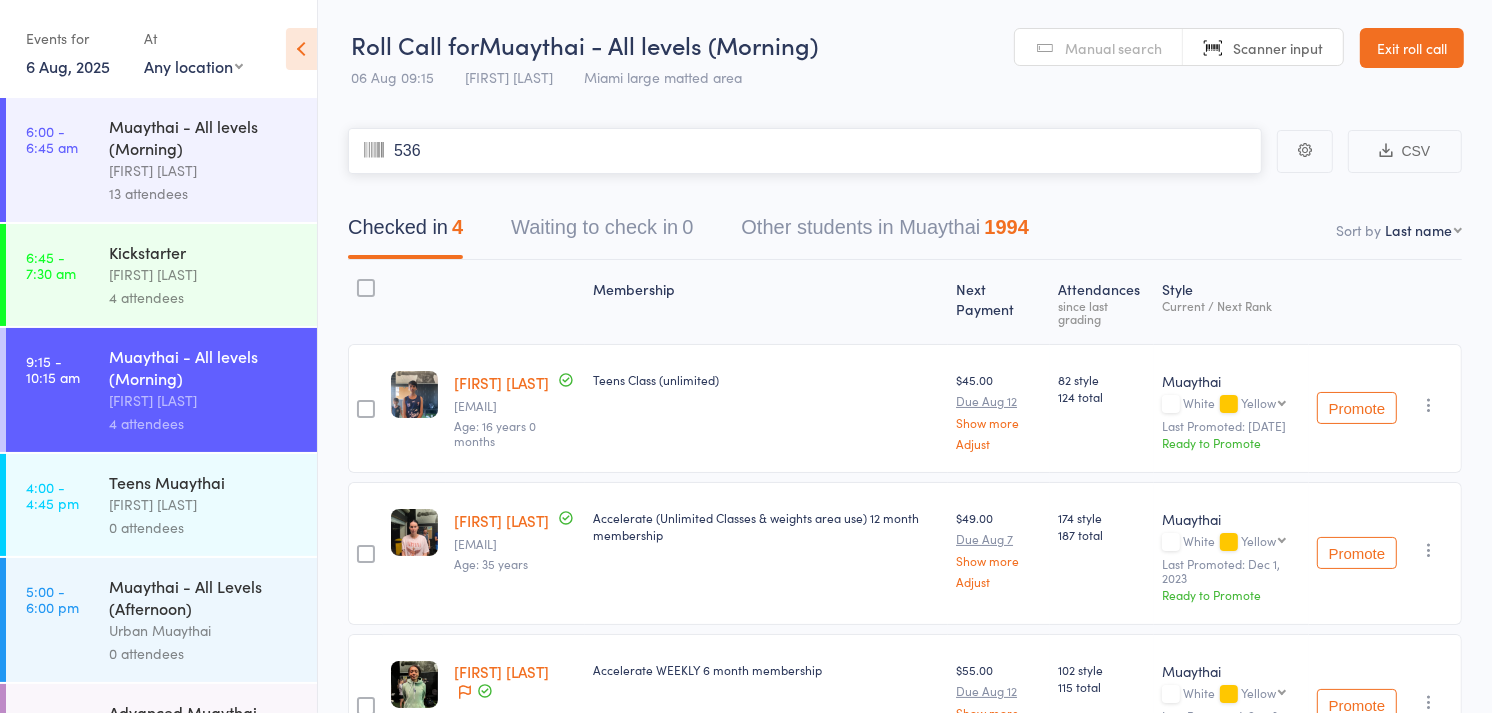 type on "5367" 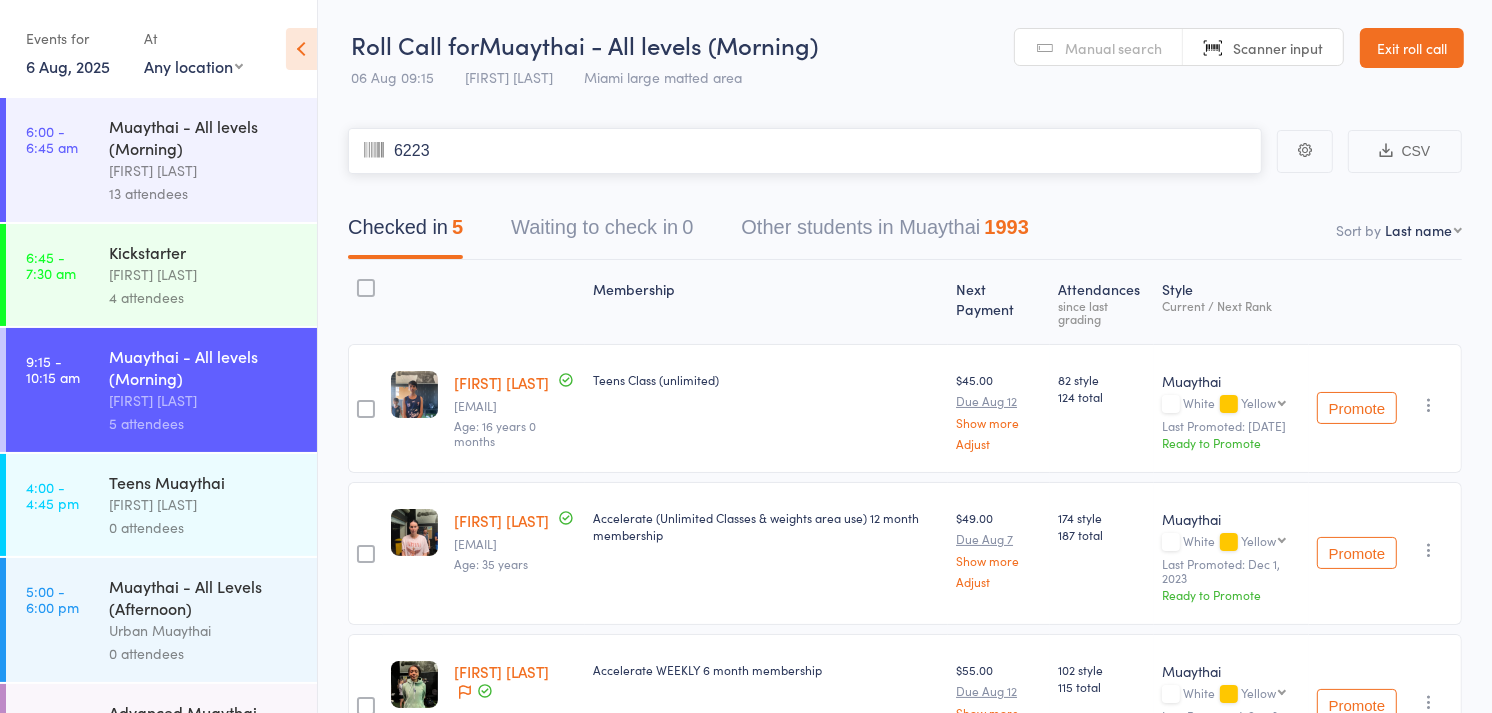 type on "6223" 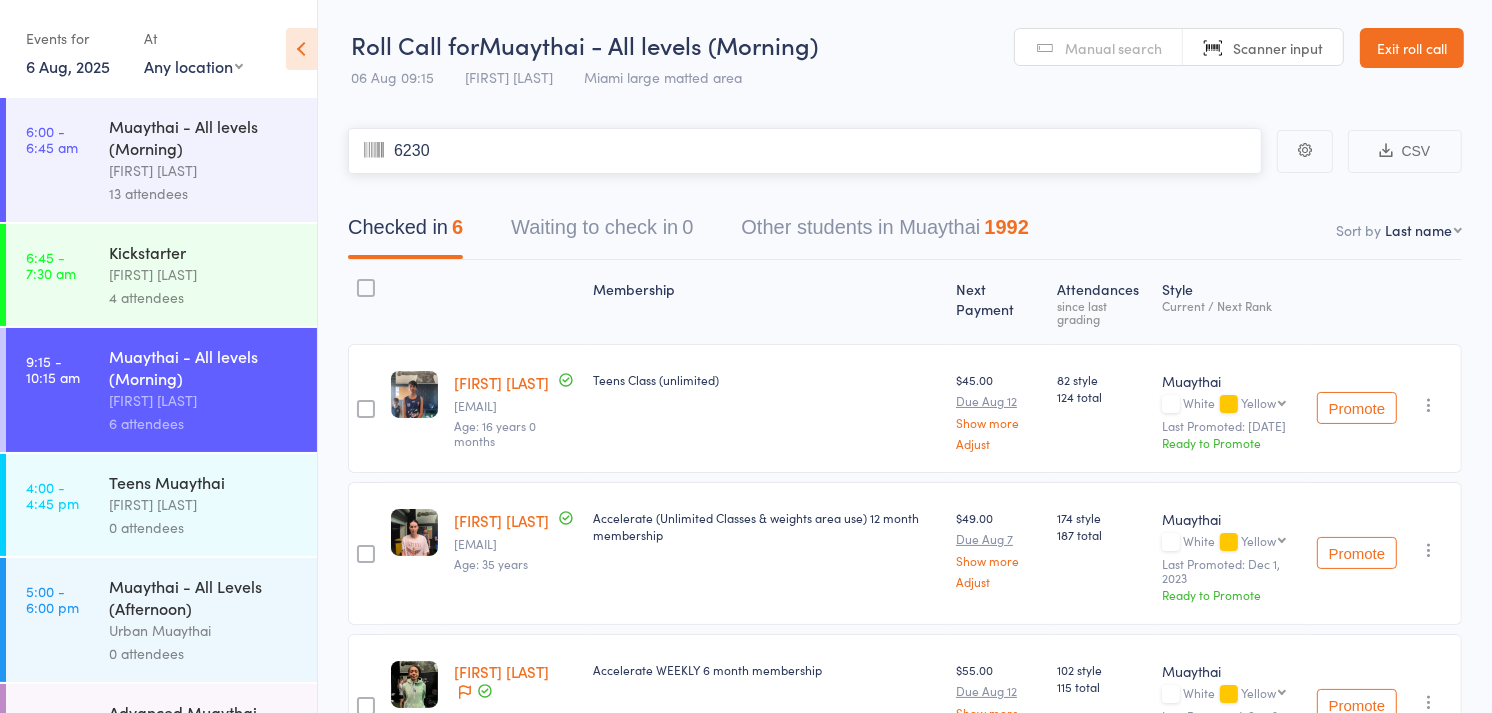 type on "6230" 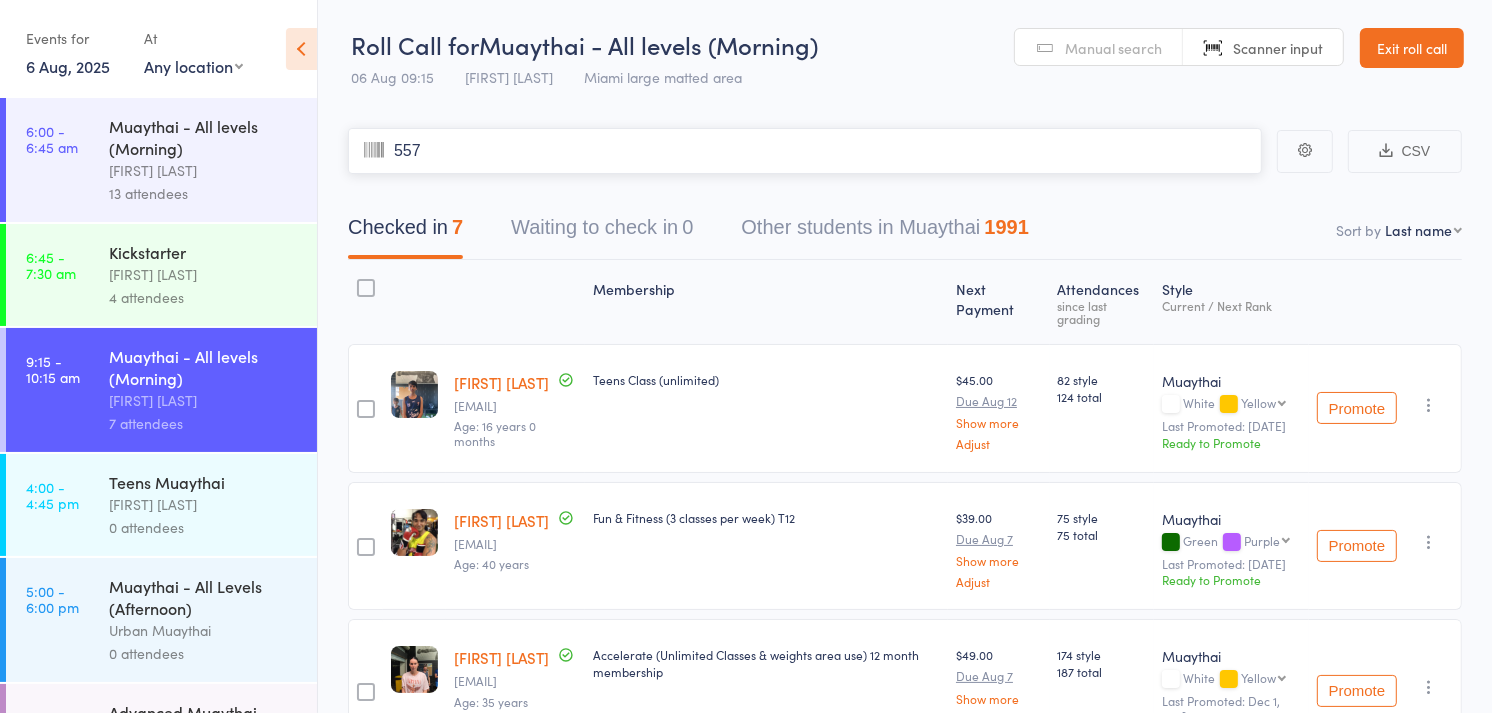 type on "5571" 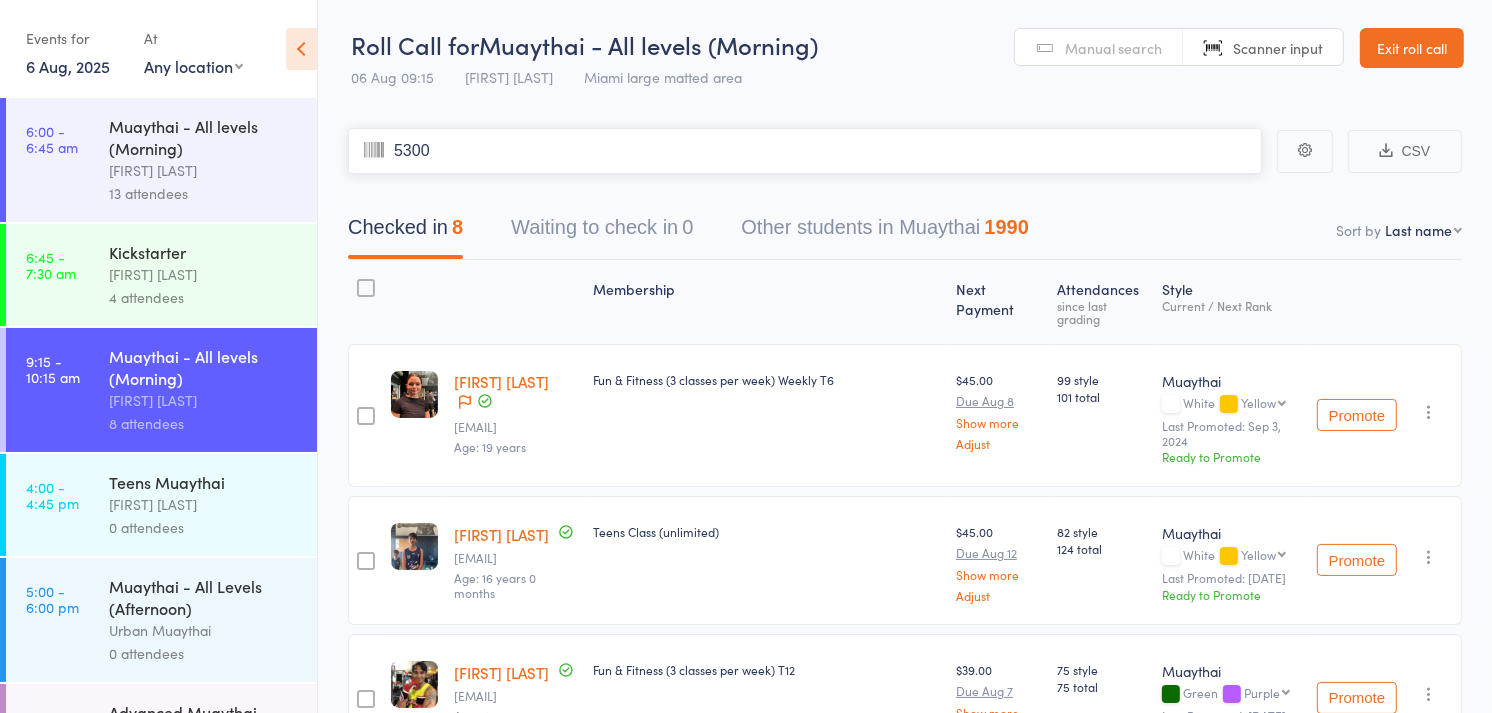 type on "5300" 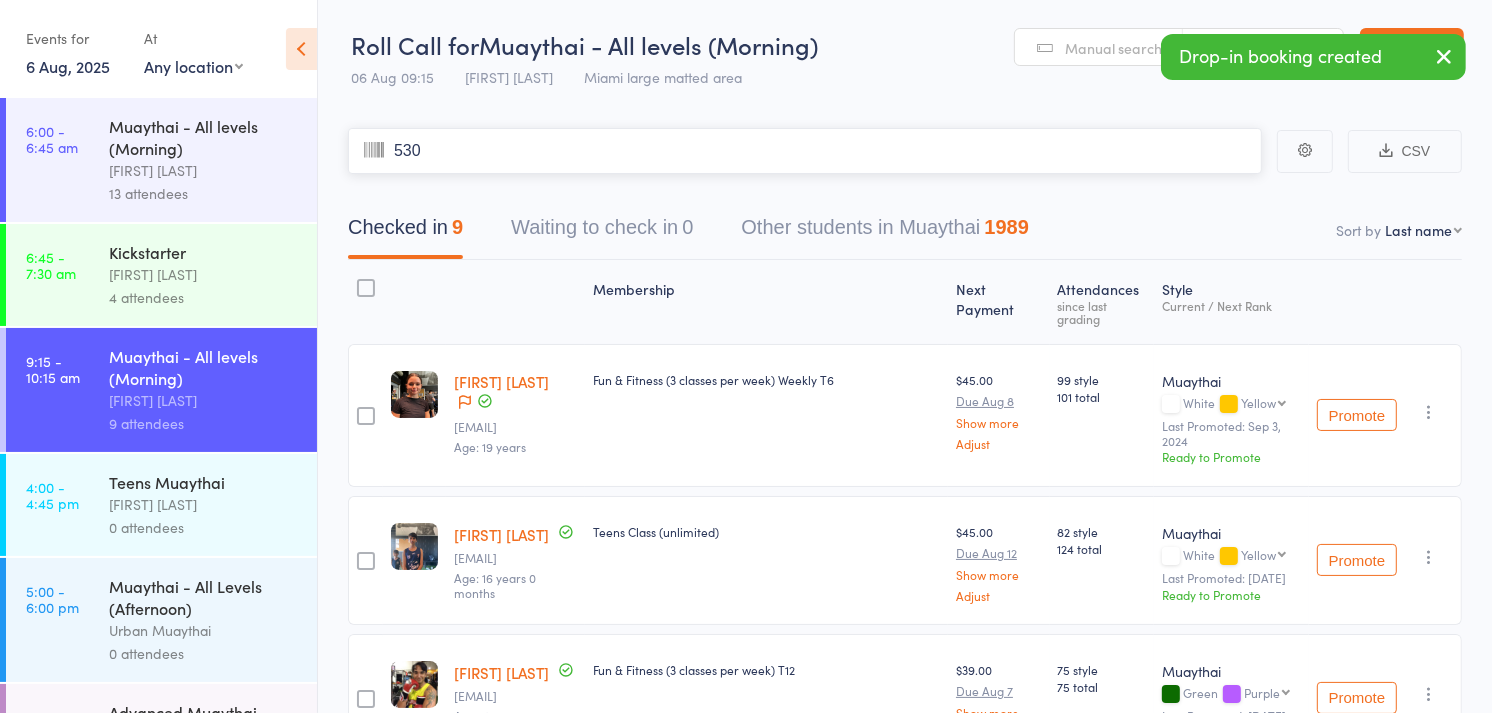type on "5305" 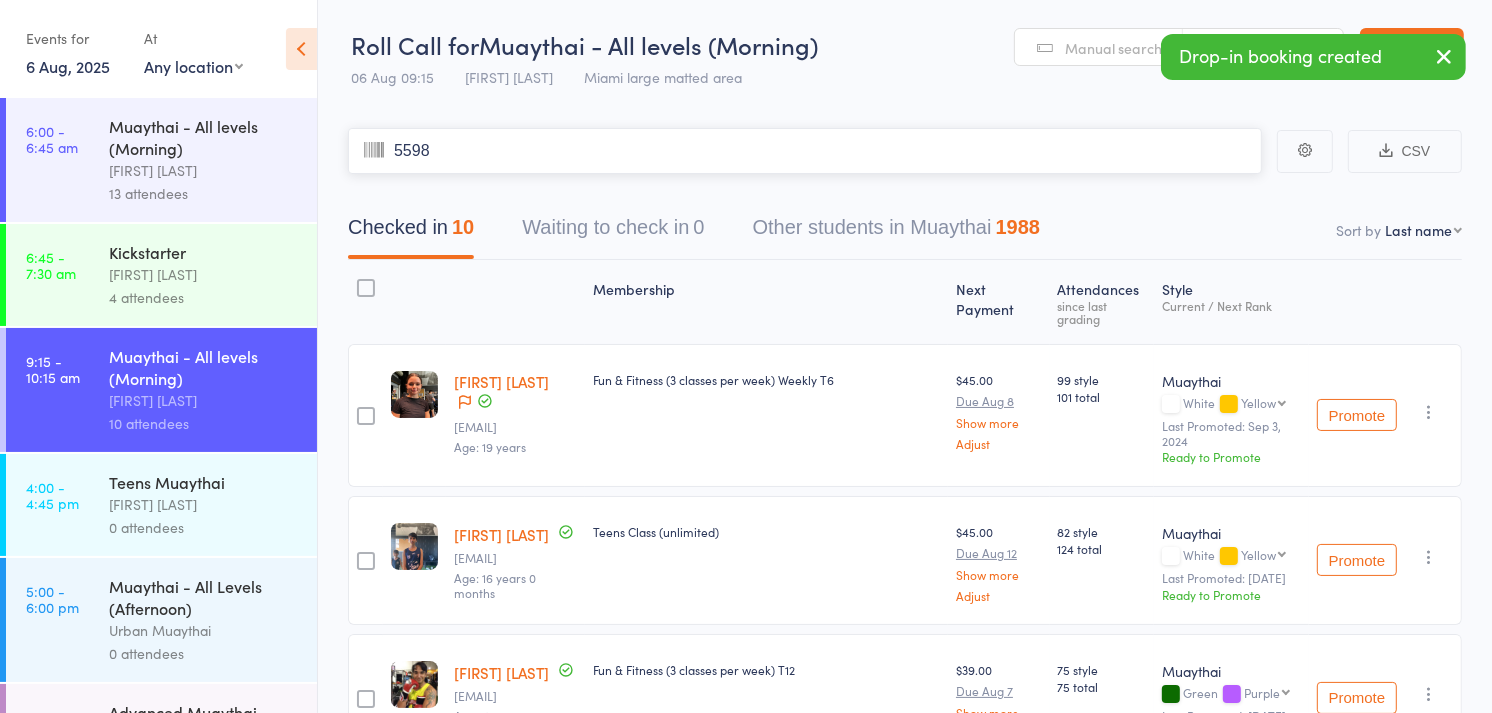 type on "5598" 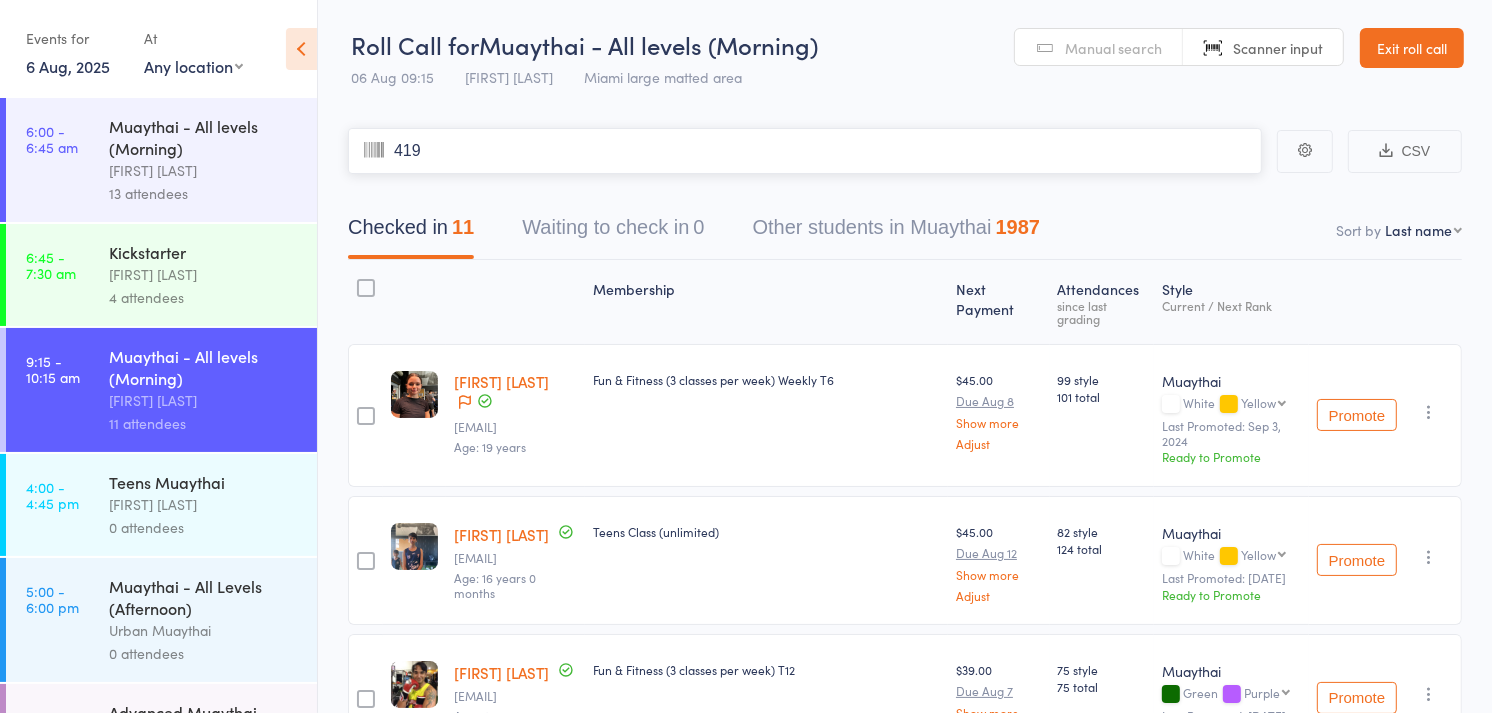 type on "4198" 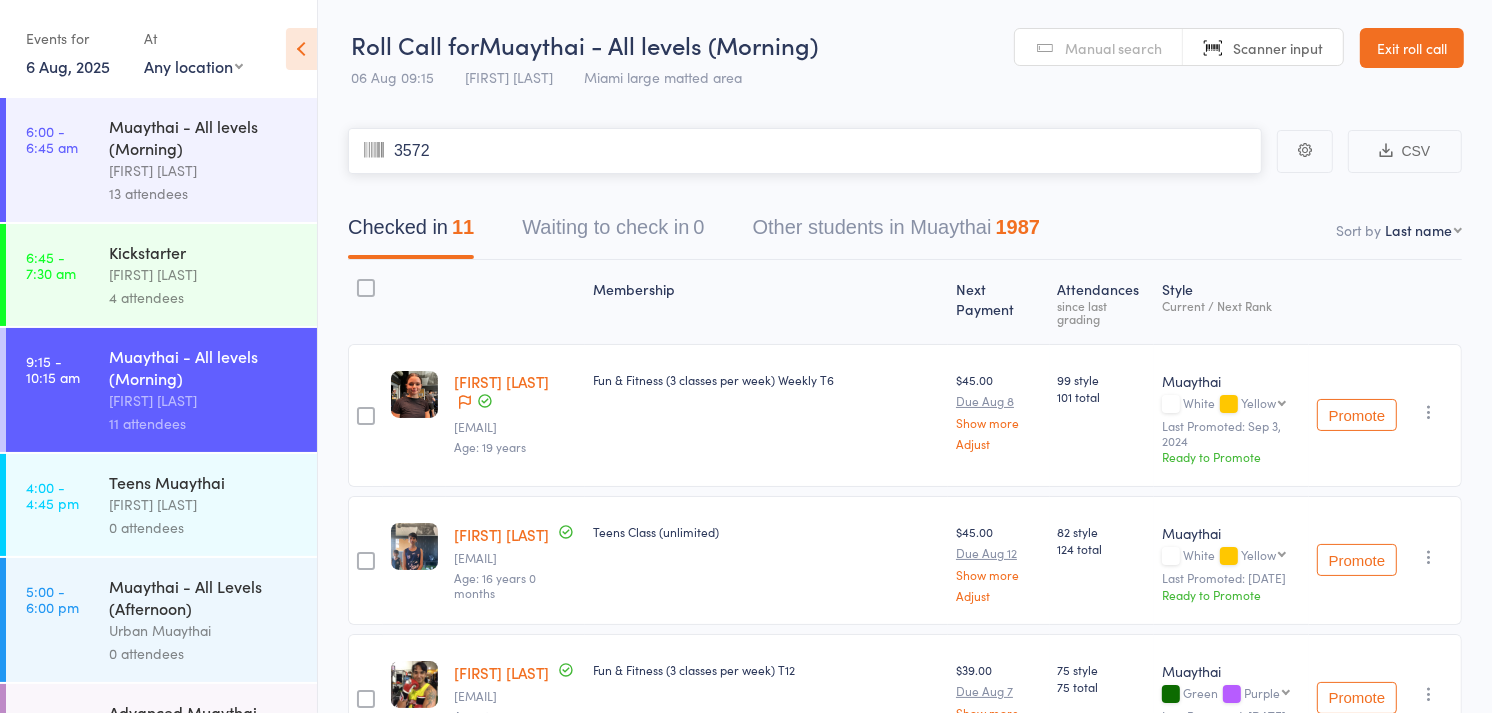 type on "3572" 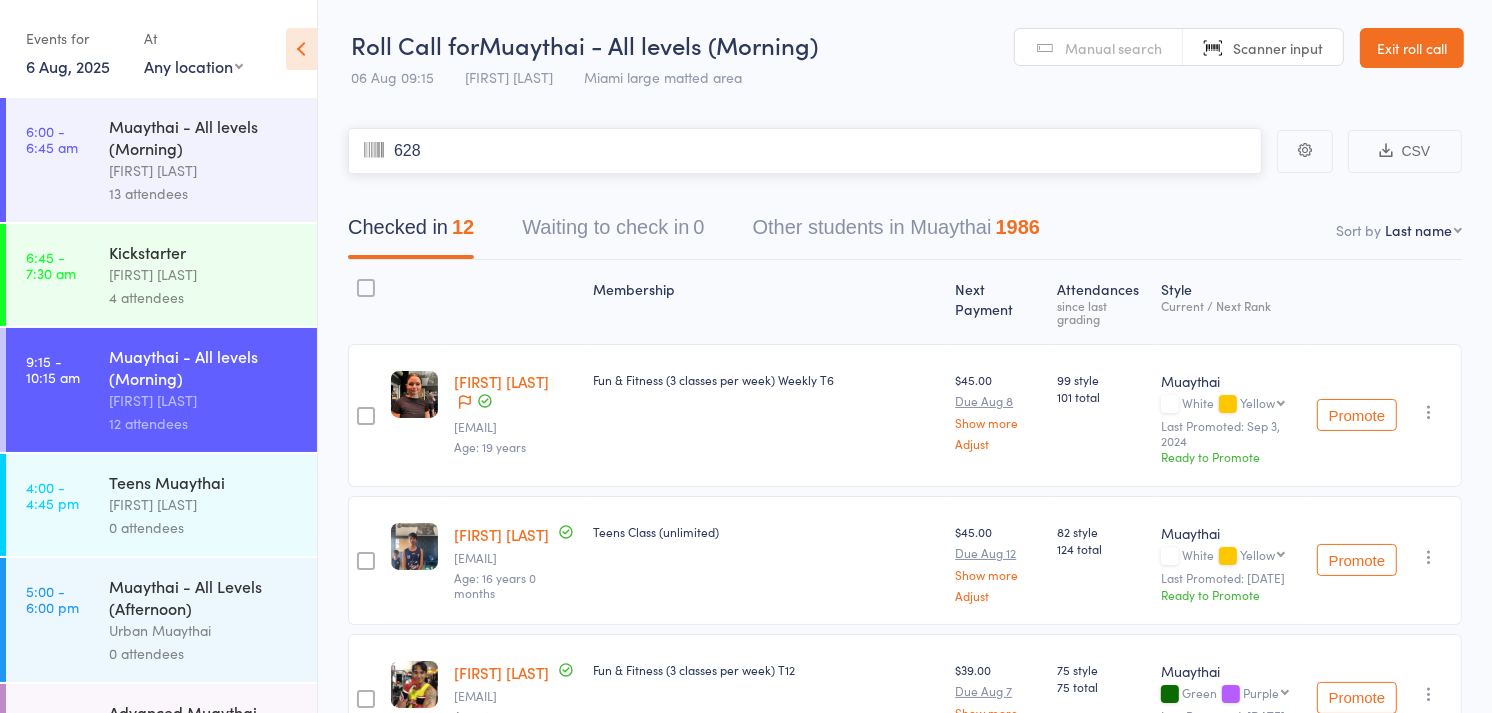 type on "6287" 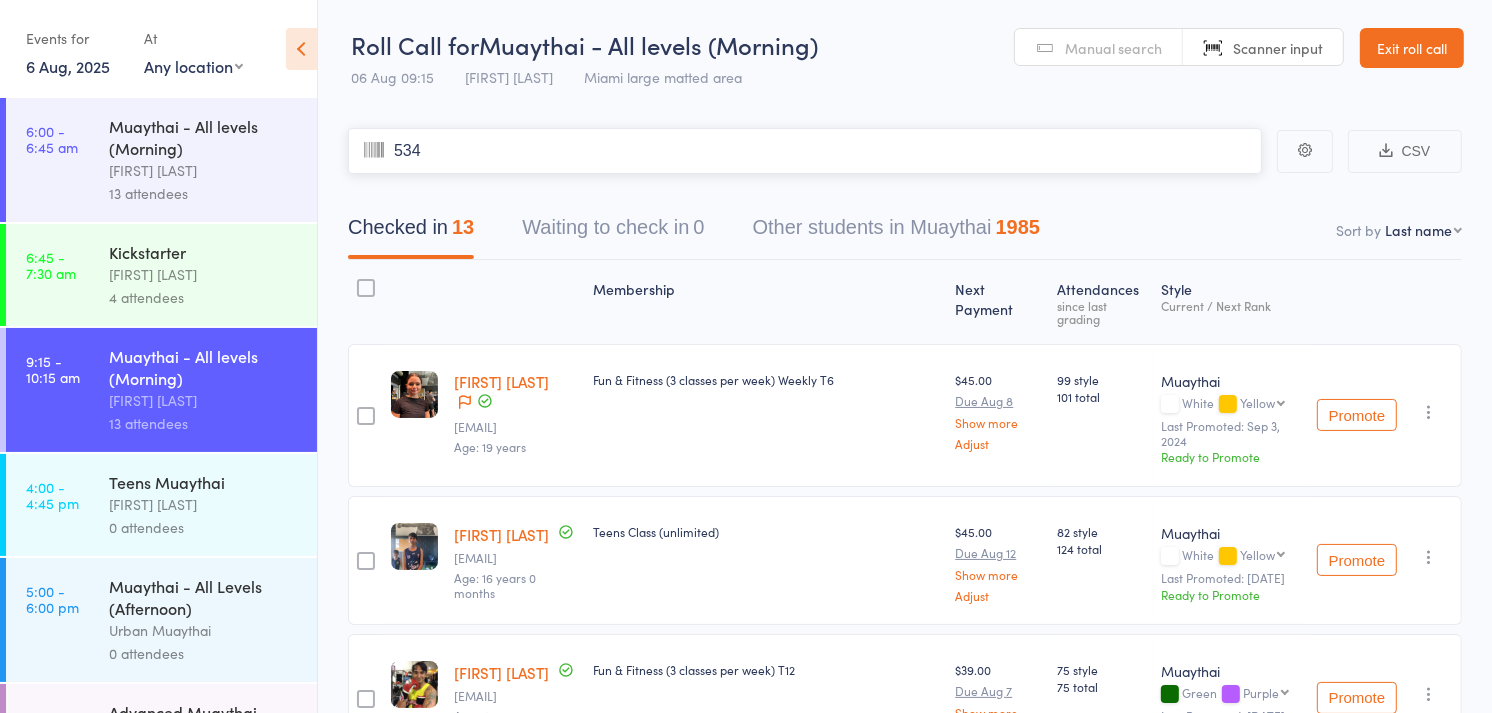 type on "5346" 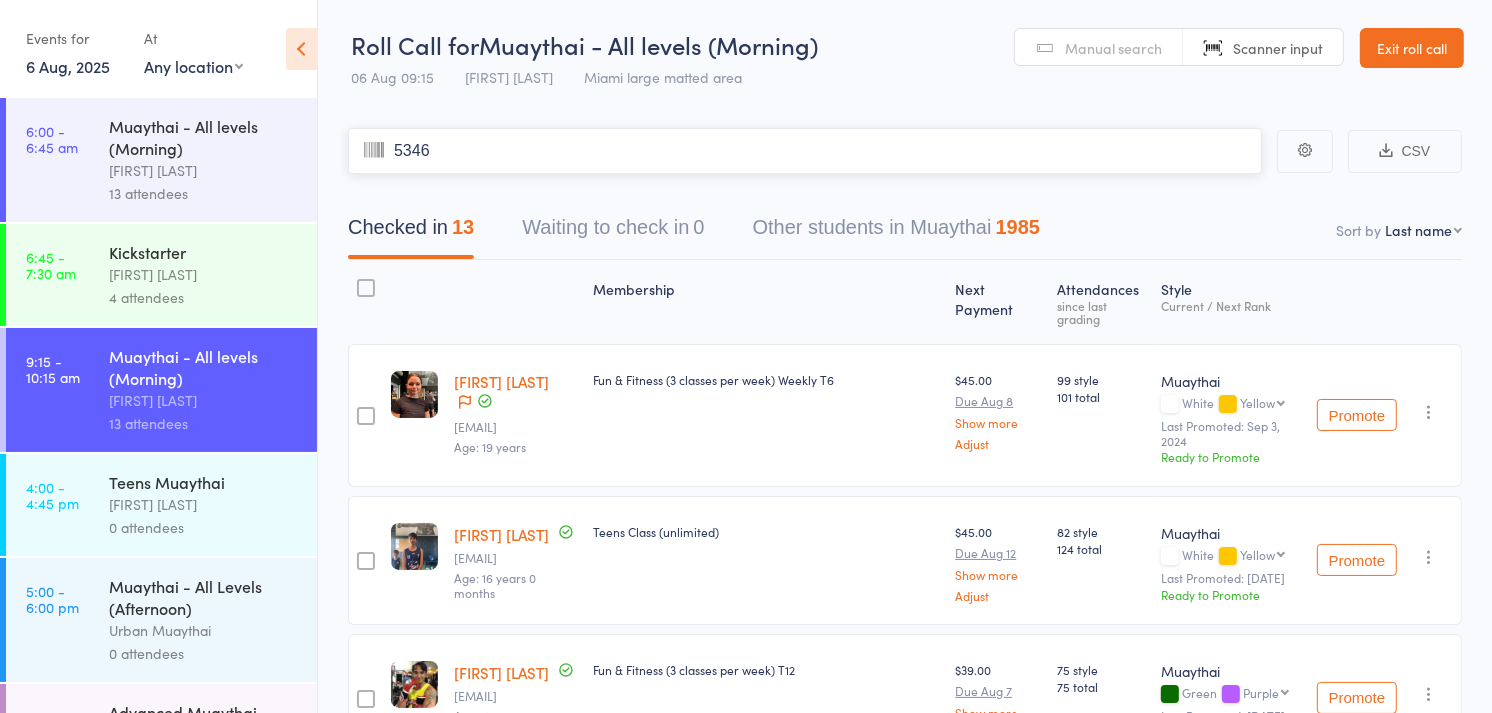 type 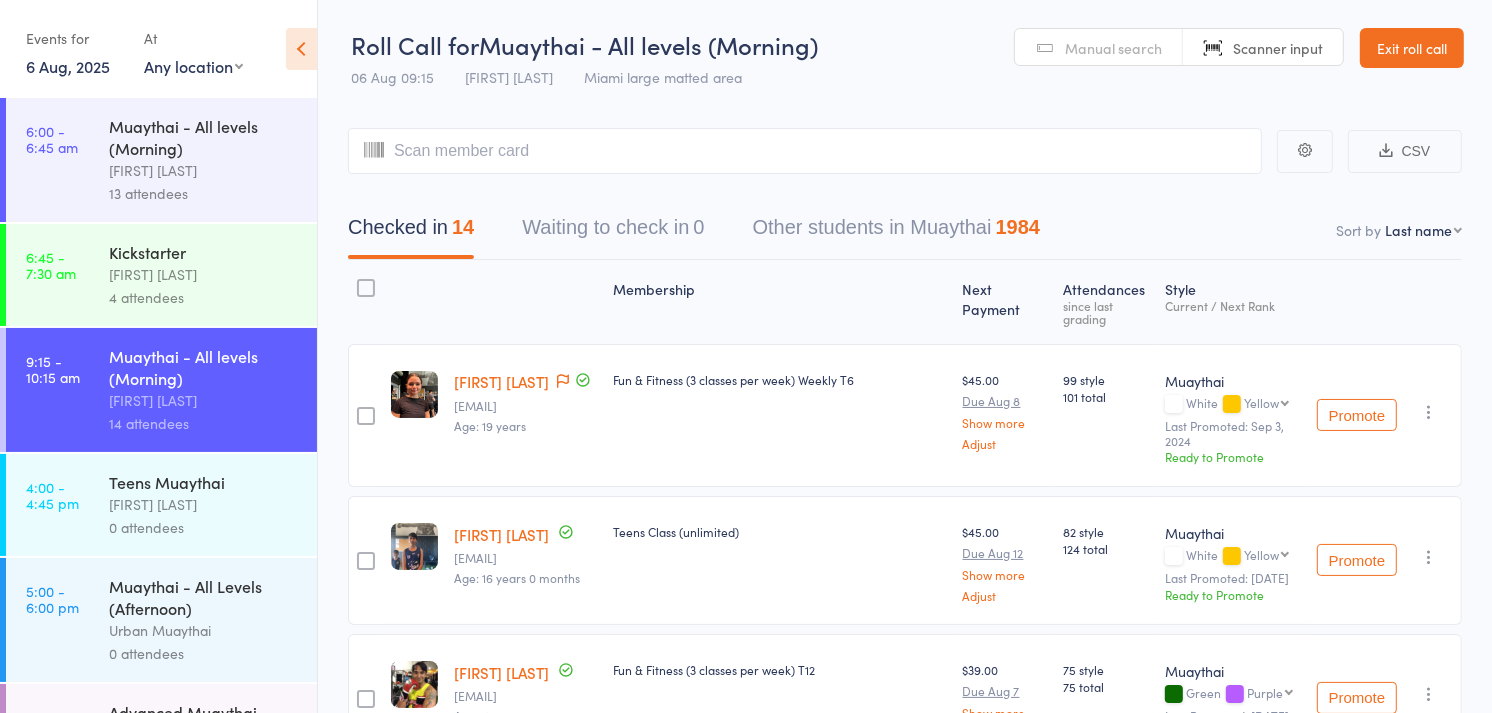 click on "First name Last name Birthday today? Behind on payments? Check in time Next payment date Next payment amount Membership name Membership expires Ready to grade Style and Rank Style attendance count All attendance count Last Promoted" at bounding box center [1423, 230] 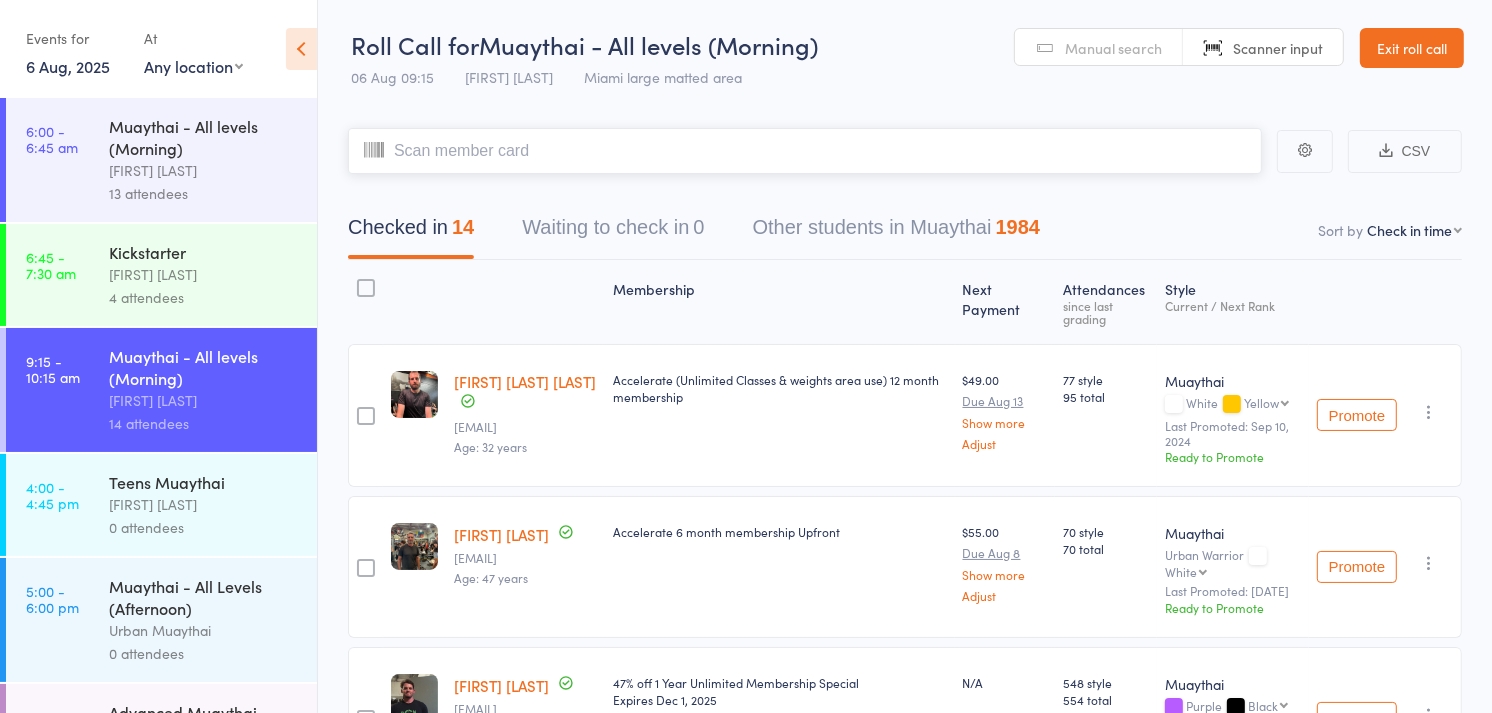 click at bounding box center [805, 151] 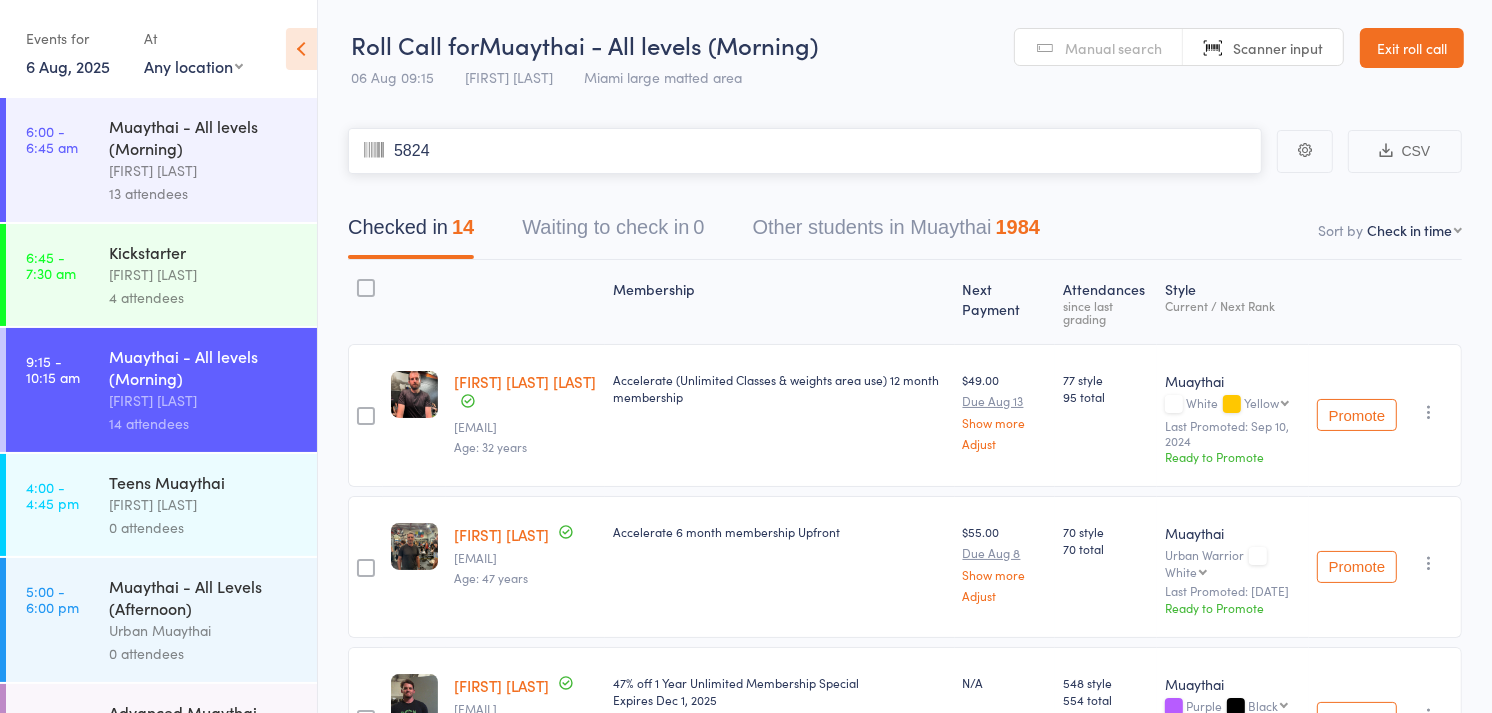 type on "5824" 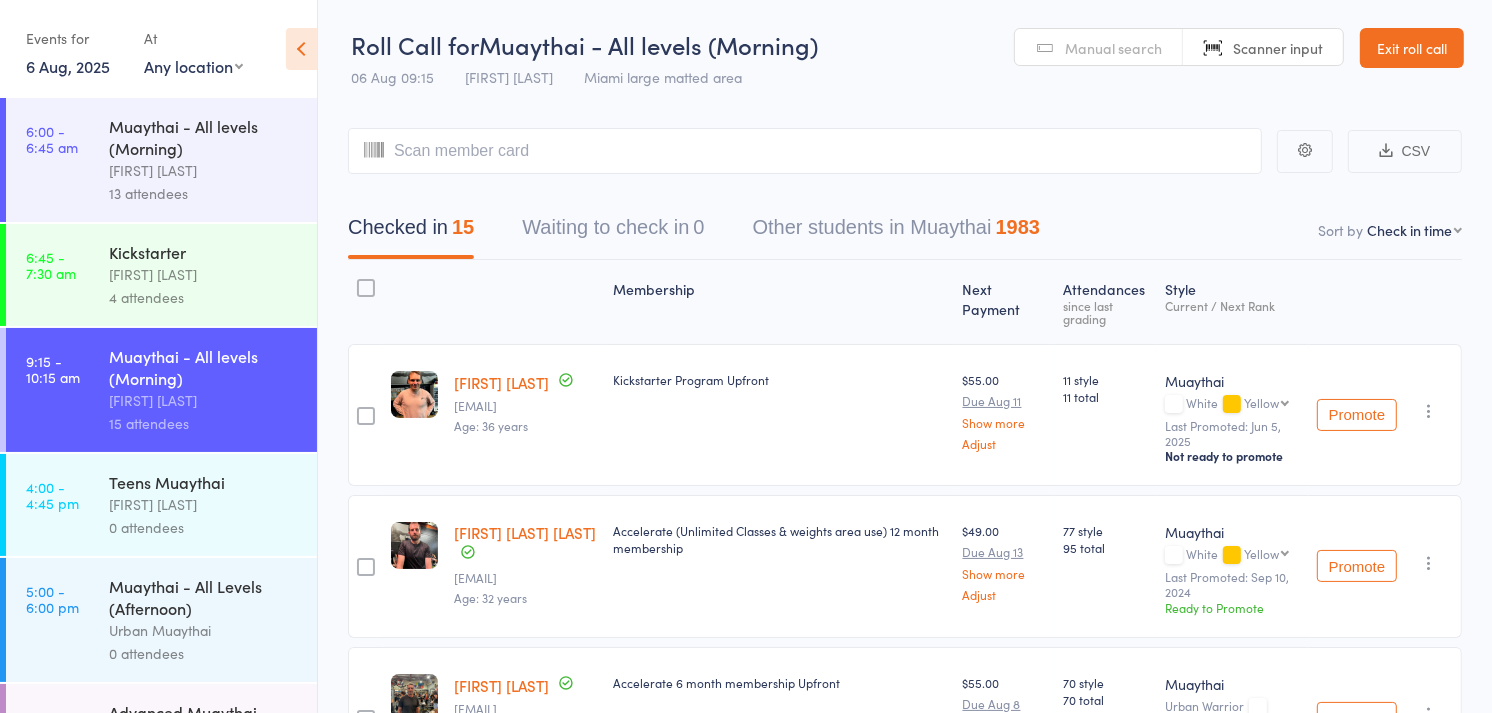 click on "Patrick Kanz" at bounding box center (501, 382) 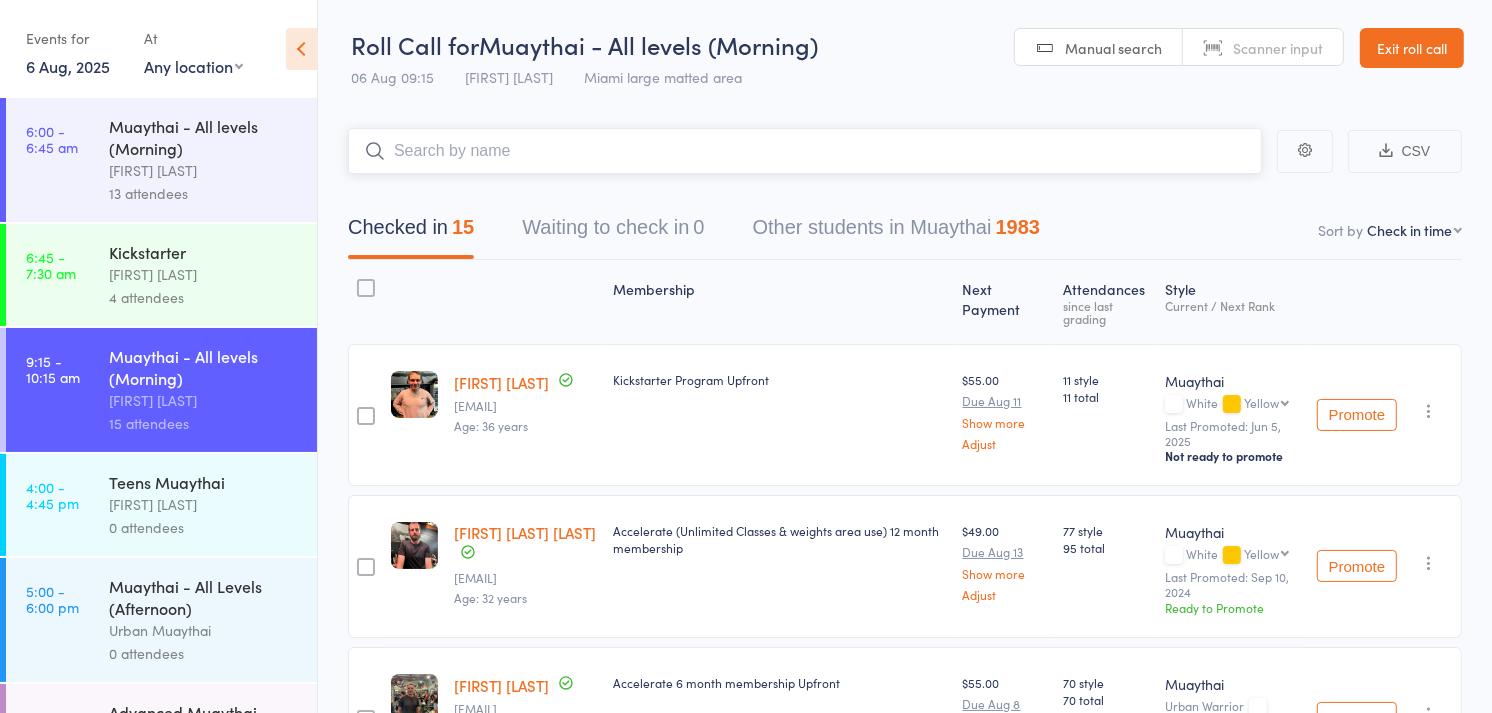 click at bounding box center [805, 151] 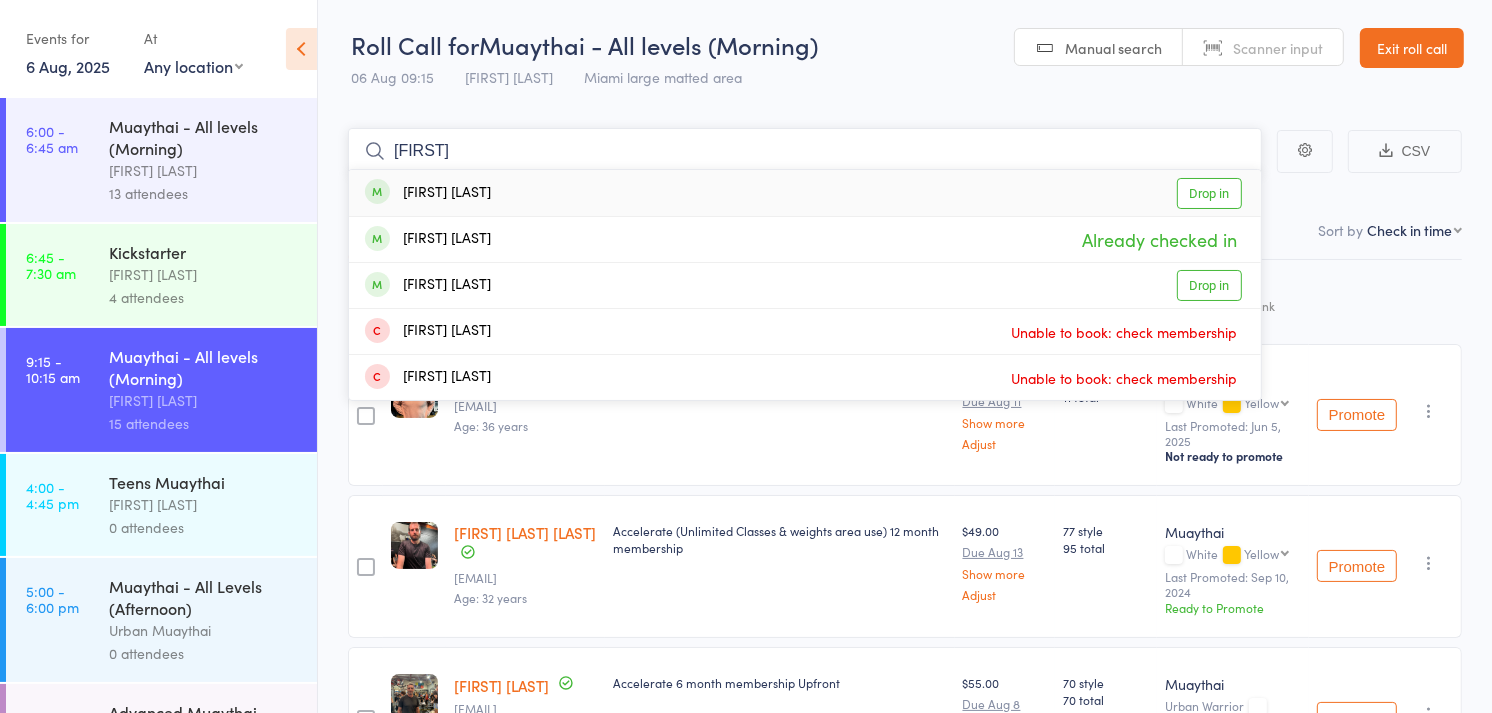 type on "seslic" 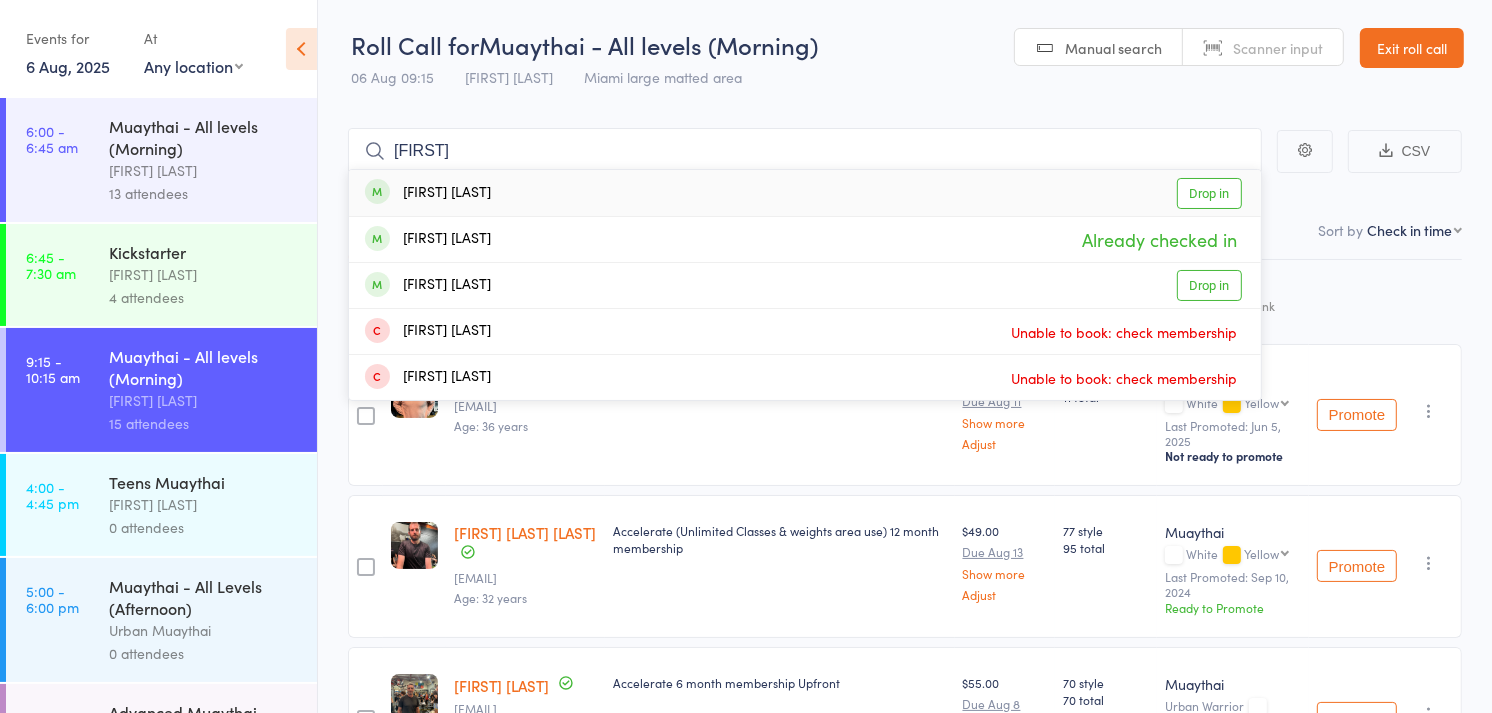 click on "Drop in" at bounding box center (1209, 193) 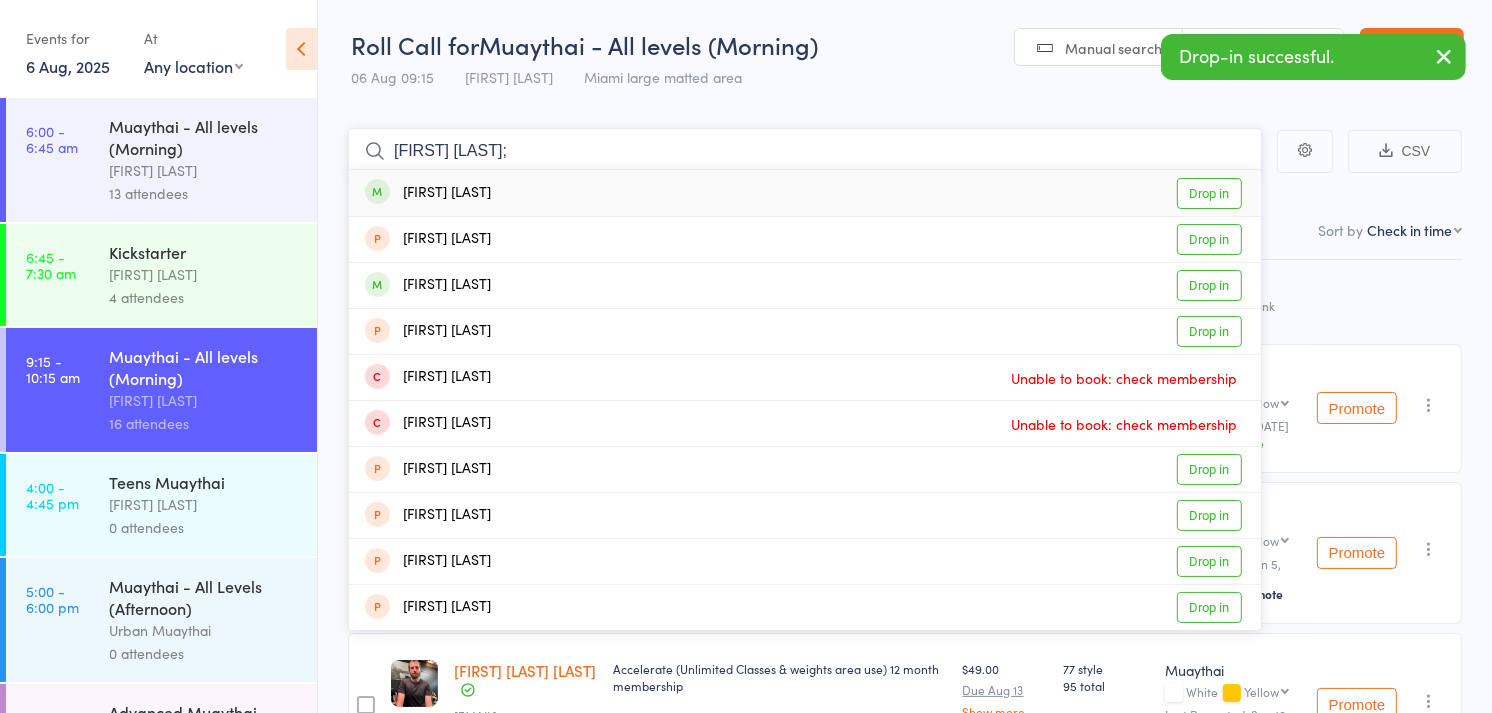 type on "mia sto;" 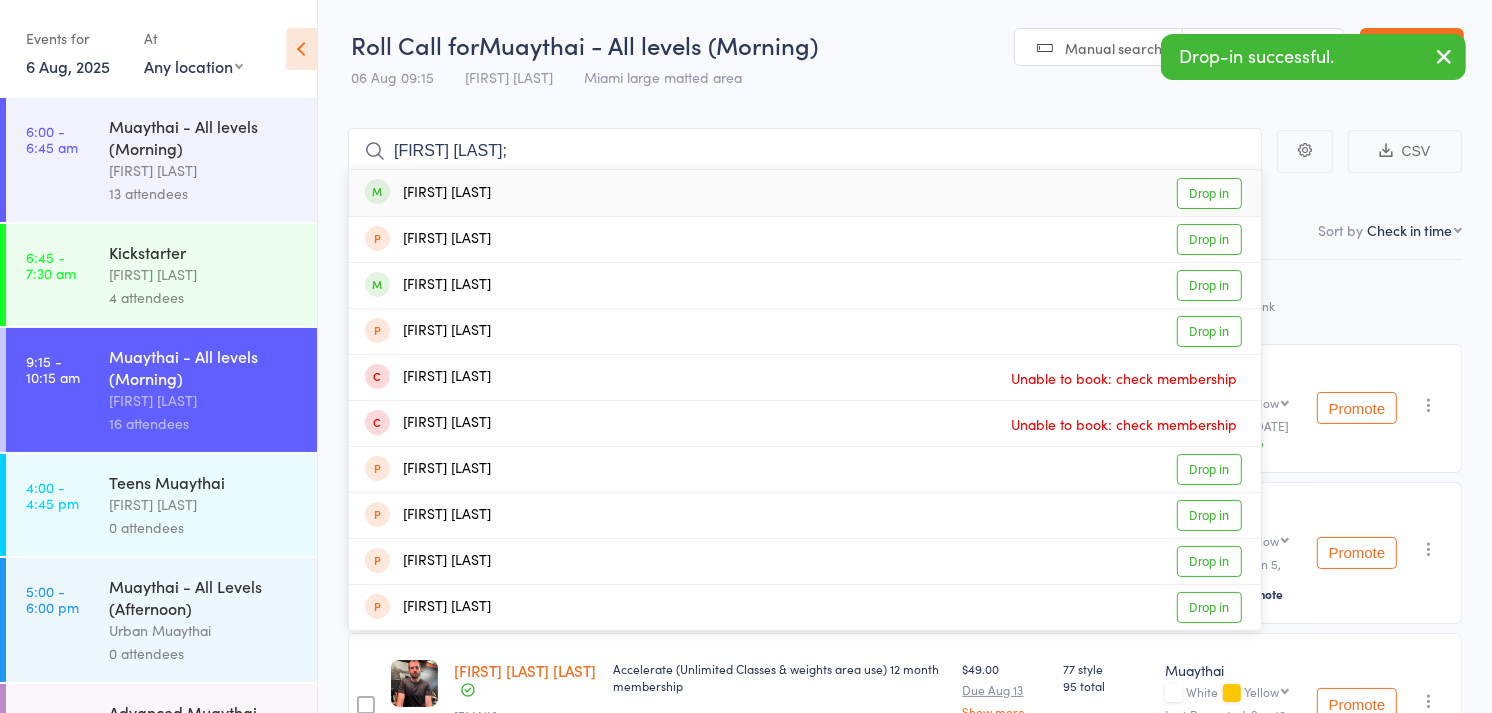 click on "Mia Stoll Drop in" at bounding box center [805, 193] 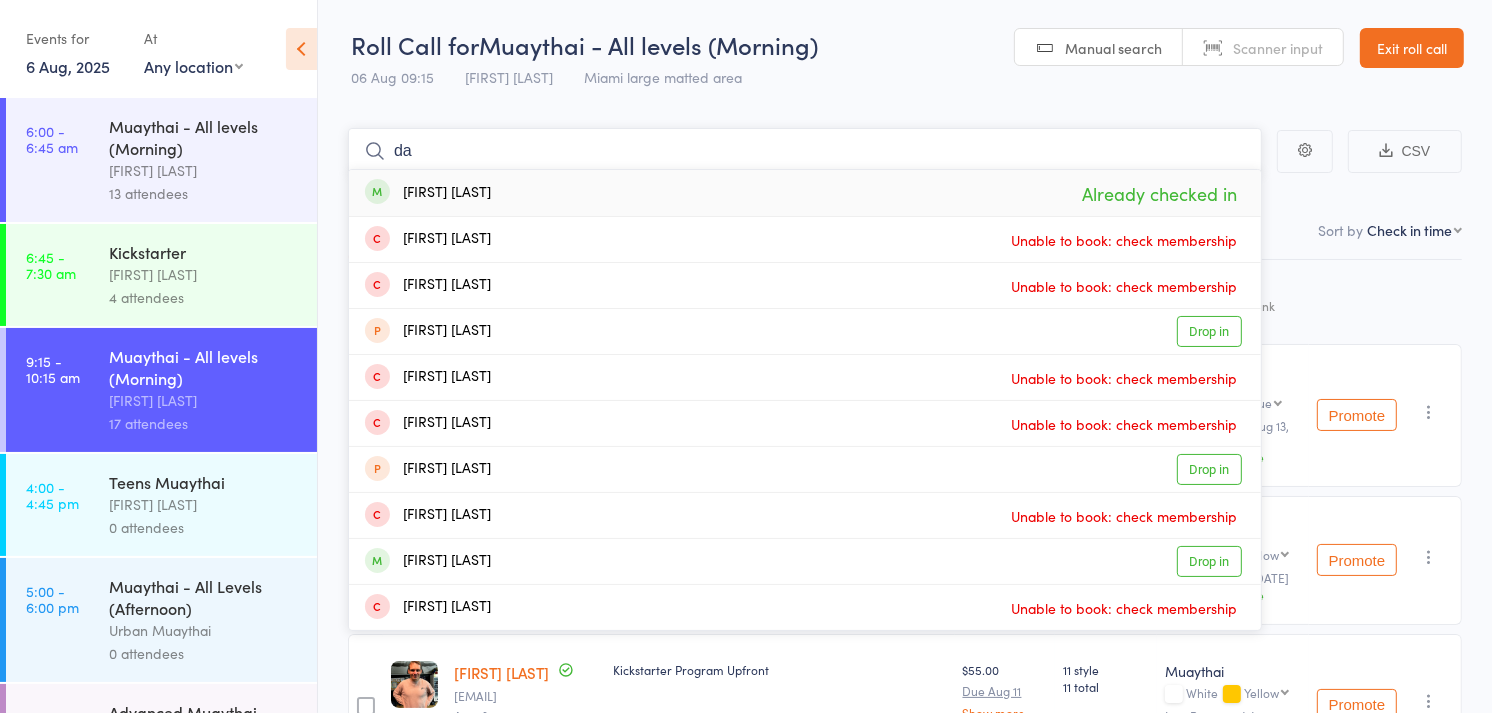 type on "d" 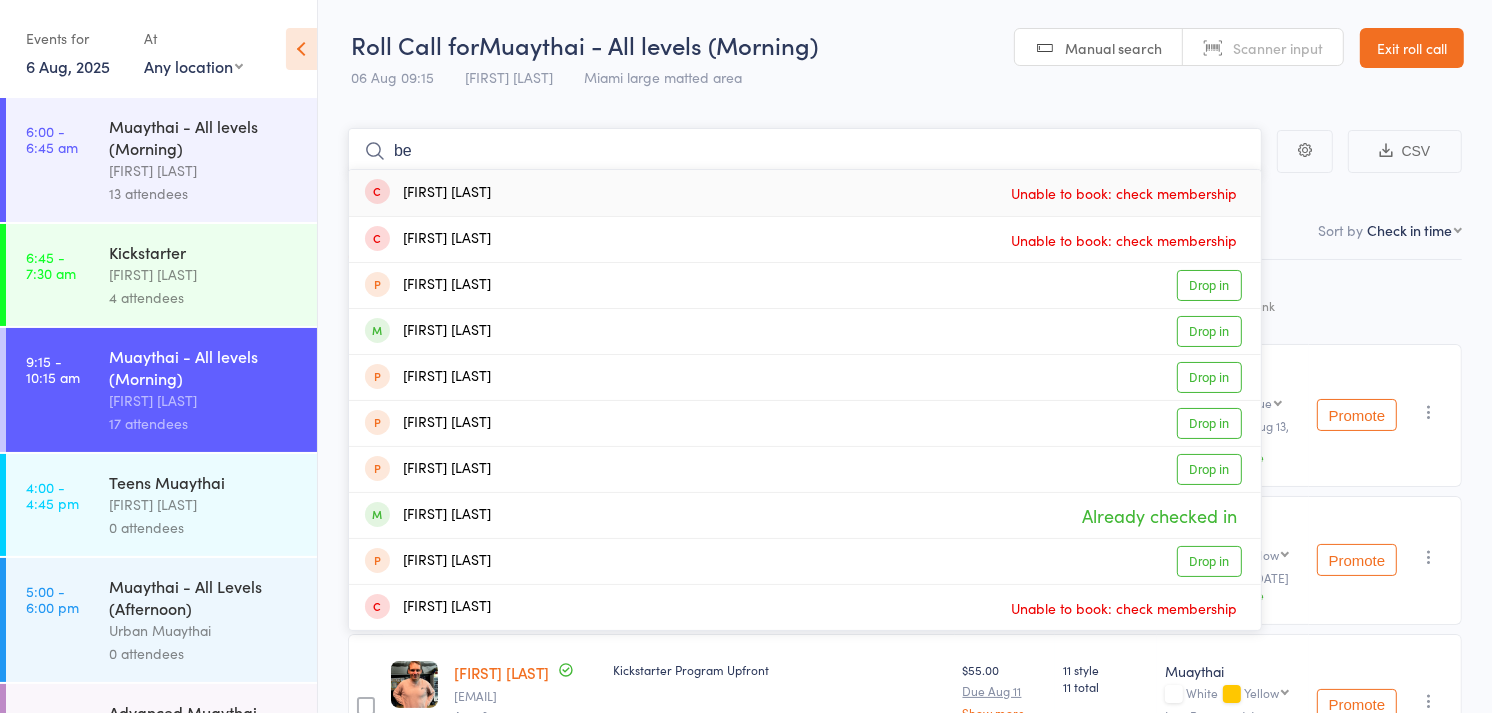 type on "b" 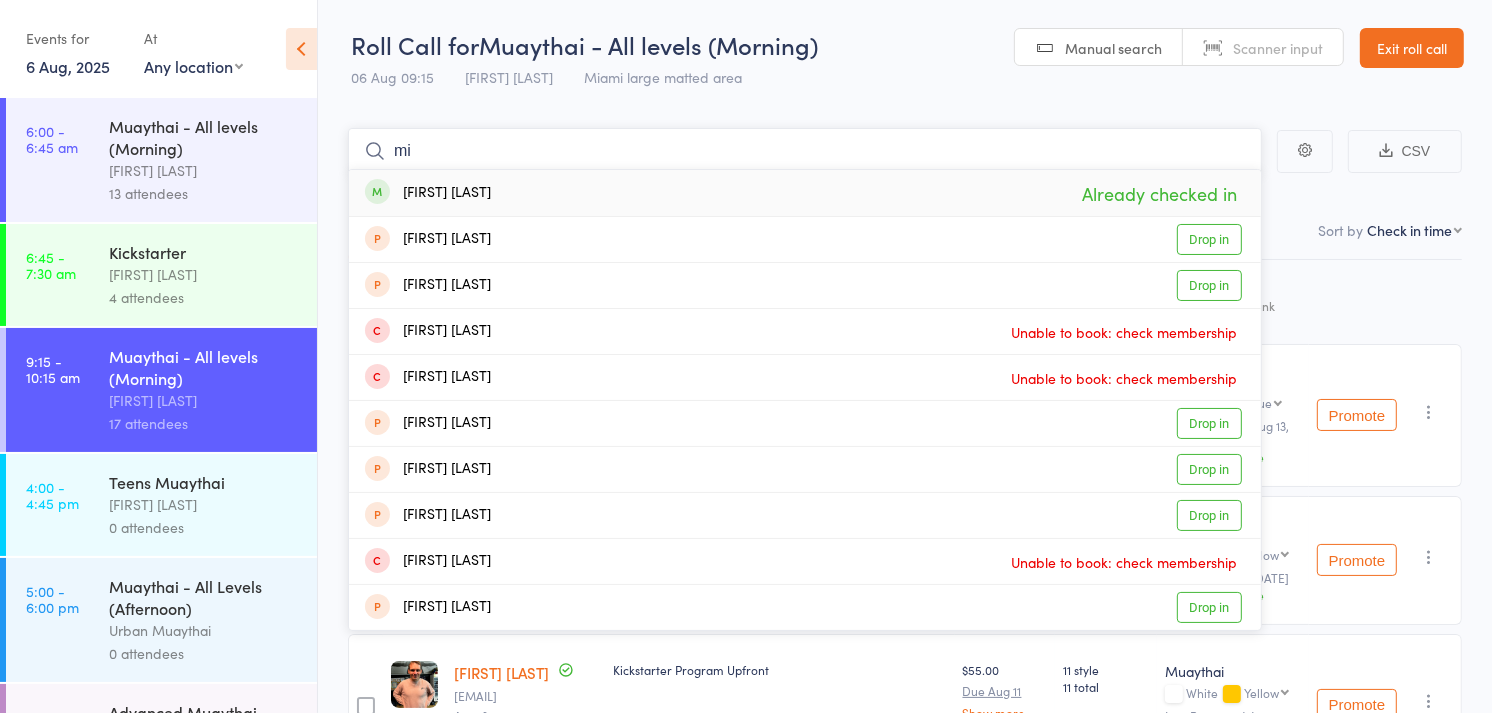 type on "m" 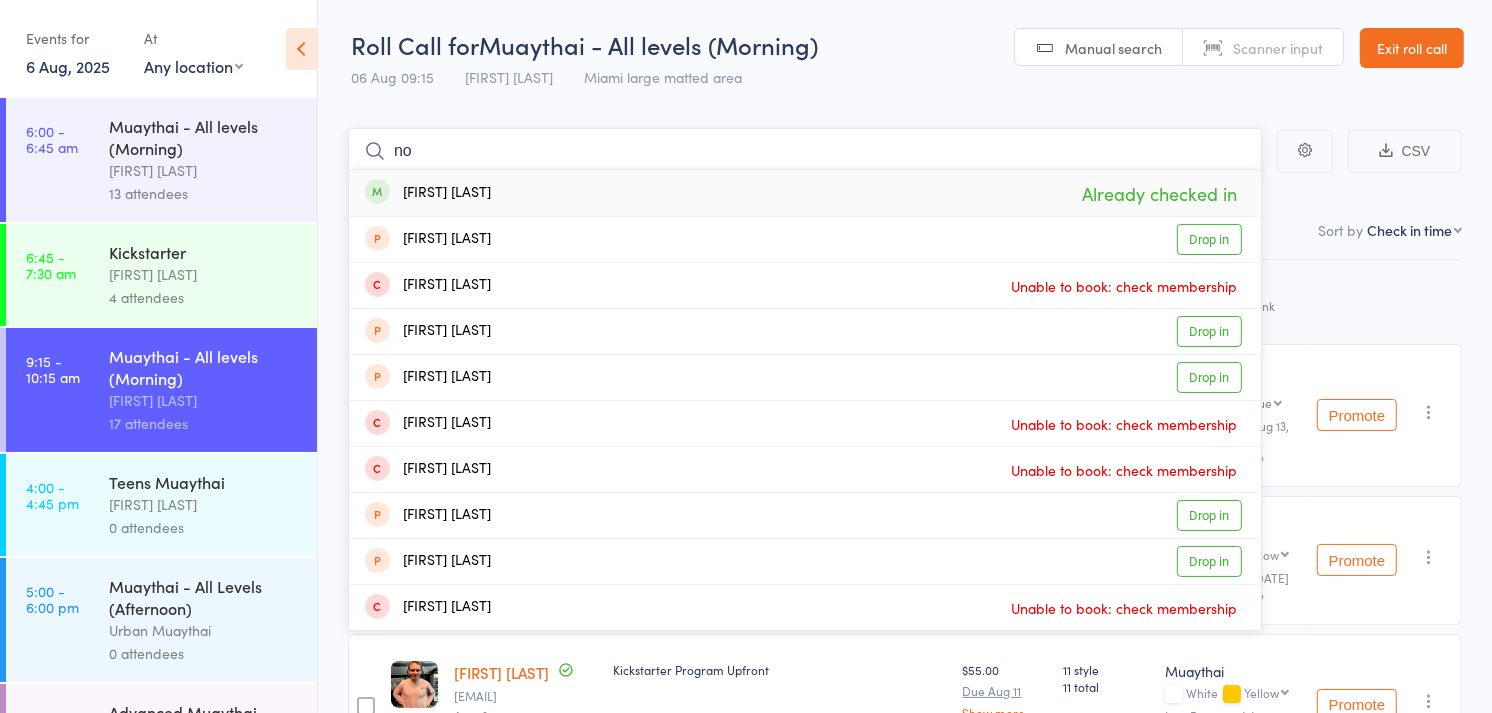 type on "n" 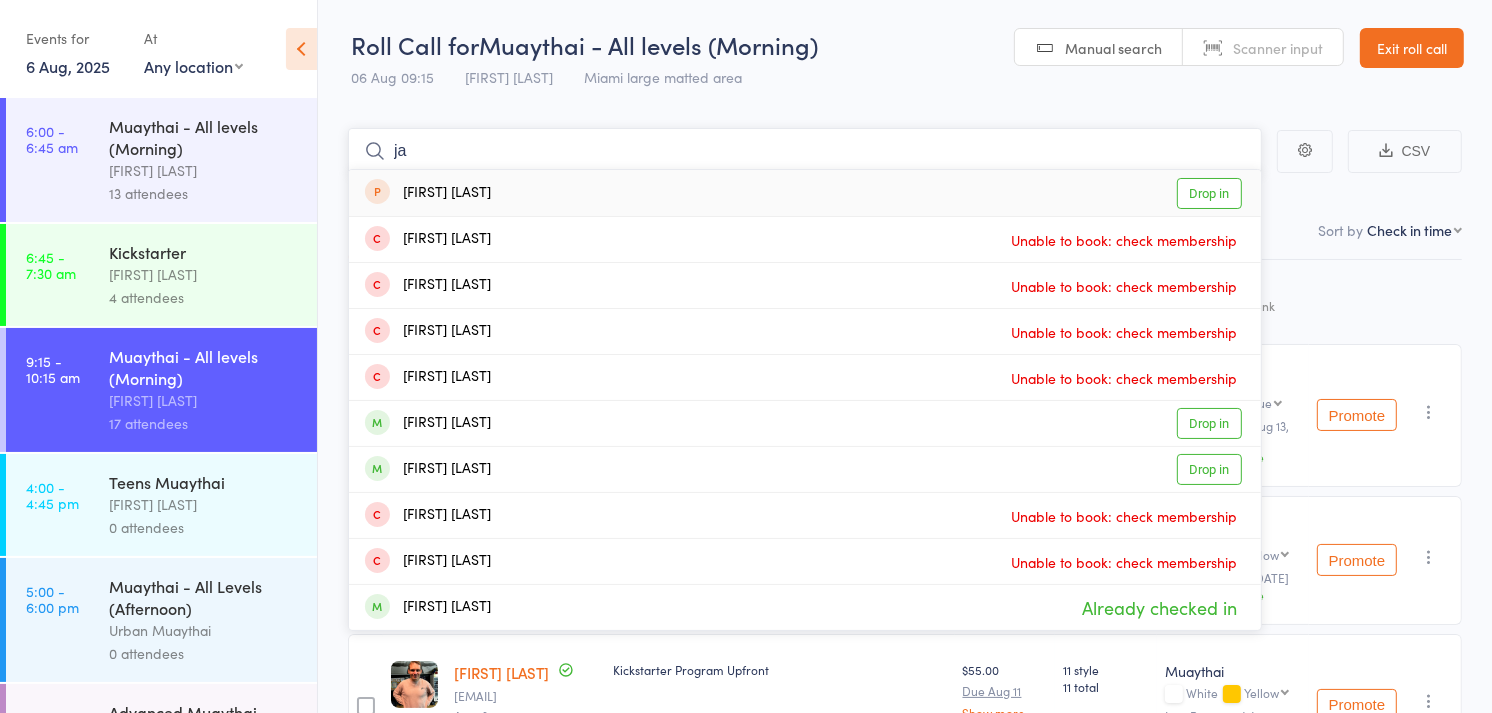 type on "j" 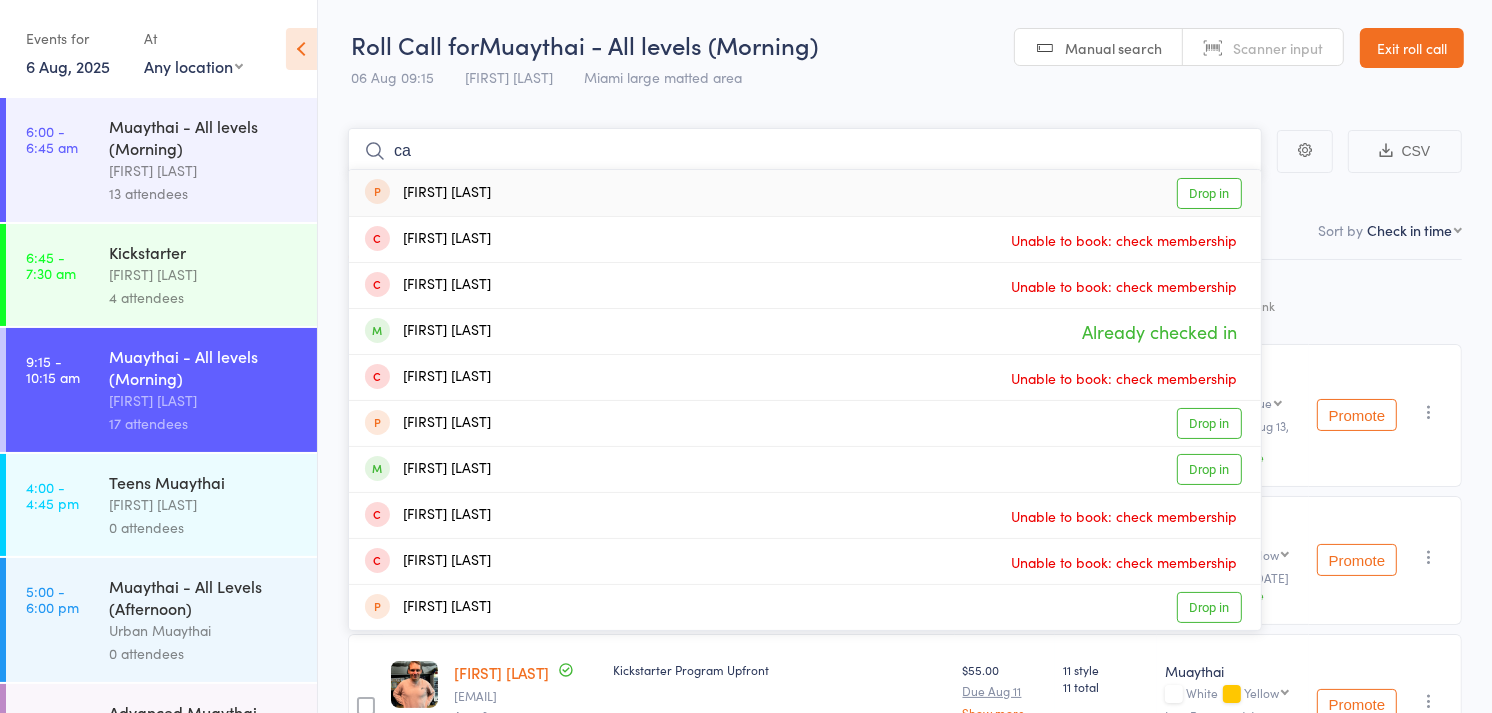 type on "c" 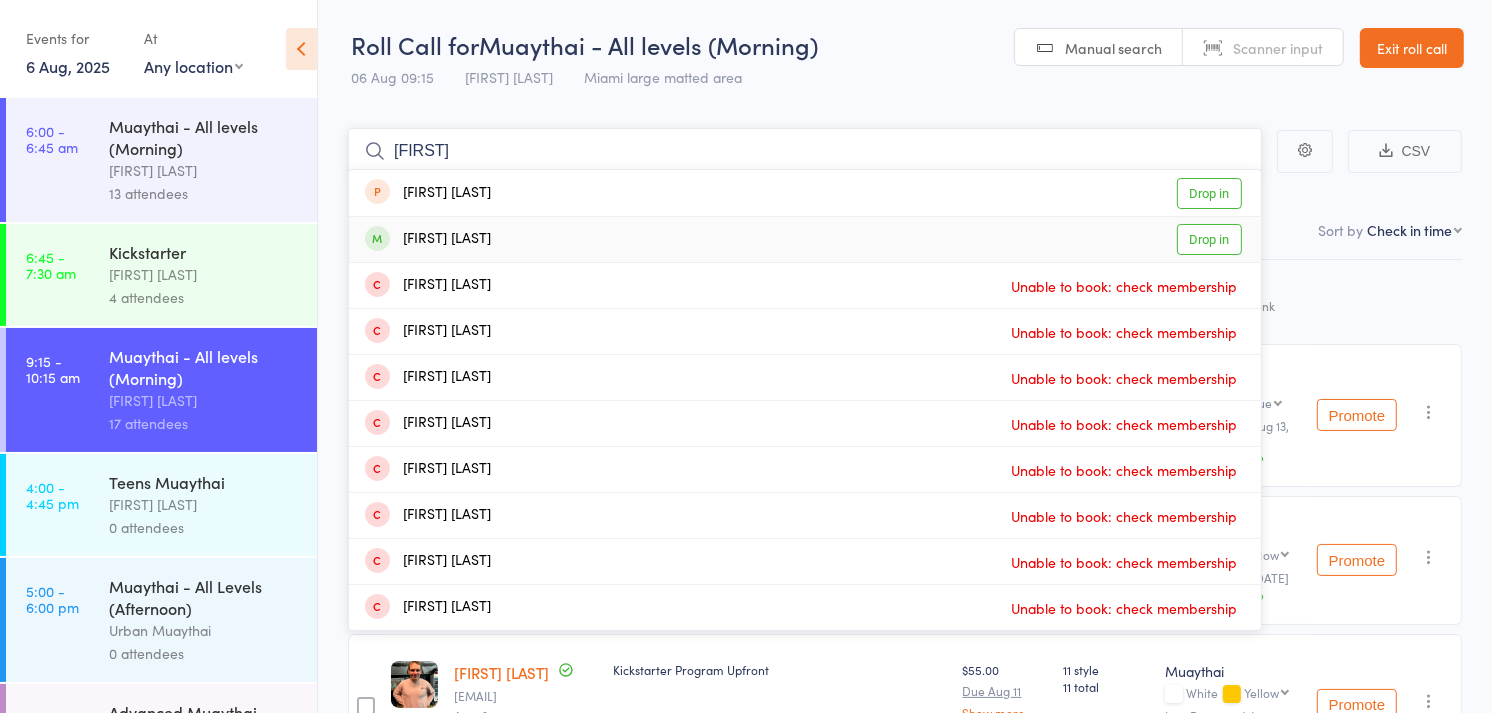type on "frederick" 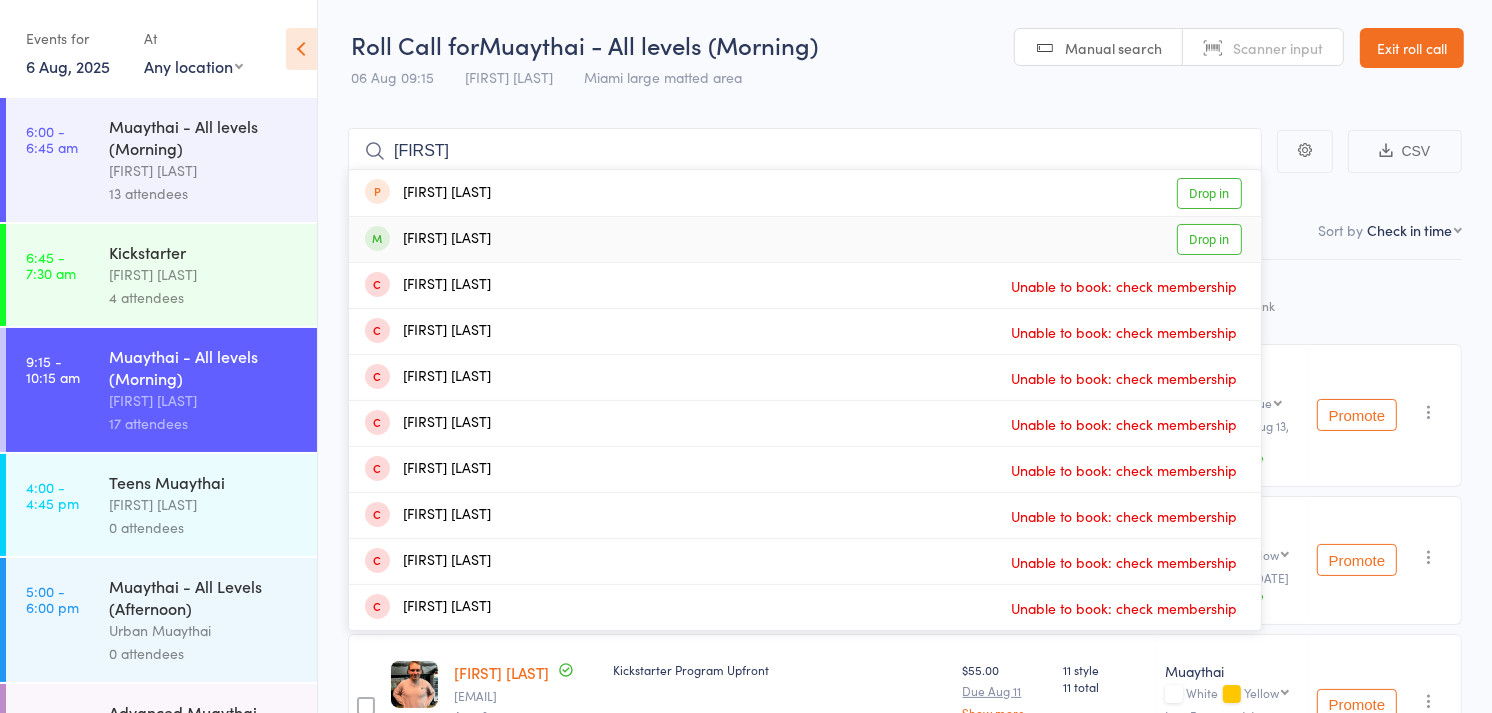 click on "Fredrick Gundrosen Drop in" at bounding box center [805, 239] 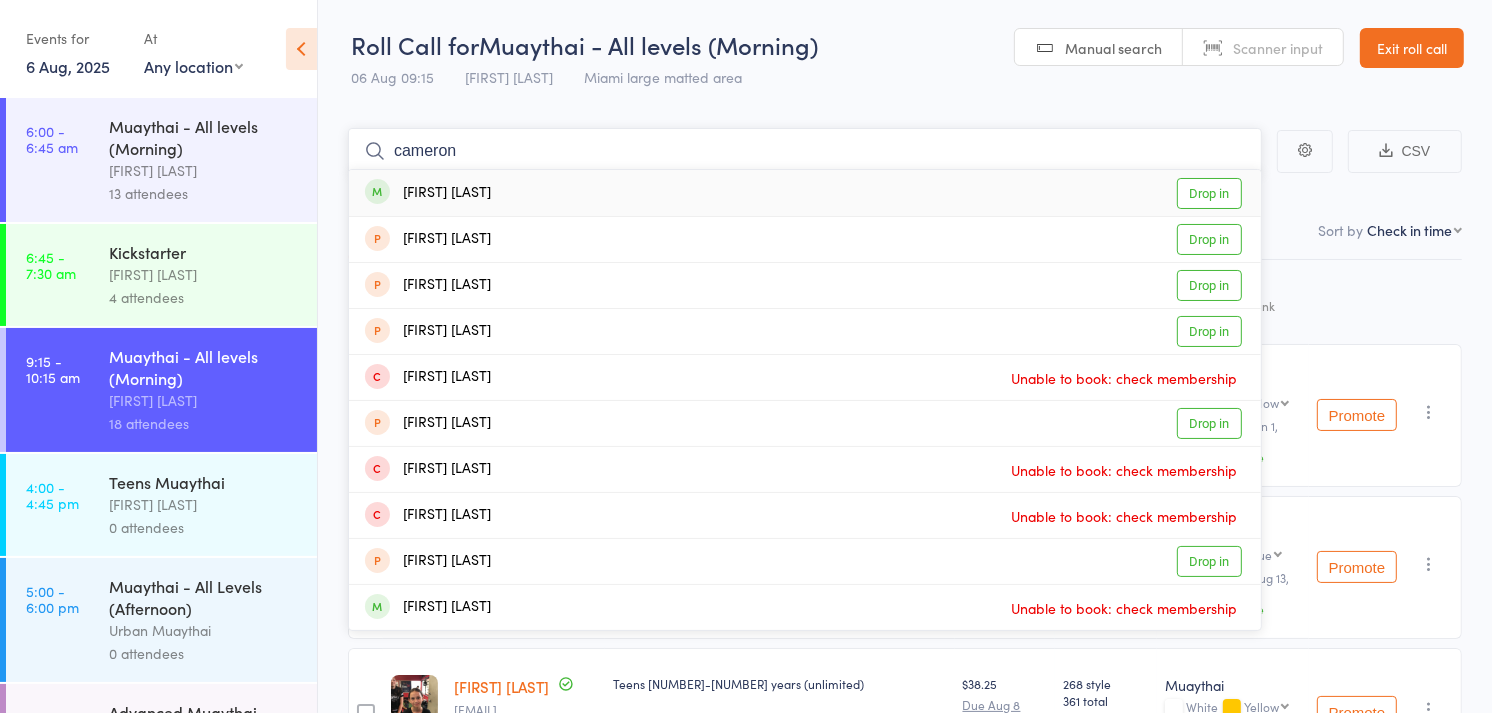 type on "cameron" 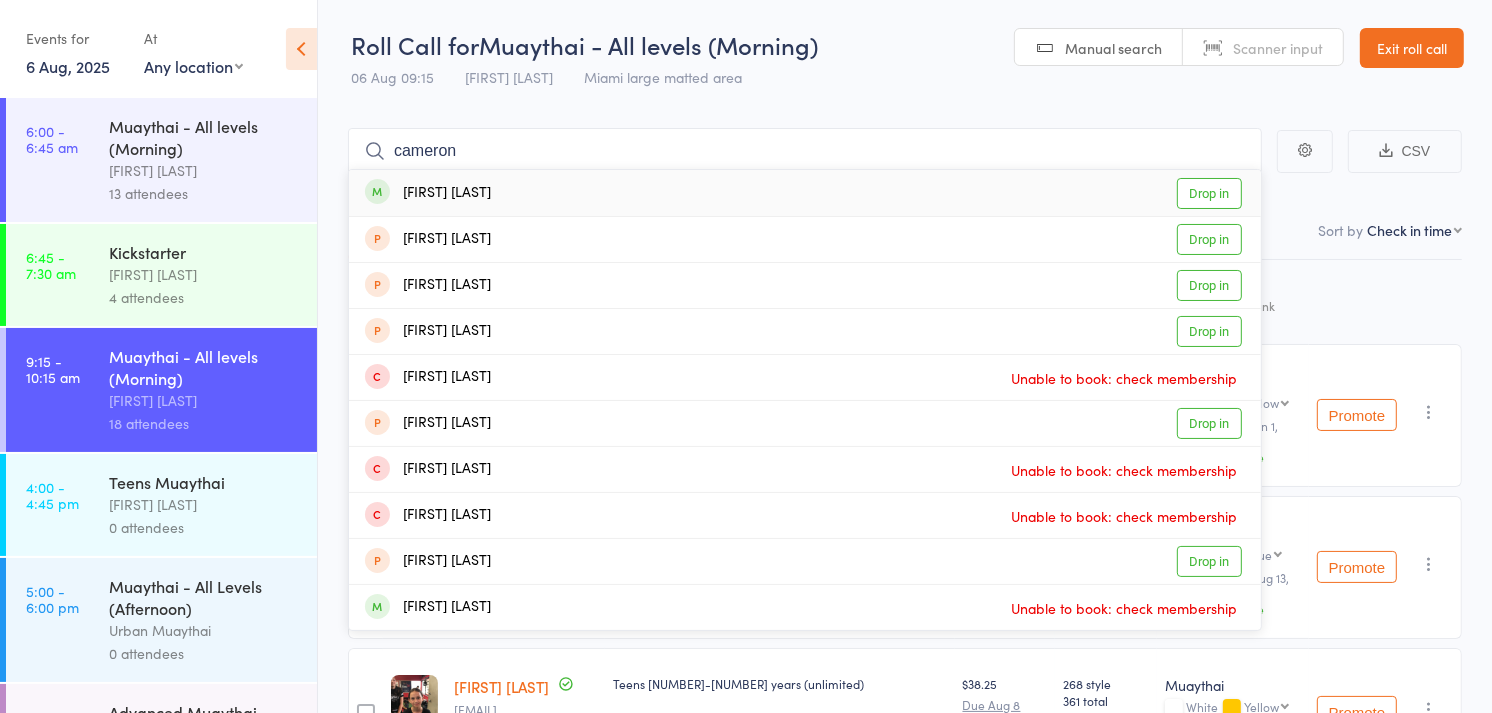 click on "Cameron Sim Drop in" at bounding box center [805, 193] 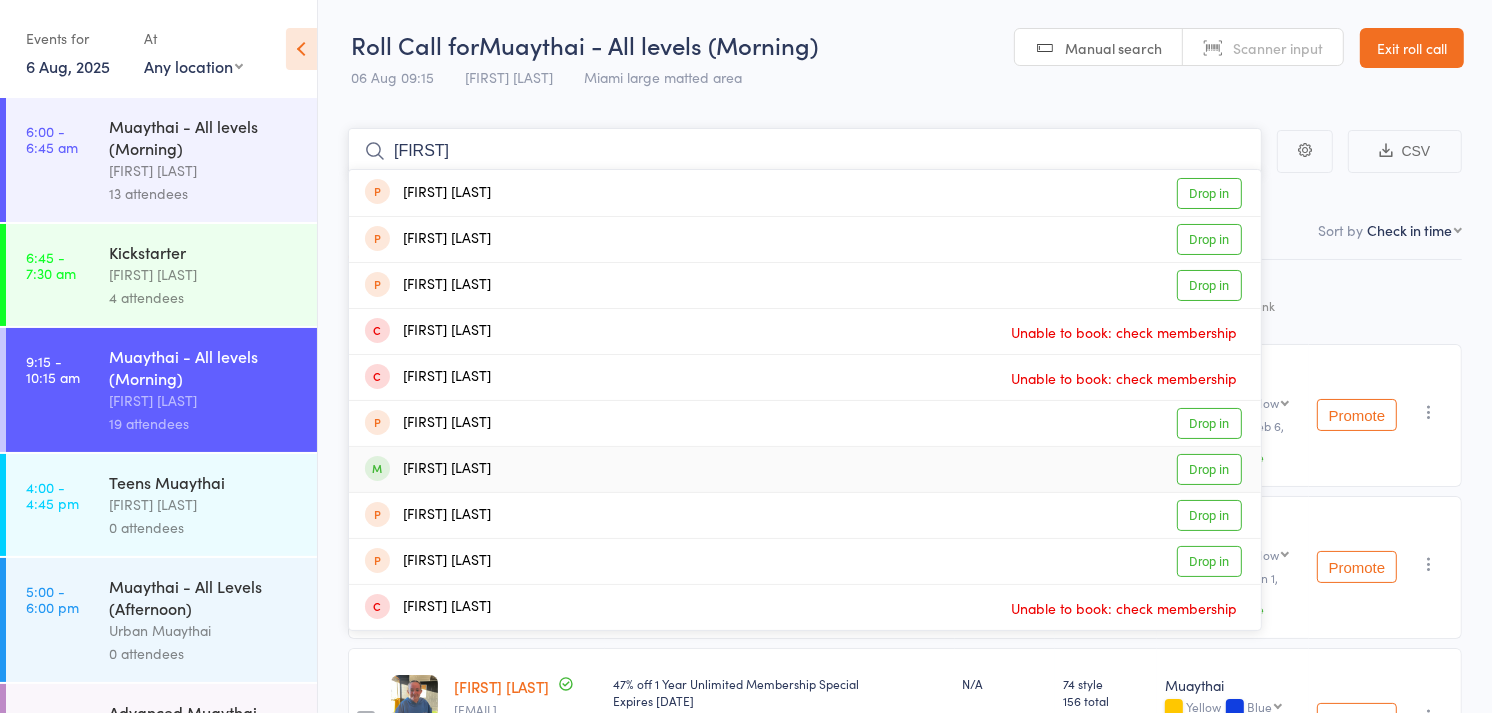 type on "kasey" 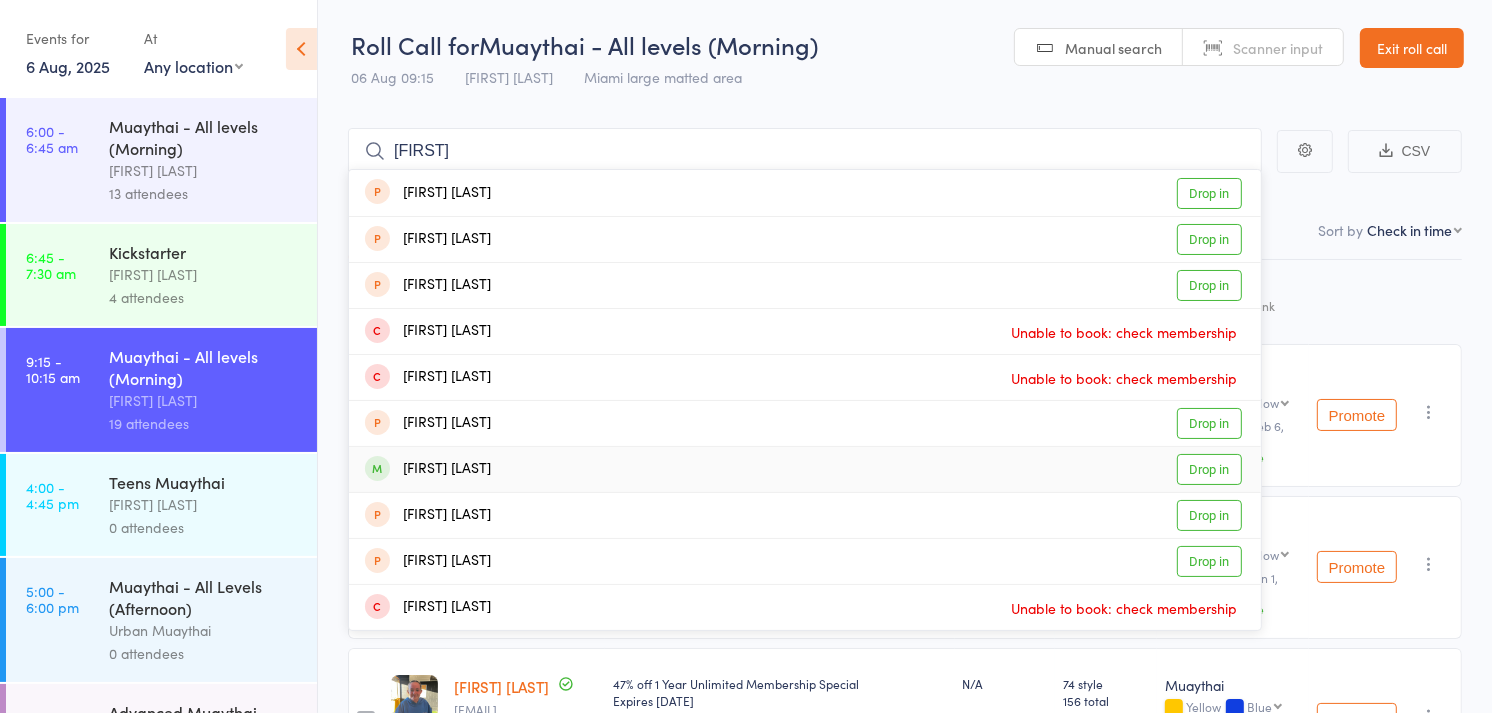 click on "Kacey Gray Drop in" at bounding box center (805, 469) 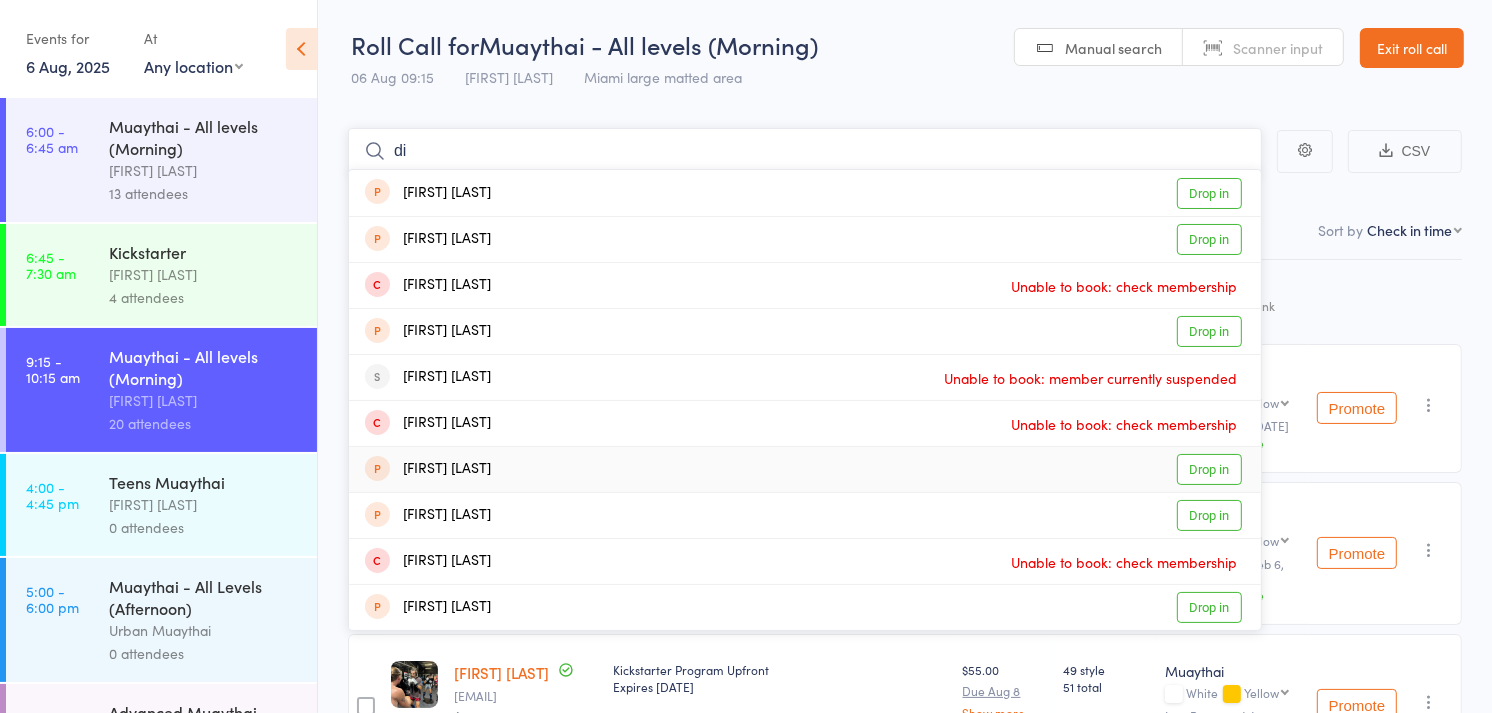 type on "d" 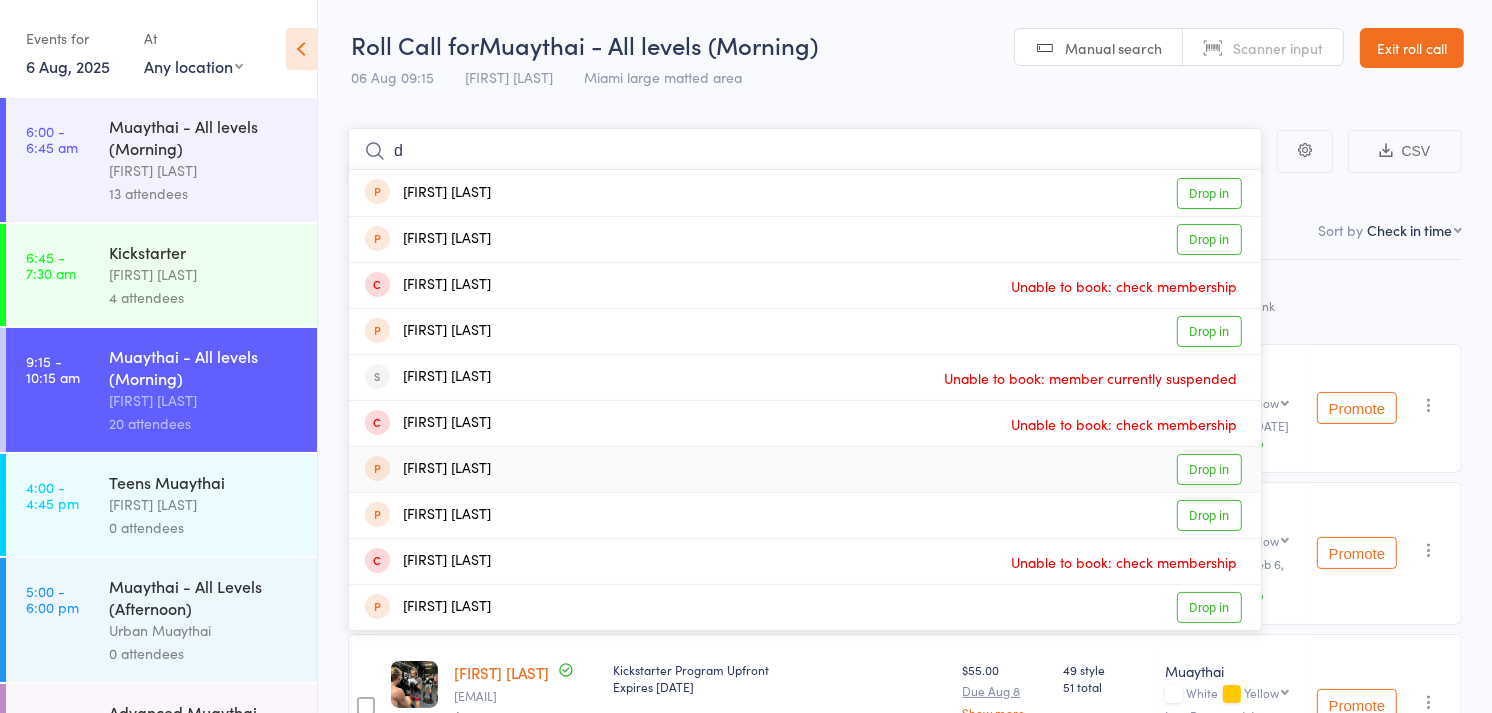 type 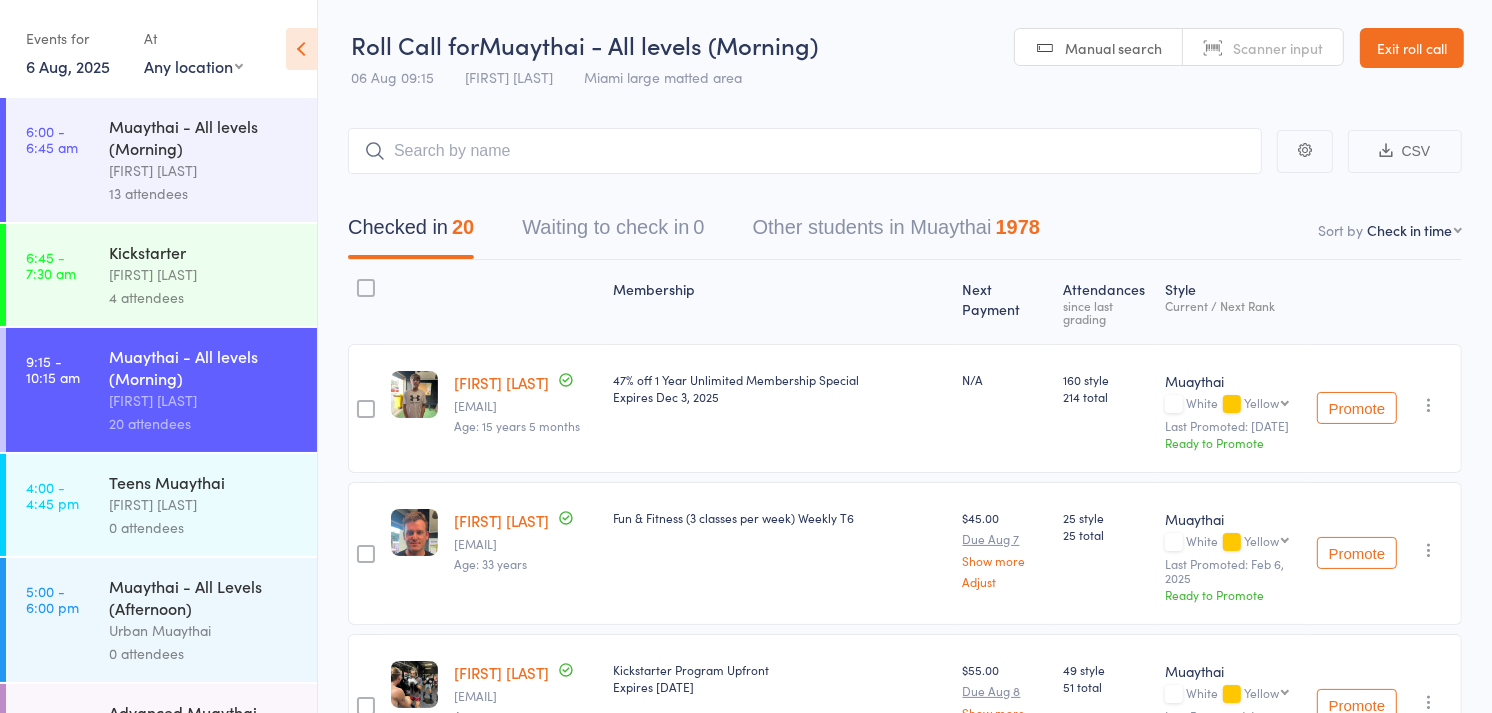 click on "47% off 1 Year Unlimited Membership Special Expires Dec 3, 2025" at bounding box center [779, 408] 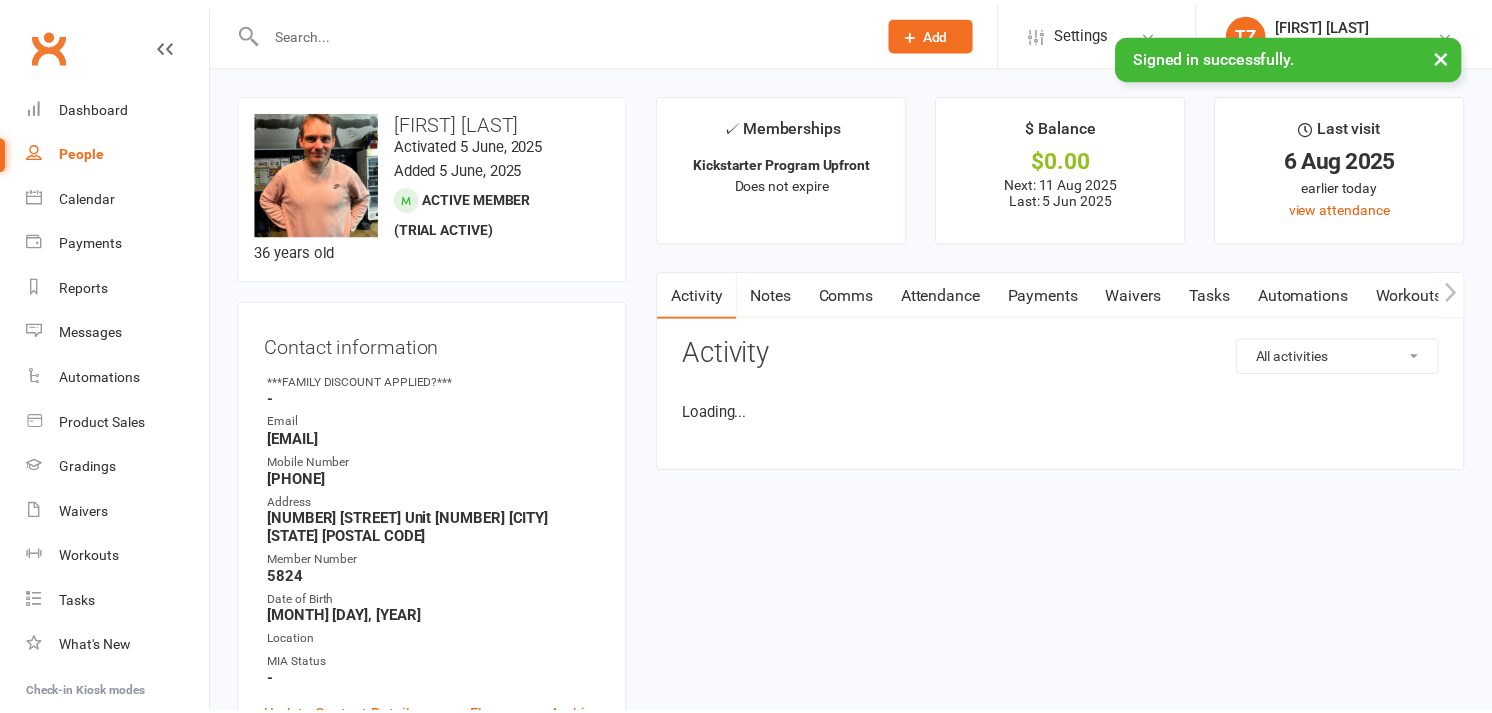 scroll, scrollTop: 0, scrollLeft: 0, axis: both 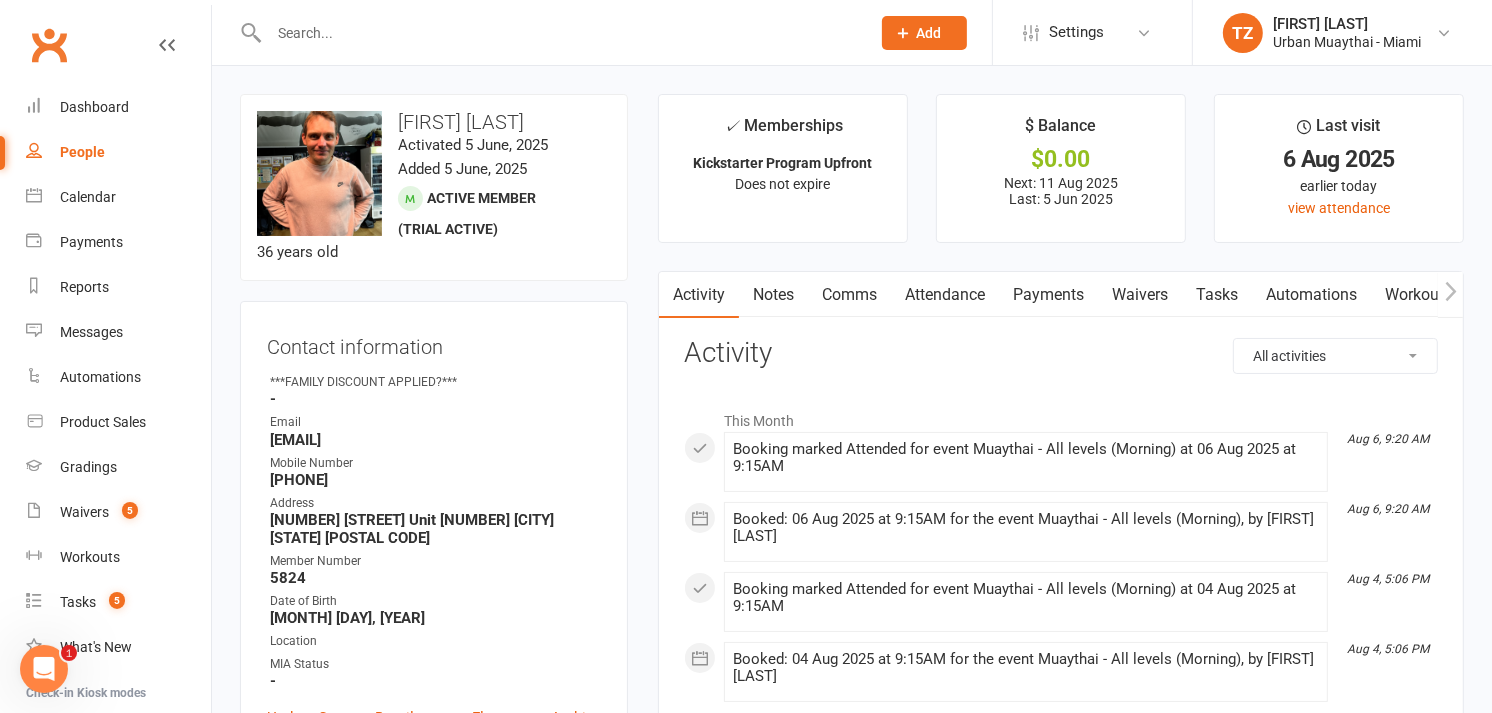 click on "Payments" at bounding box center [1048, 295] 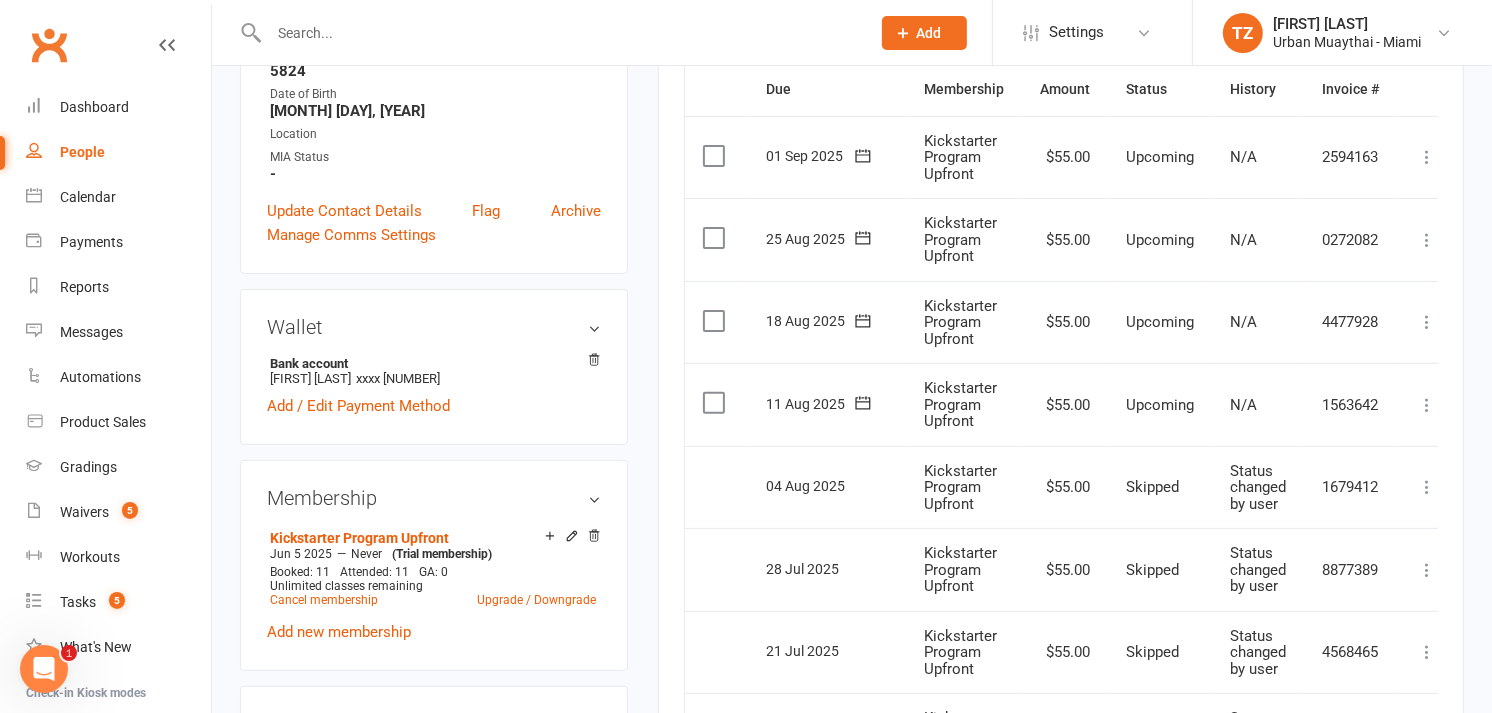 scroll, scrollTop: 510, scrollLeft: 0, axis: vertical 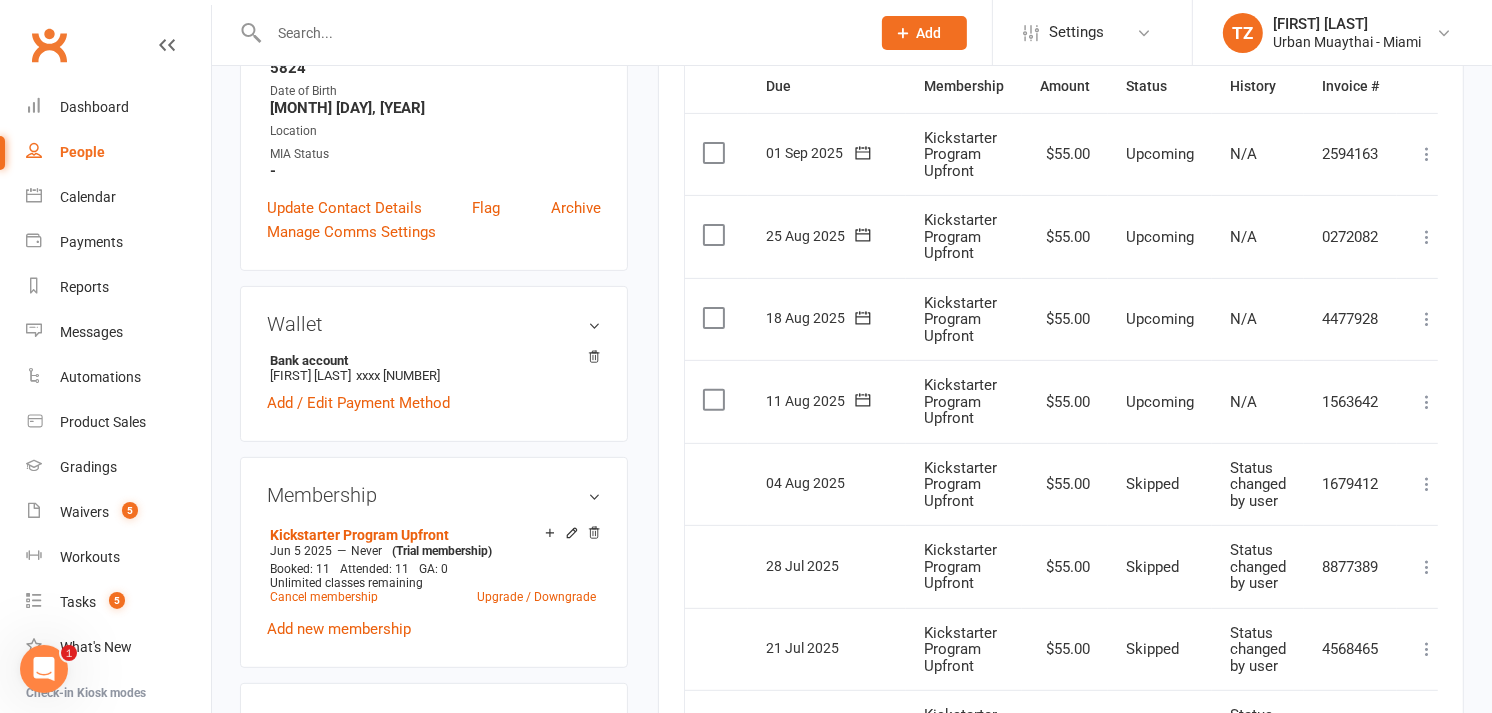 click on "Select this" at bounding box center (716, 484) 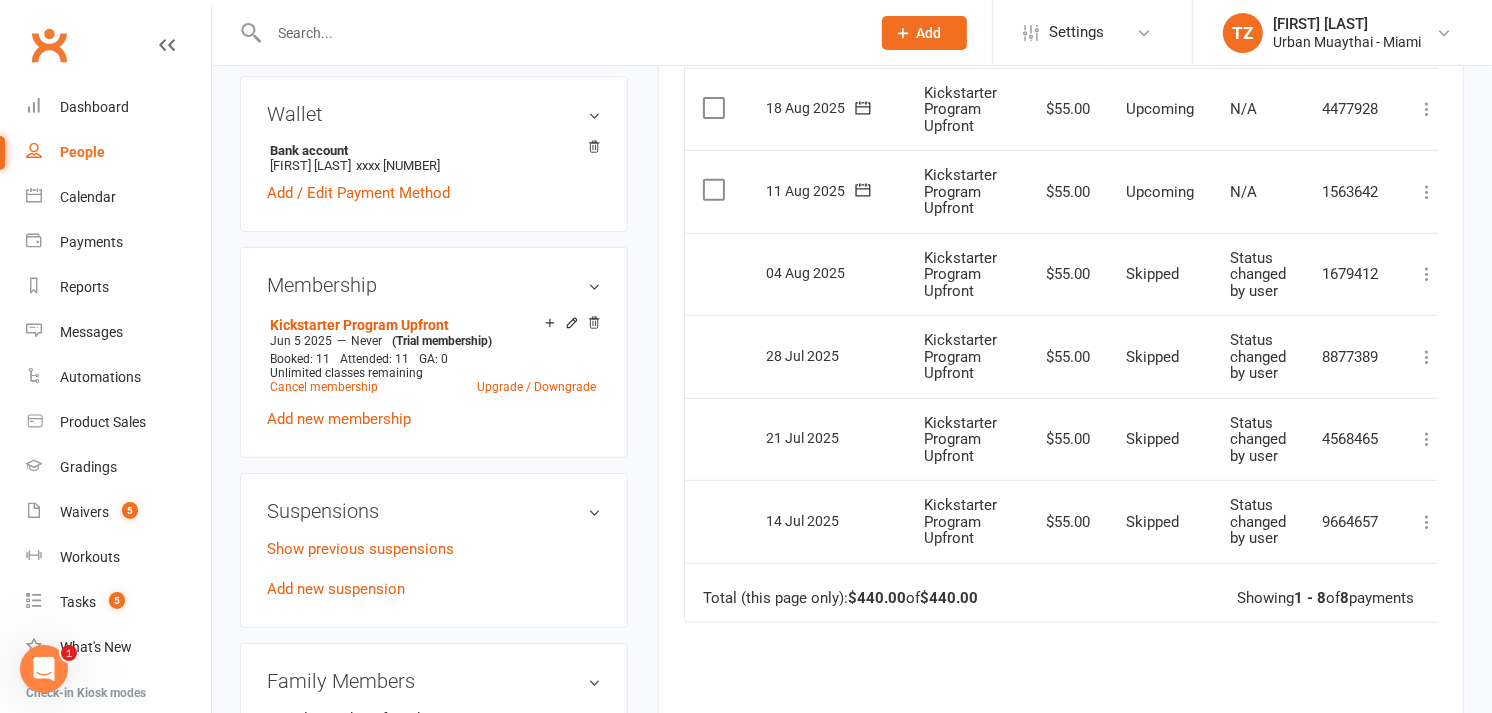 scroll, scrollTop: 717, scrollLeft: 0, axis: vertical 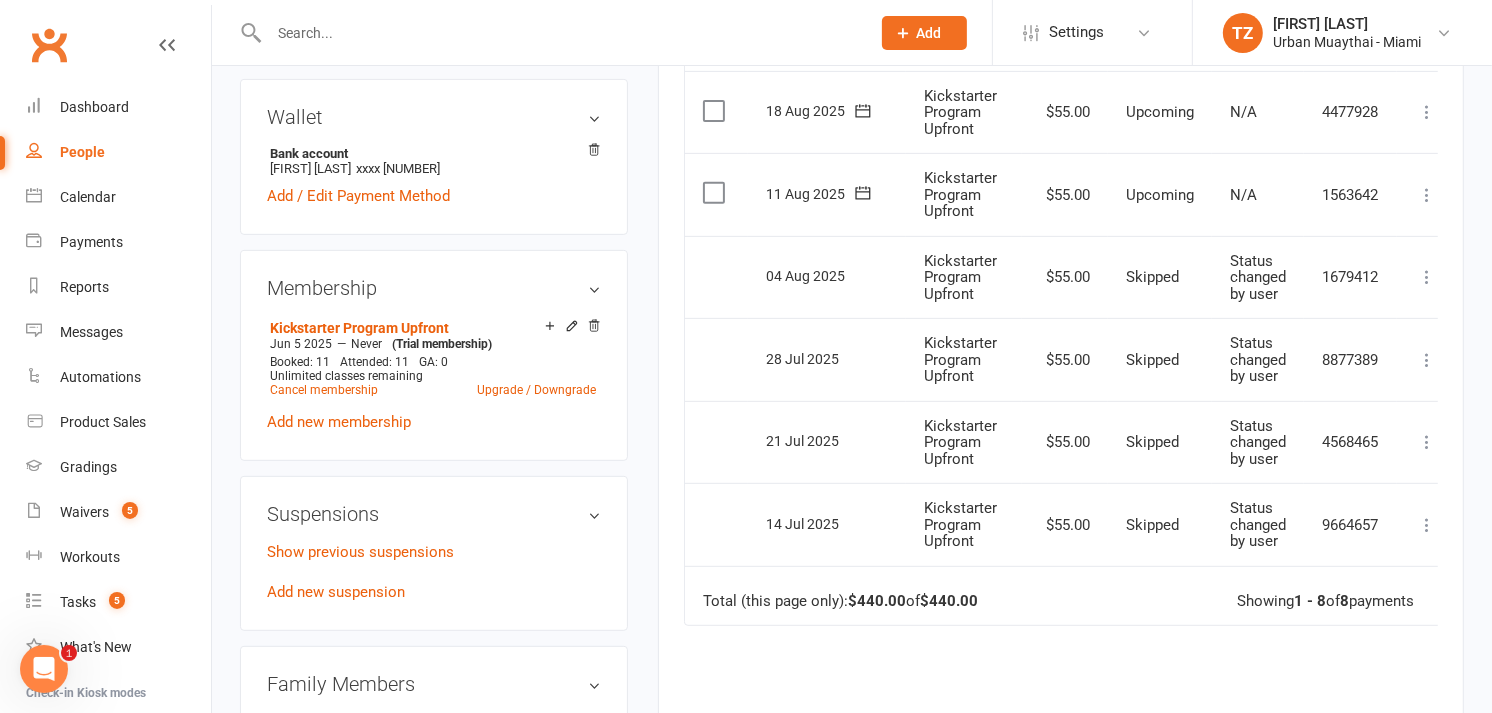 click at bounding box center (559, 33) 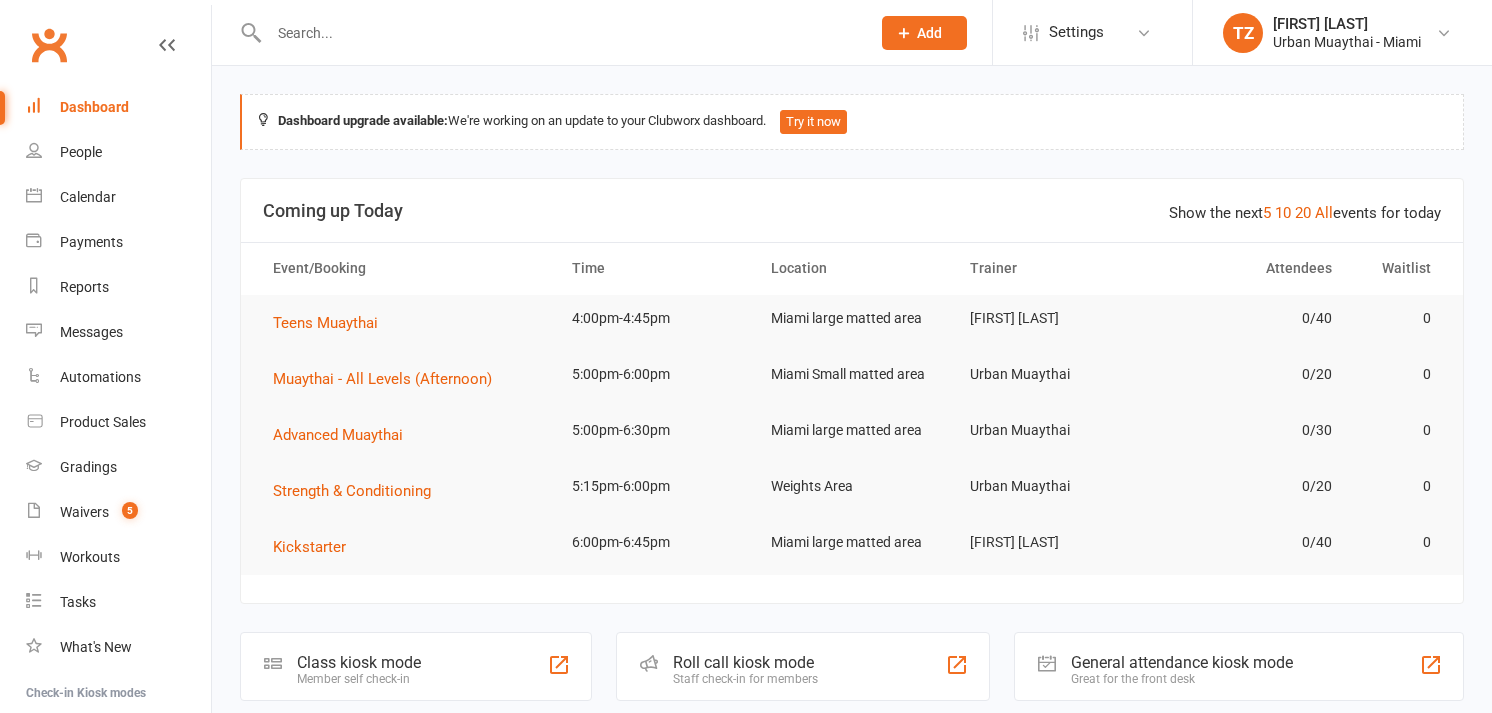 scroll, scrollTop: 0, scrollLeft: 0, axis: both 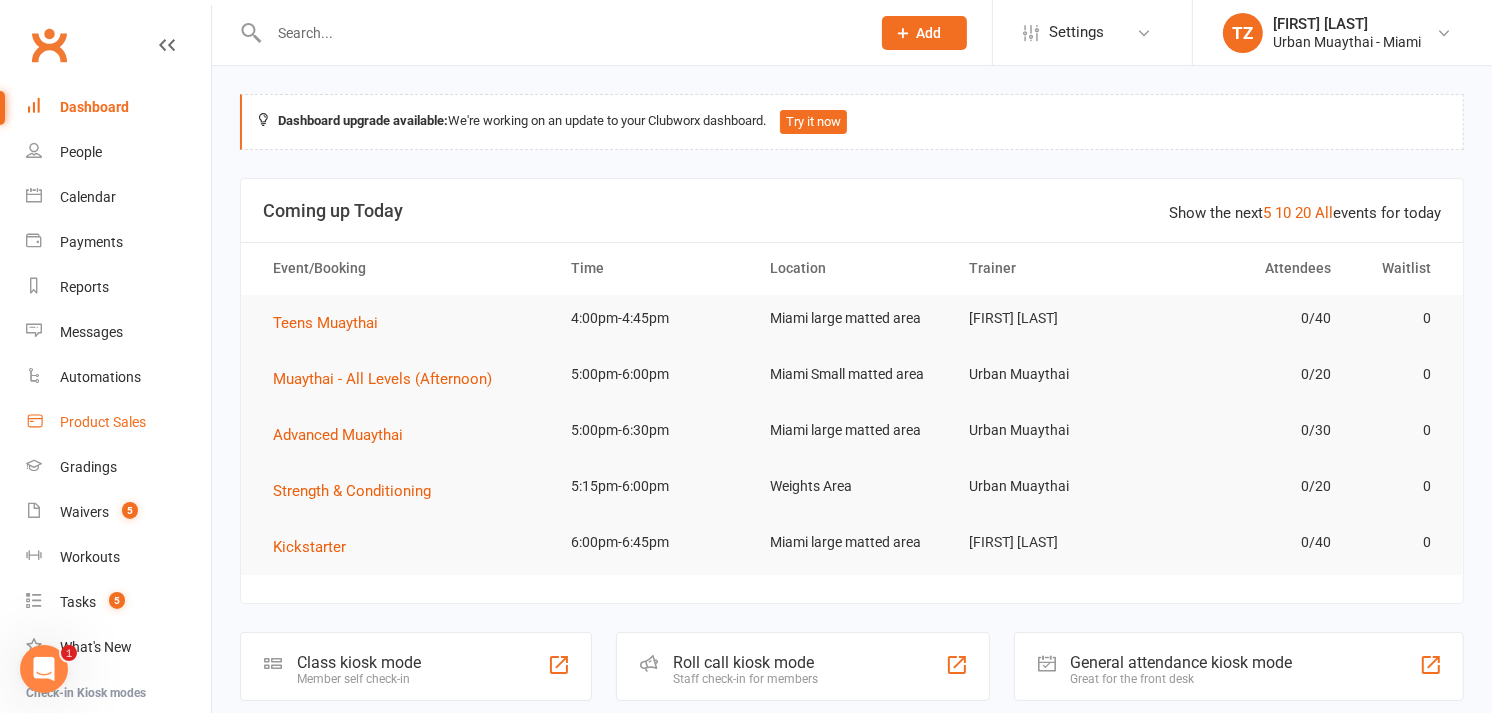 click on "Product Sales" at bounding box center (103, 422) 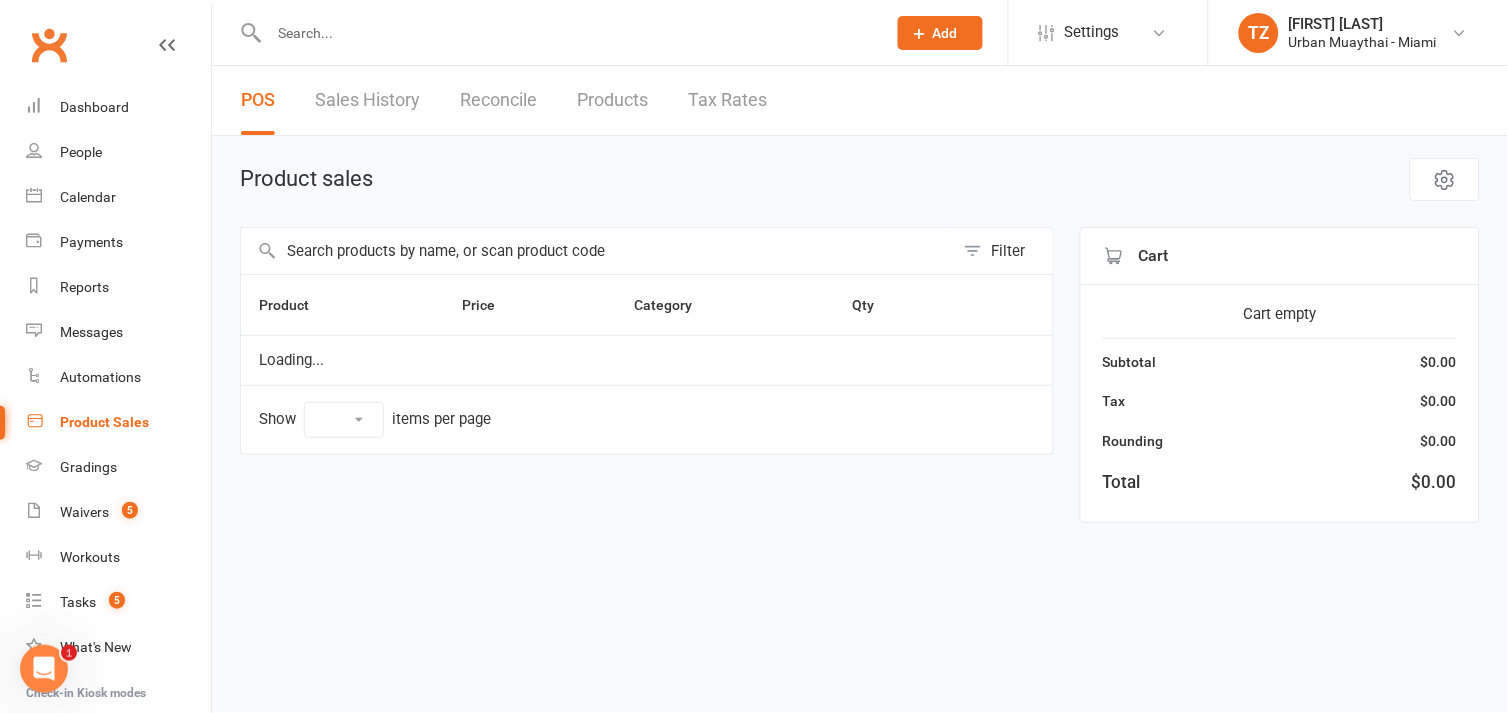 select on "100" 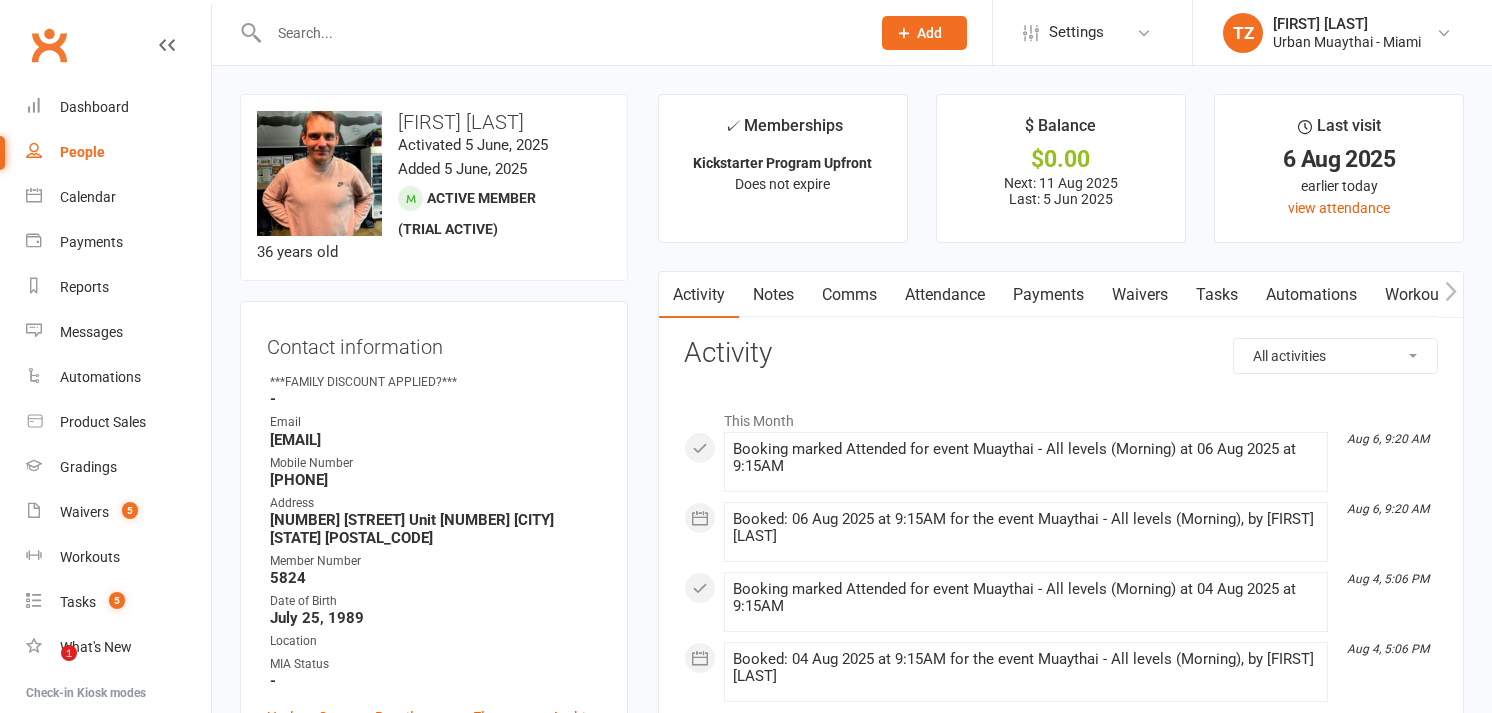 scroll, scrollTop: 0, scrollLeft: 0, axis: both 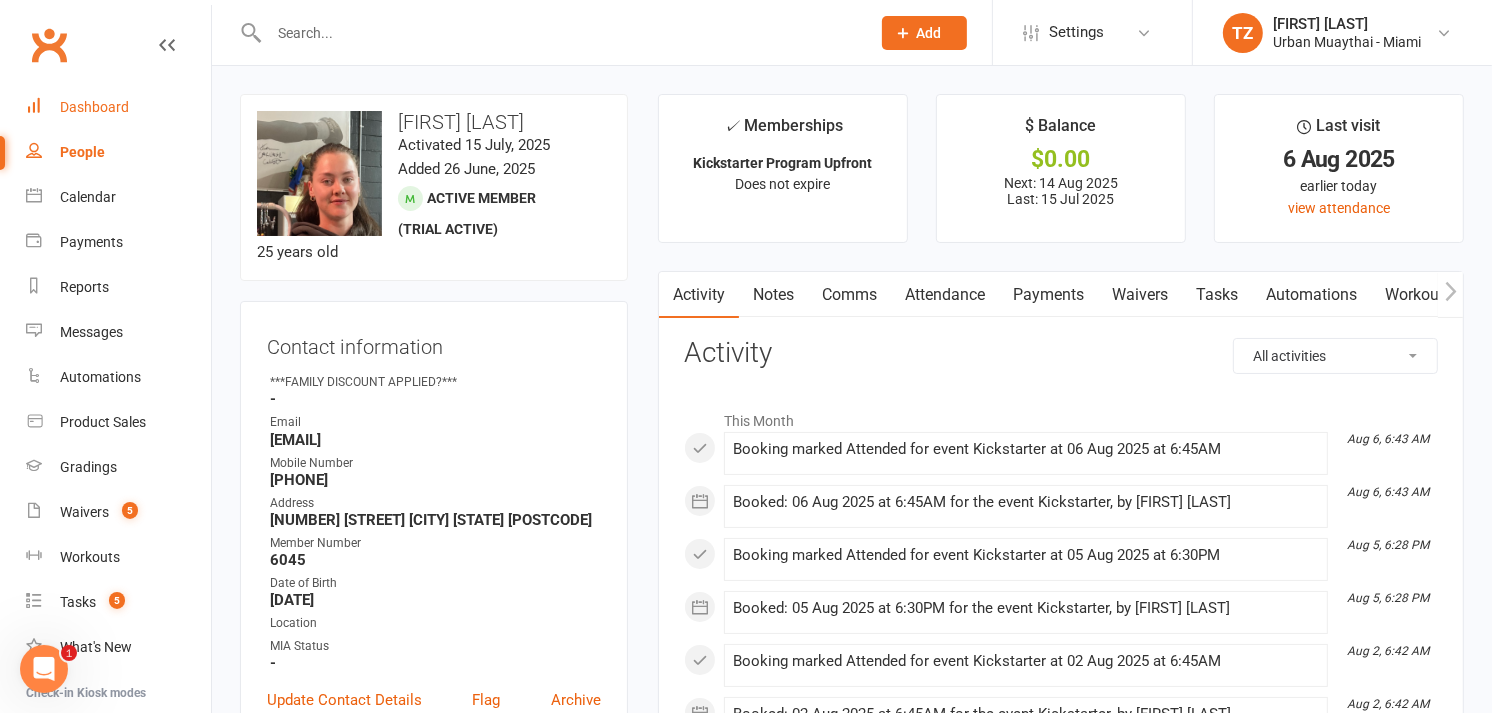 click on "Dashboard" at bounding box center (118, 107) 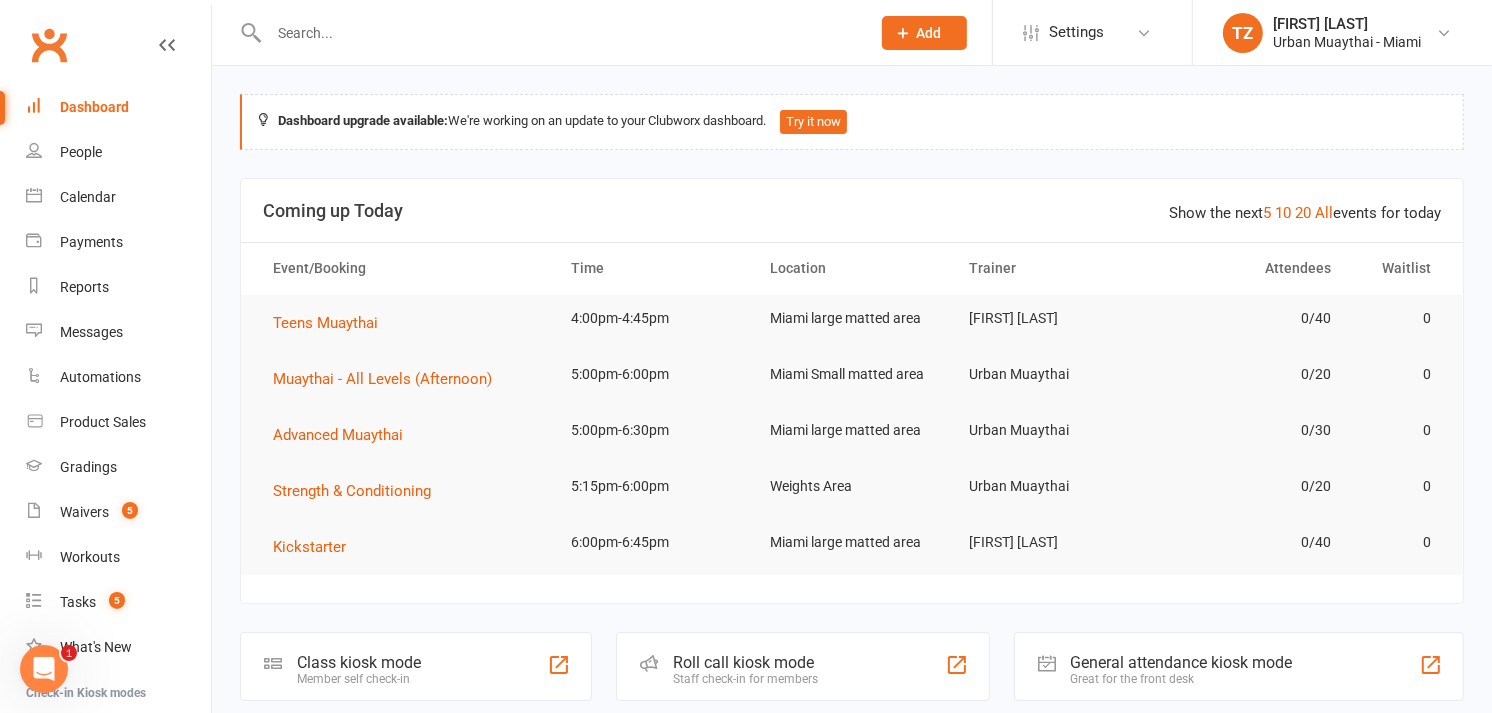 click on "Roll call kiosk mode Staff check-in for members" 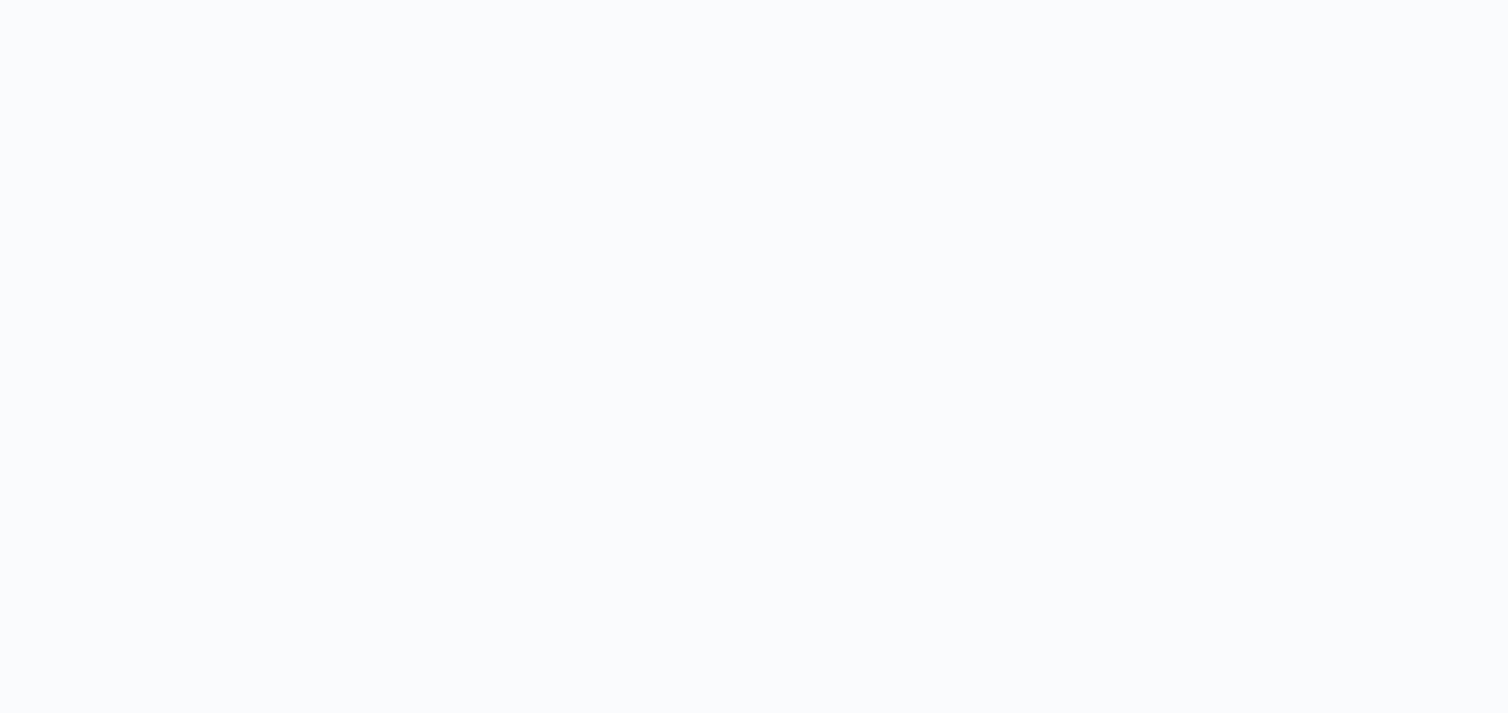 scroll, scrollTop: 0, scrollLeft: 0, axis: both 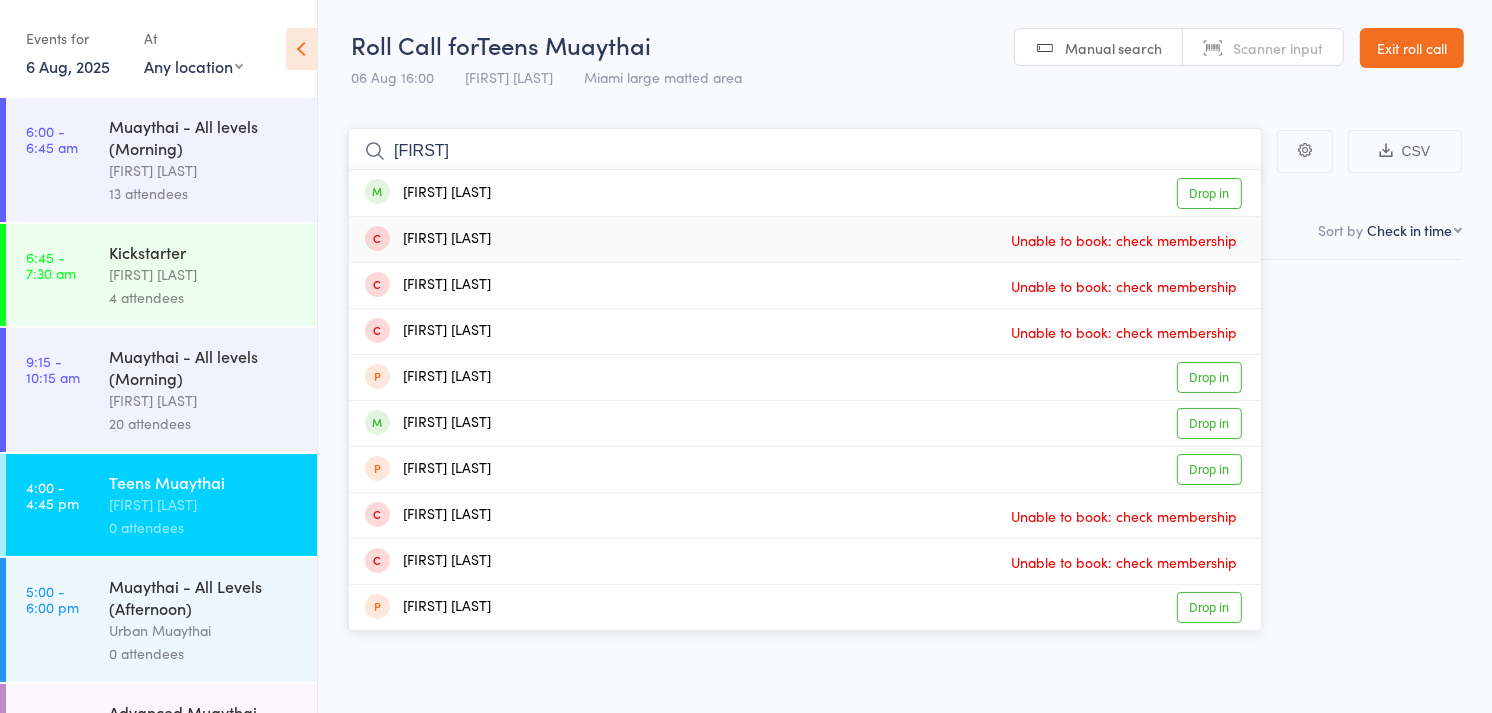 type on "[FIRST]" 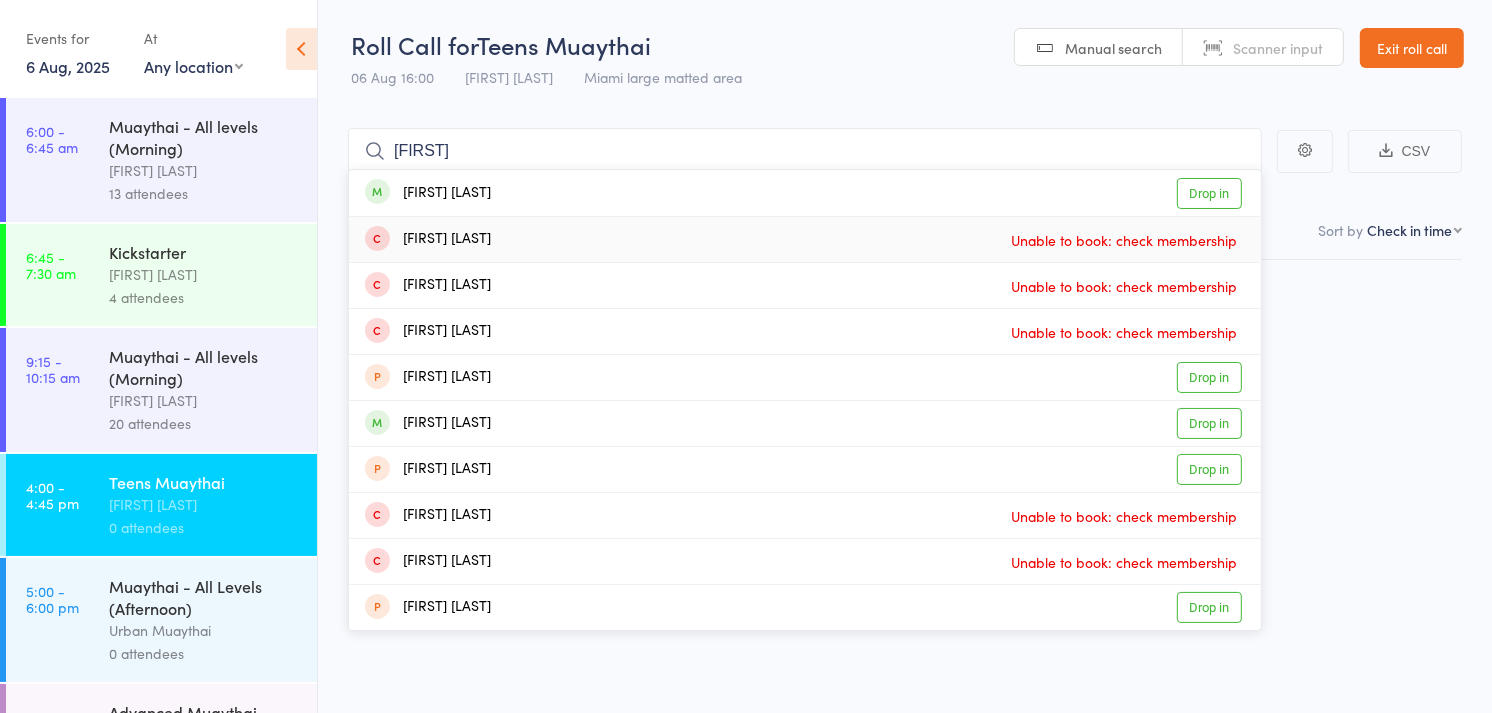 click on "Muaythai - All levels (Morning)" at bounding box center [204, 367] 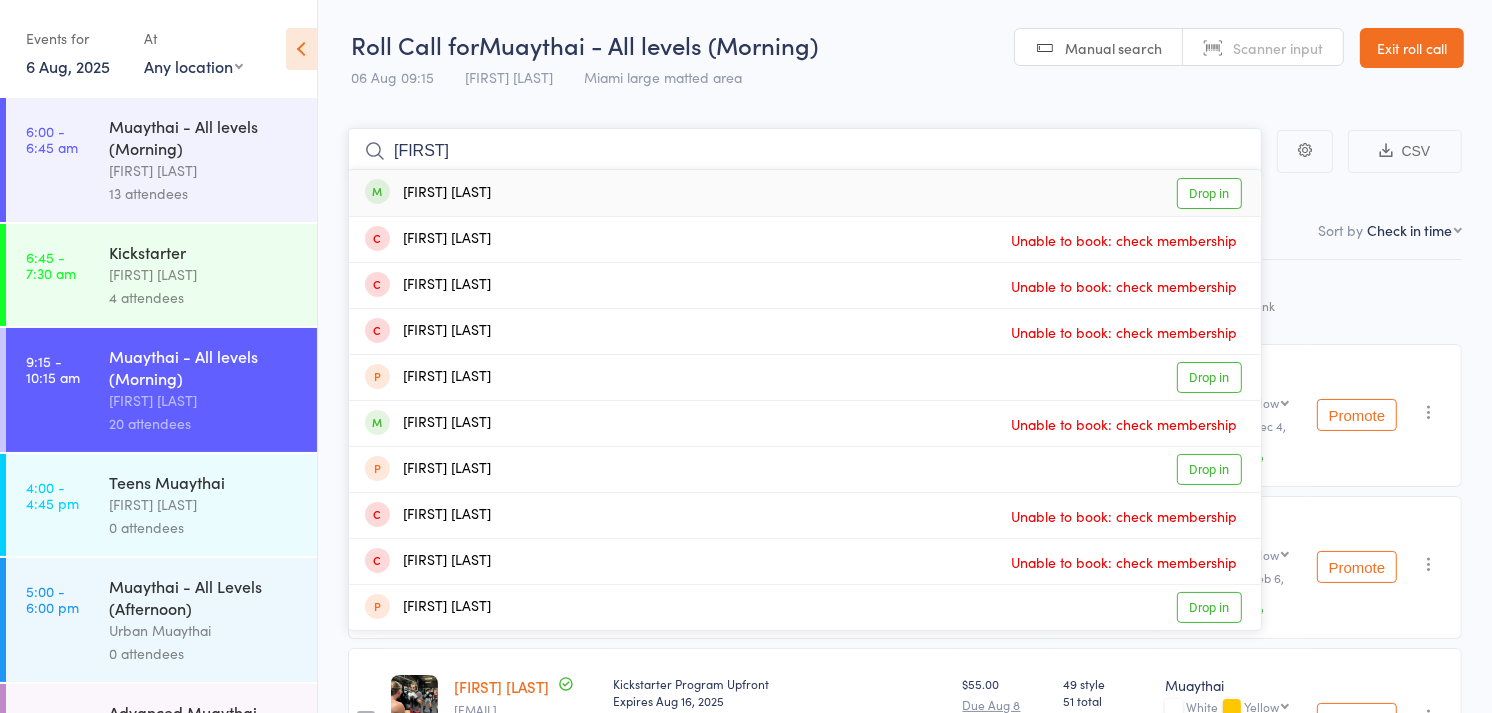 type on "[FIRST]" 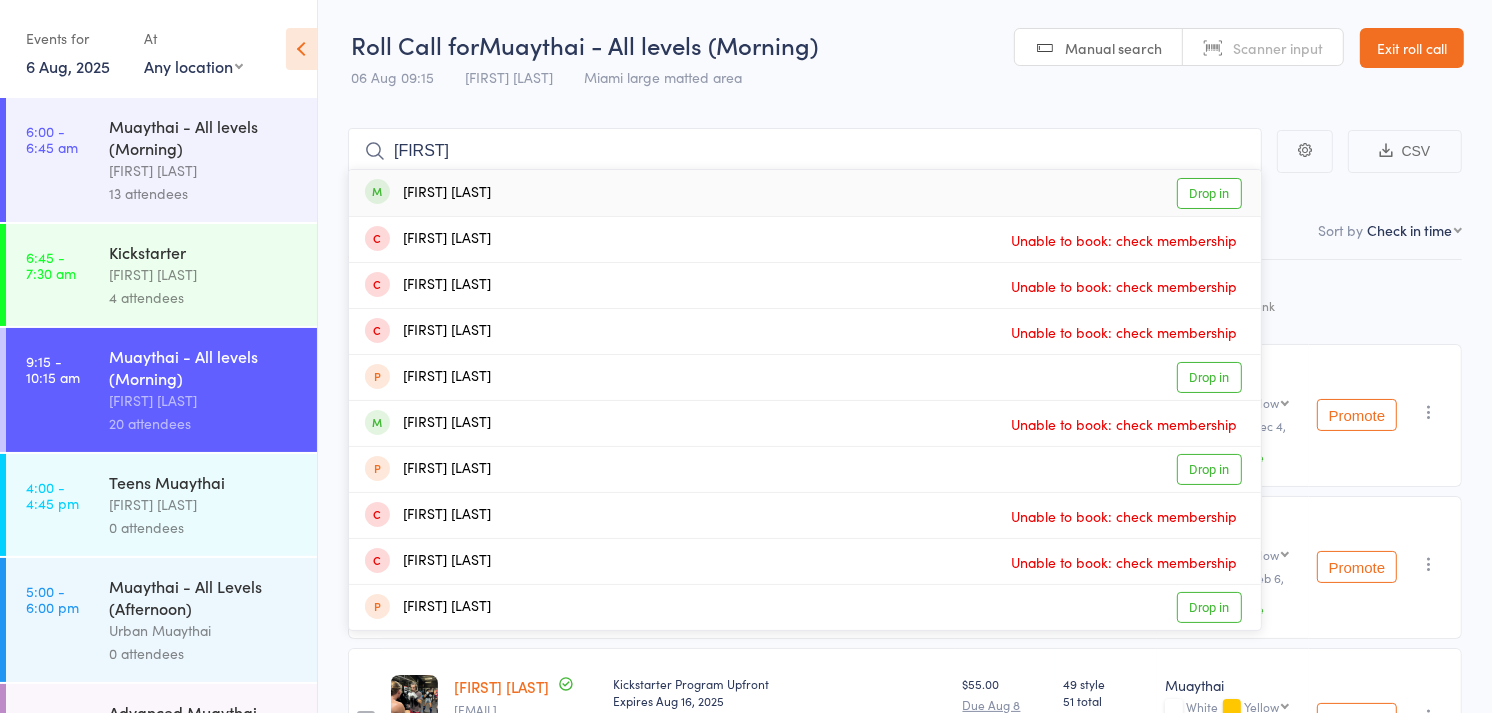 click on "[FIRST] [LAST] Drop in" at bounding box center [805, 193] 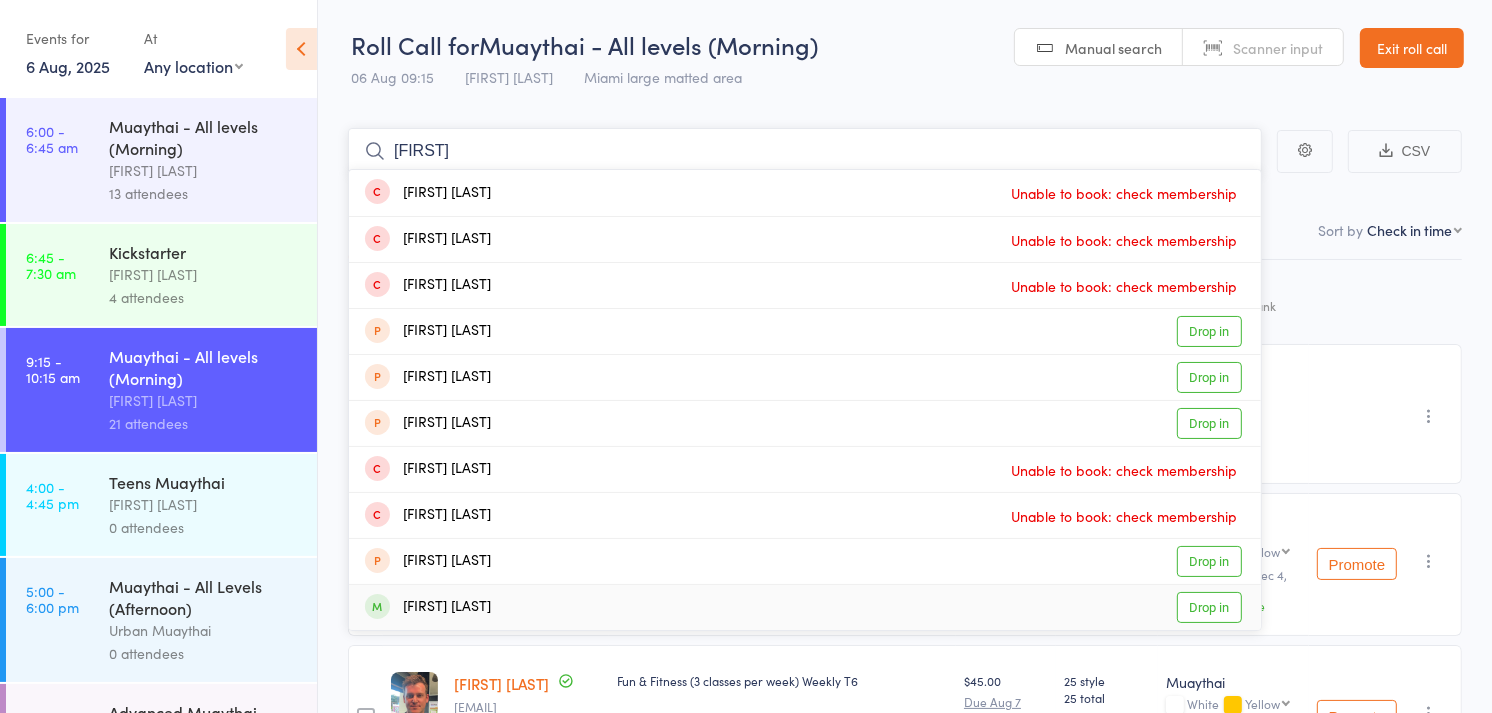 type on "[FIRST]" 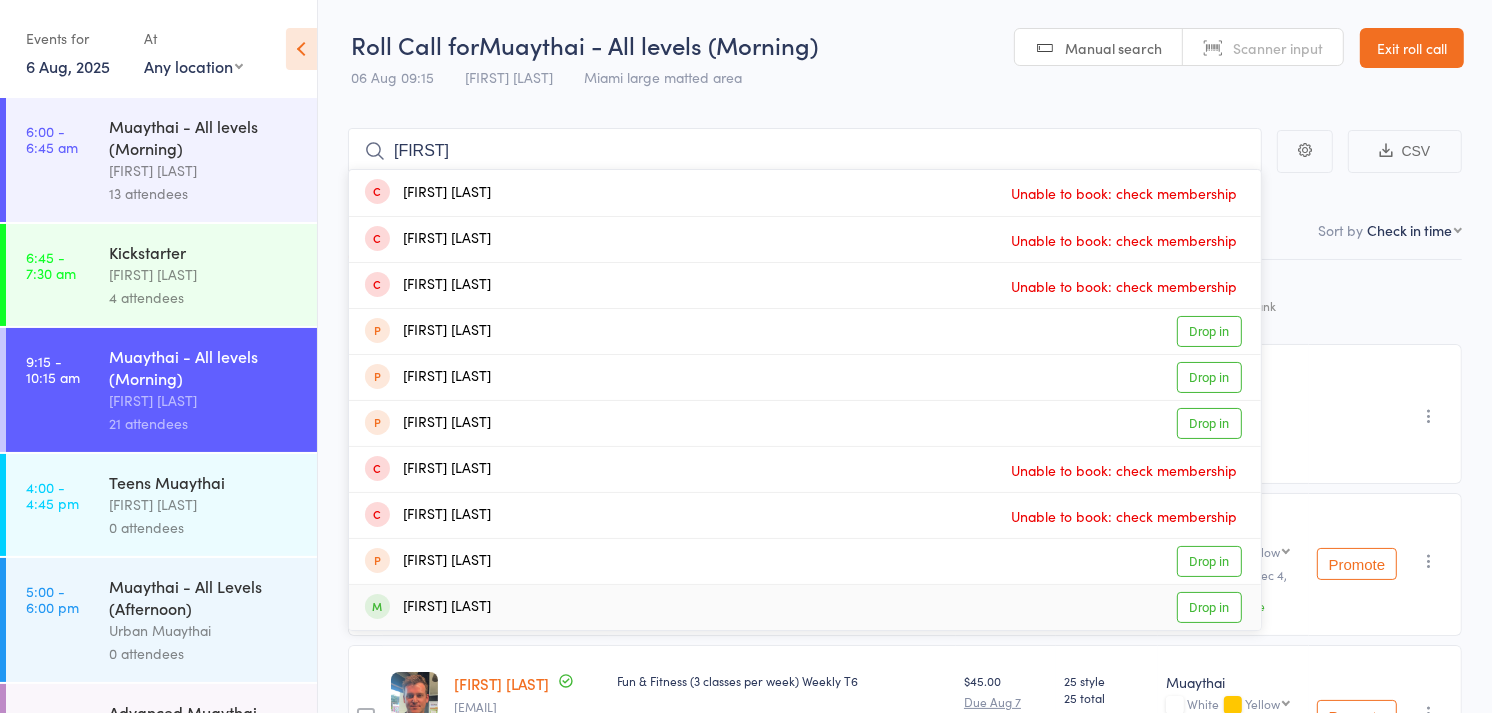 click on "[FIRST] [LAST]" at bounding box center (428, 607) 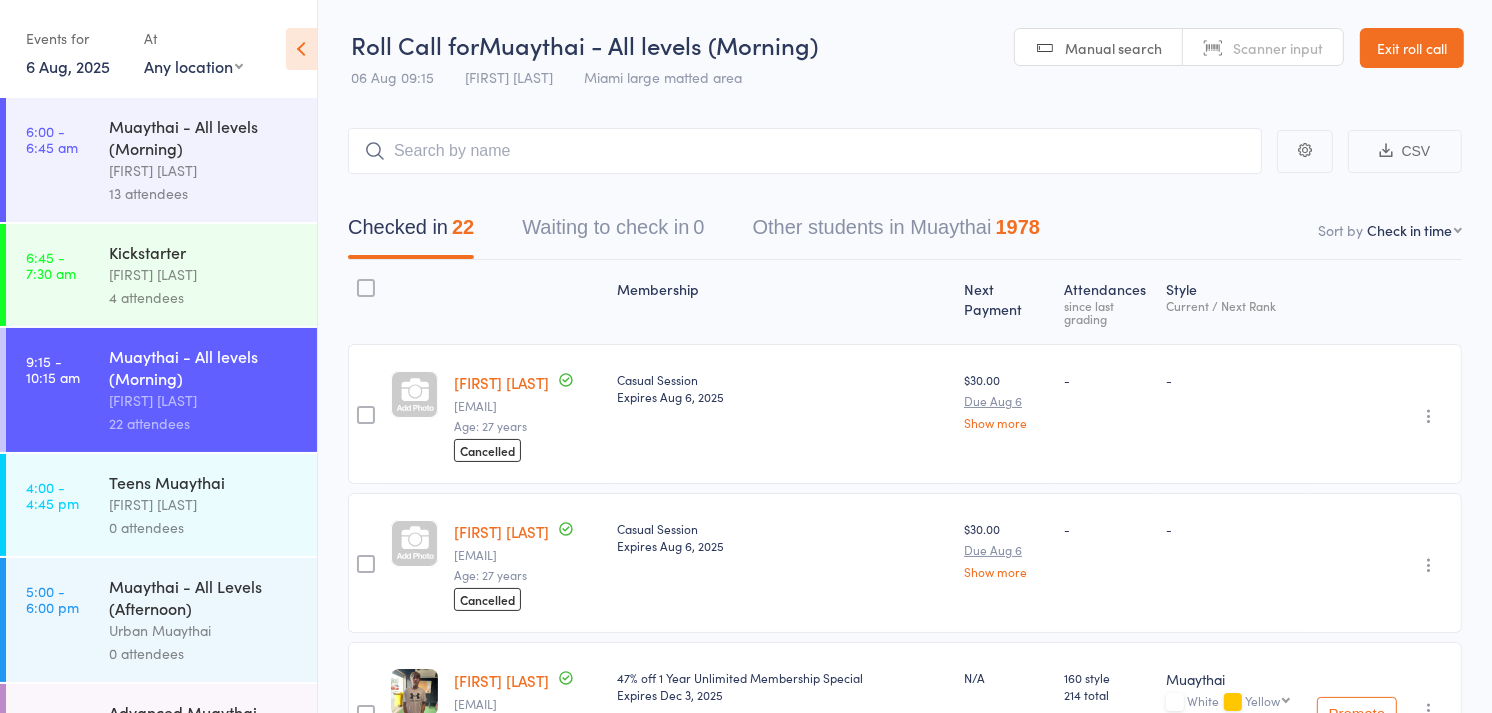 click on "Cancelled" at bounding box center [487, 599] 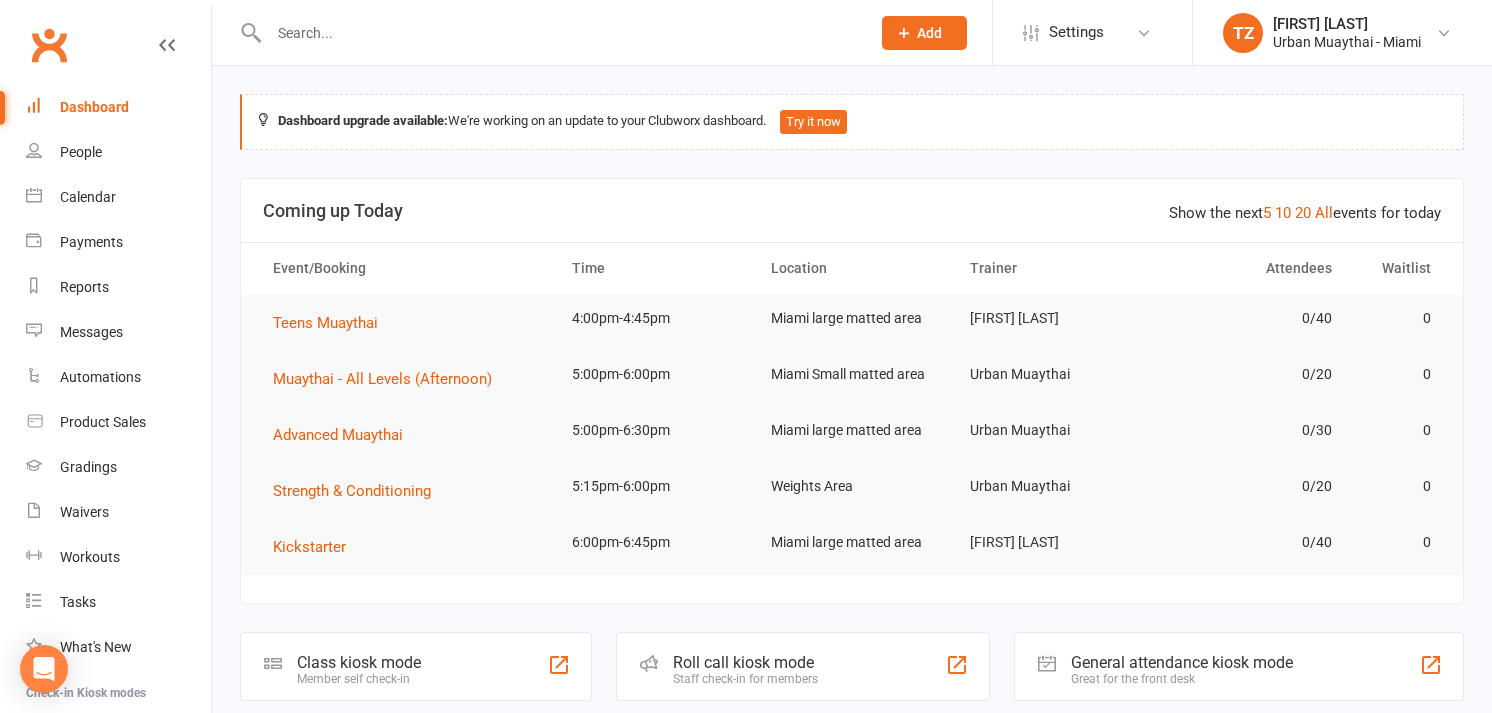 scroll, scrollTop: 0, scrollLeft: 0, axis: both 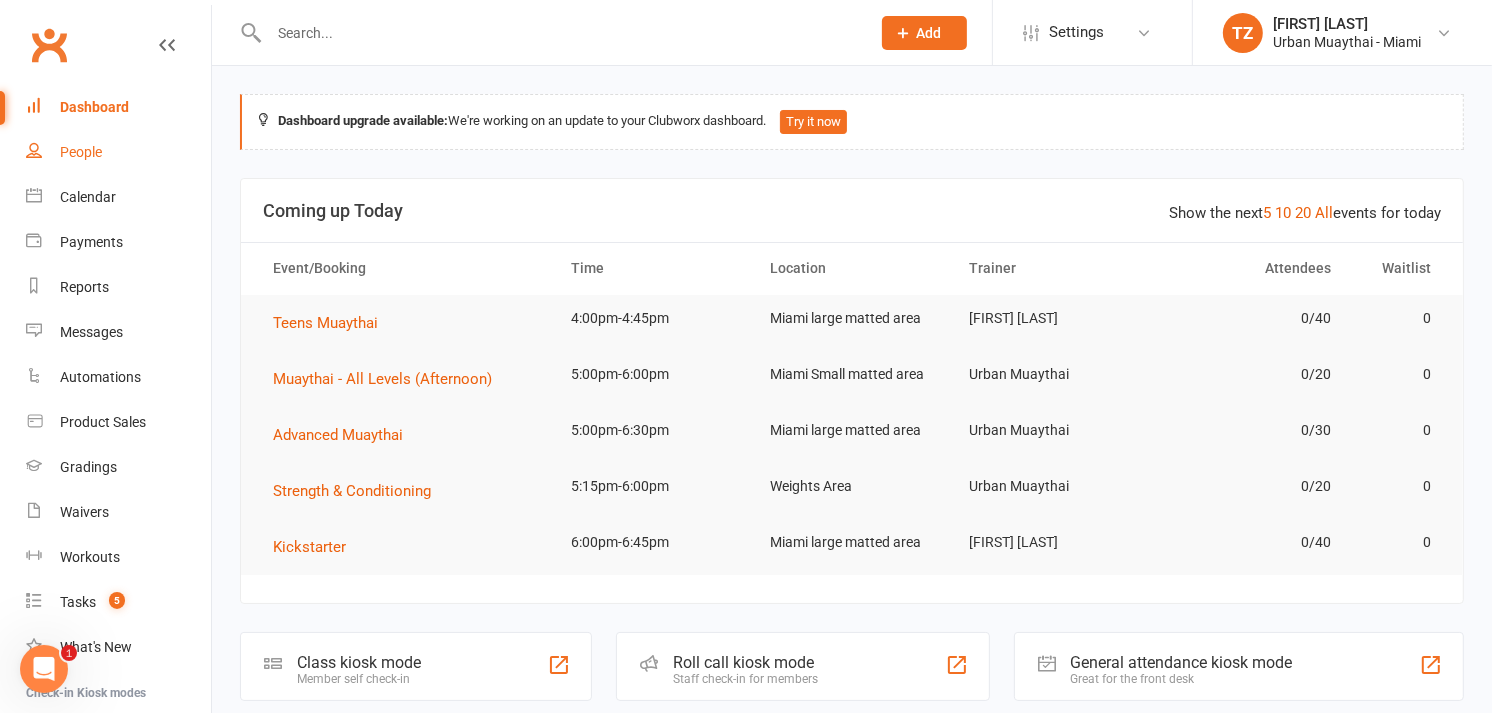 click on "People" at bounding box center [81, 152] 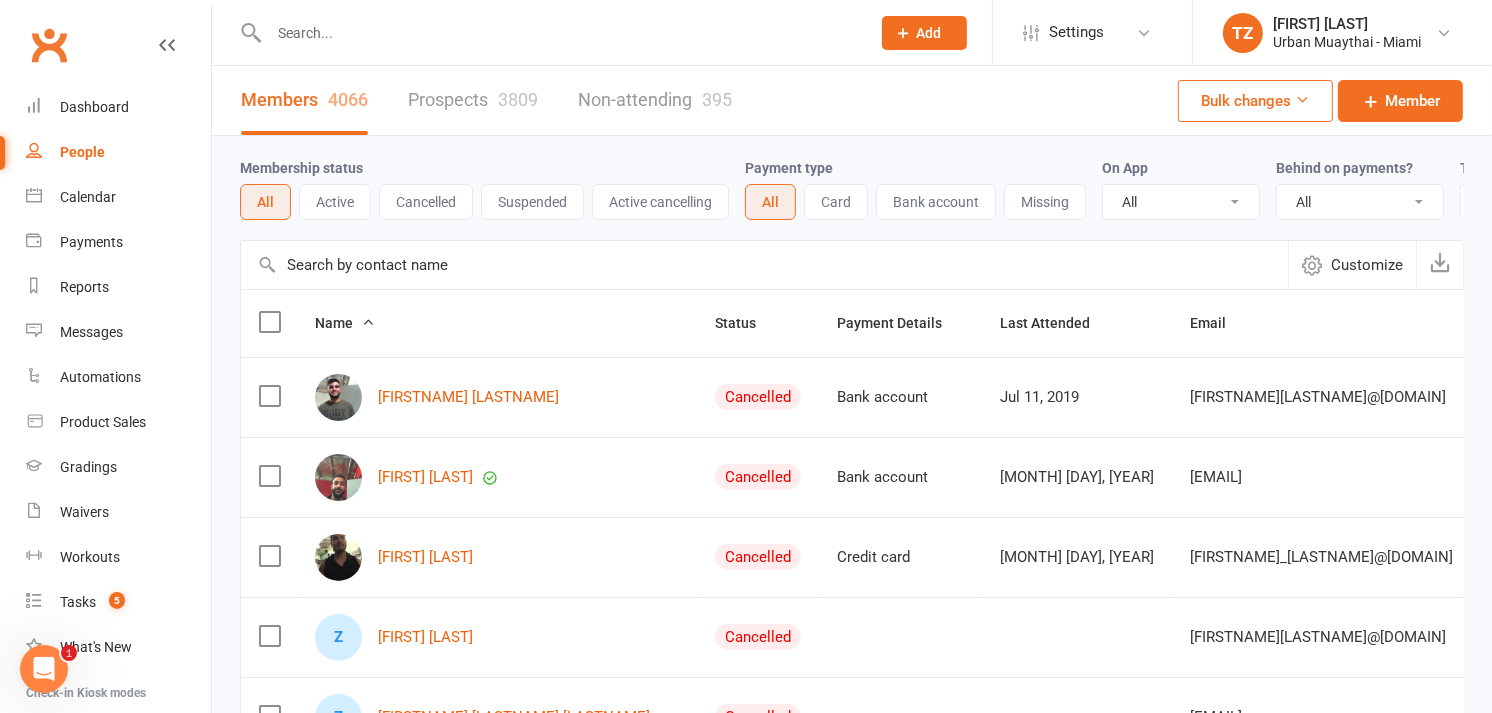 click at bounding box center [559, 33] 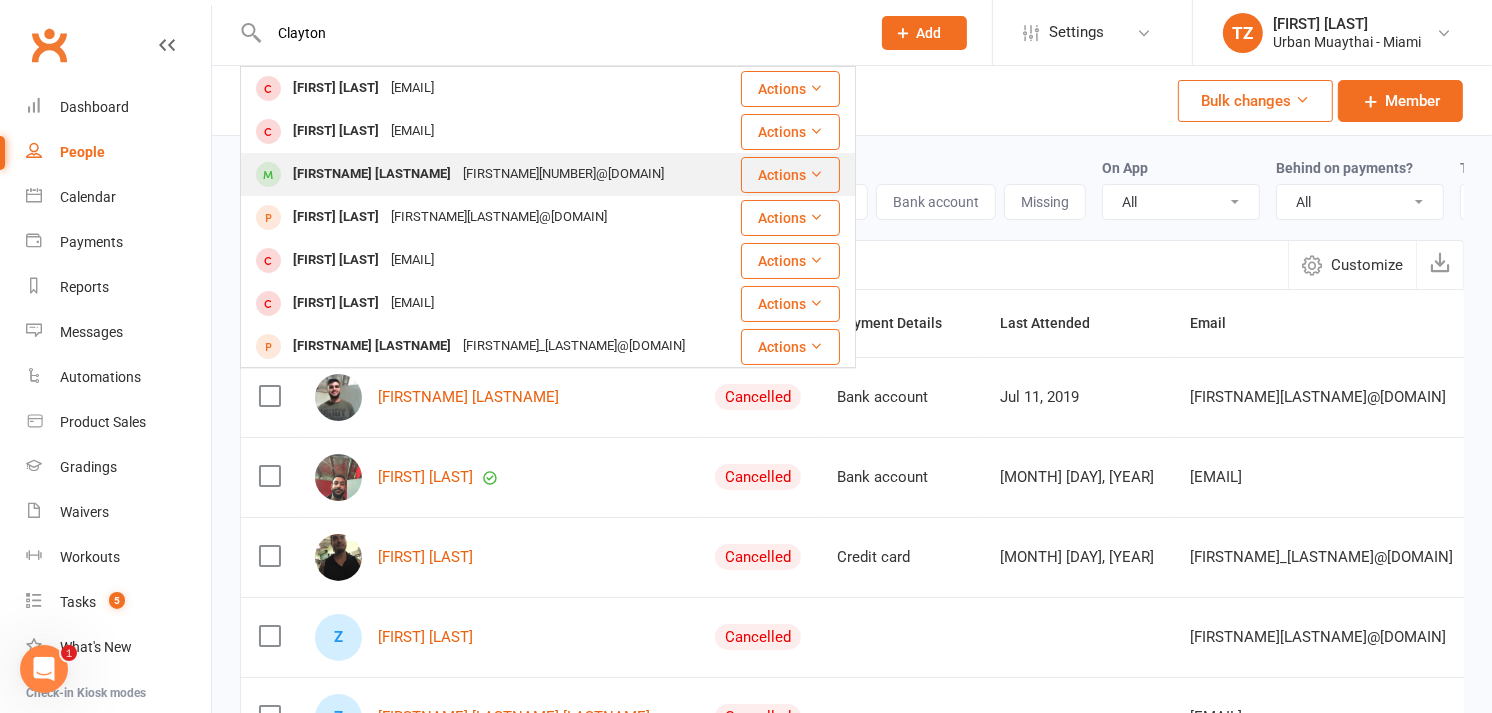 type on "Clayton" 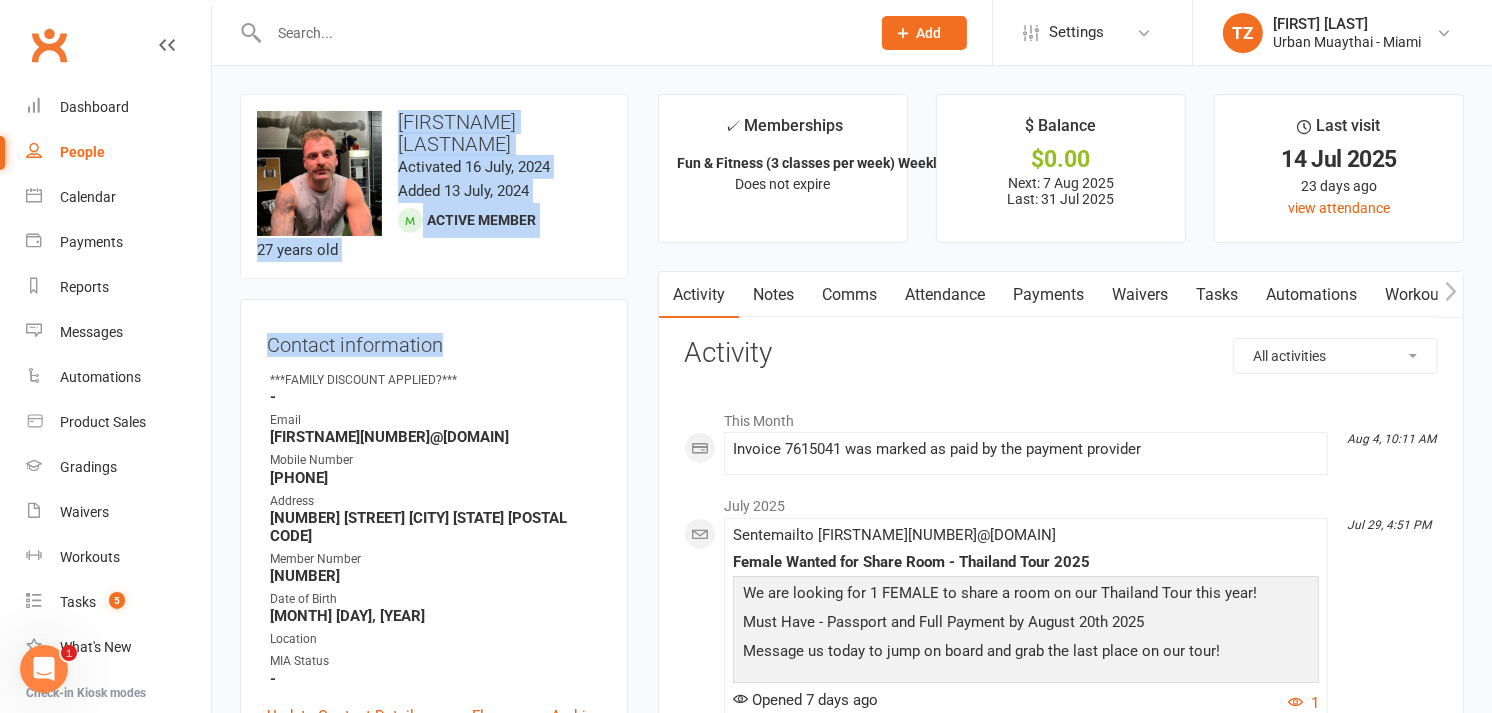 drag, startPoint x: 336, startPoint y: 168, endPoint x: 605, endPoint y: 292, distance: 296.2043 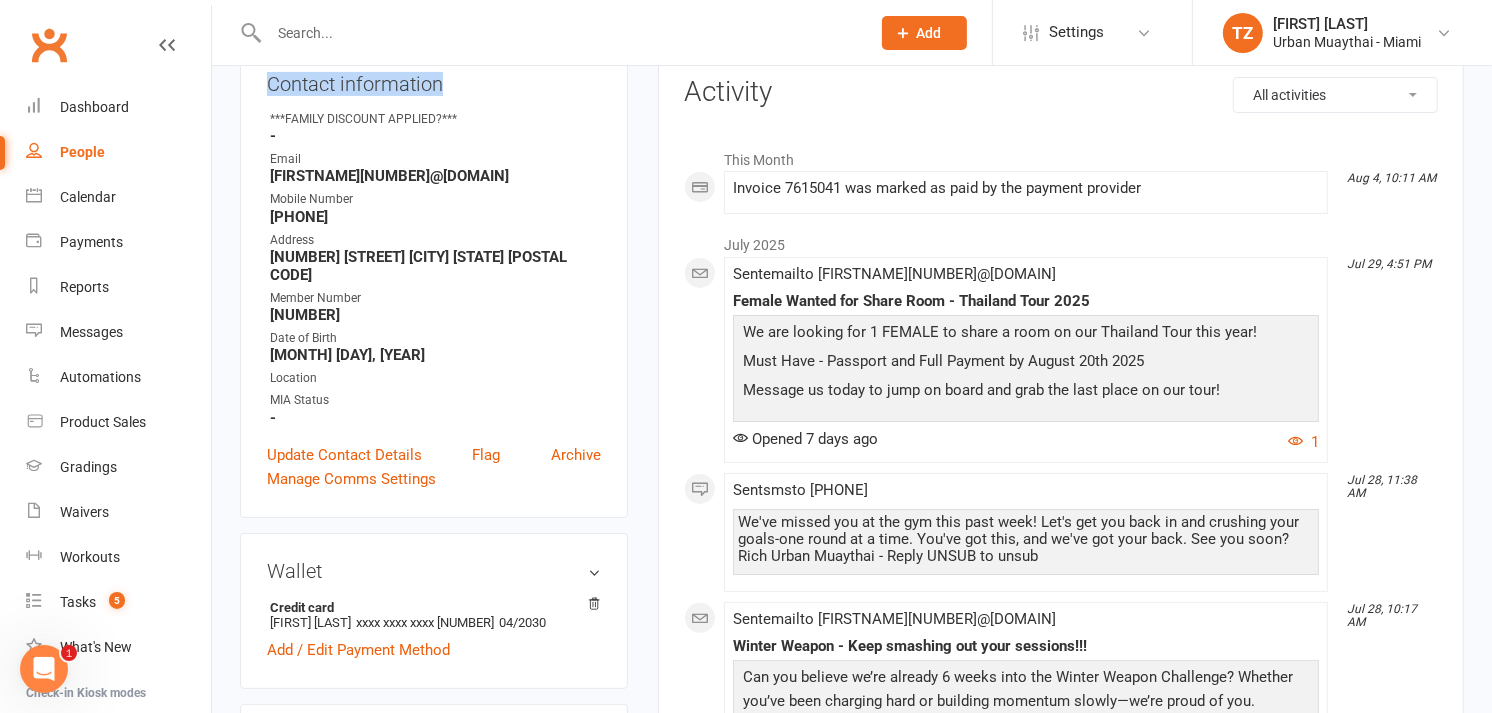 scroll, scrollTop: 260, scrollLeft: 0, axis: vertical 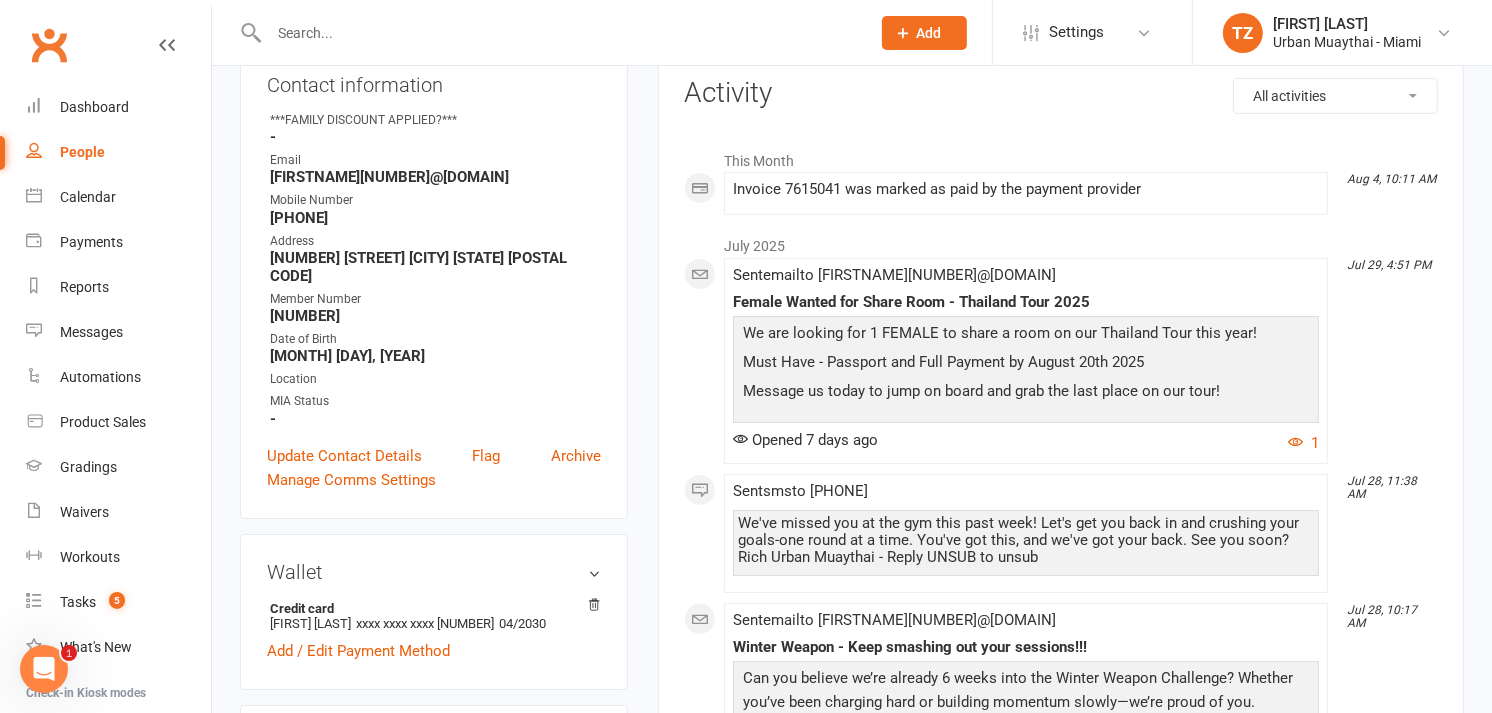 click on "We've missed you at the gym this past week! Let's get you back in and crushing your goals-one round at a time. You've got this, and we've got your back. See you soon? Rich Urban Muaythai - Reply UNSUB to unsub" at bounding box center (1026, 540) 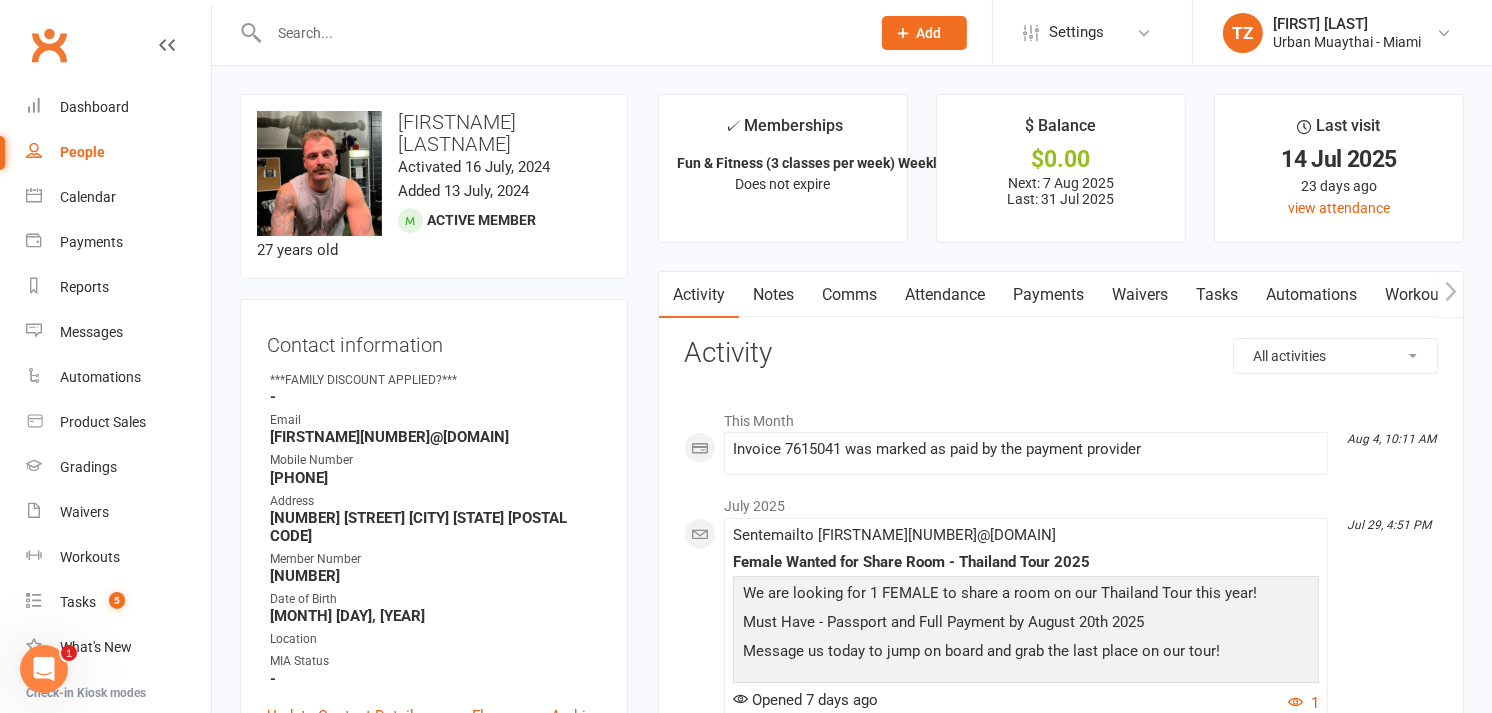 click on "Attendance" at bounding box center (945, 295) 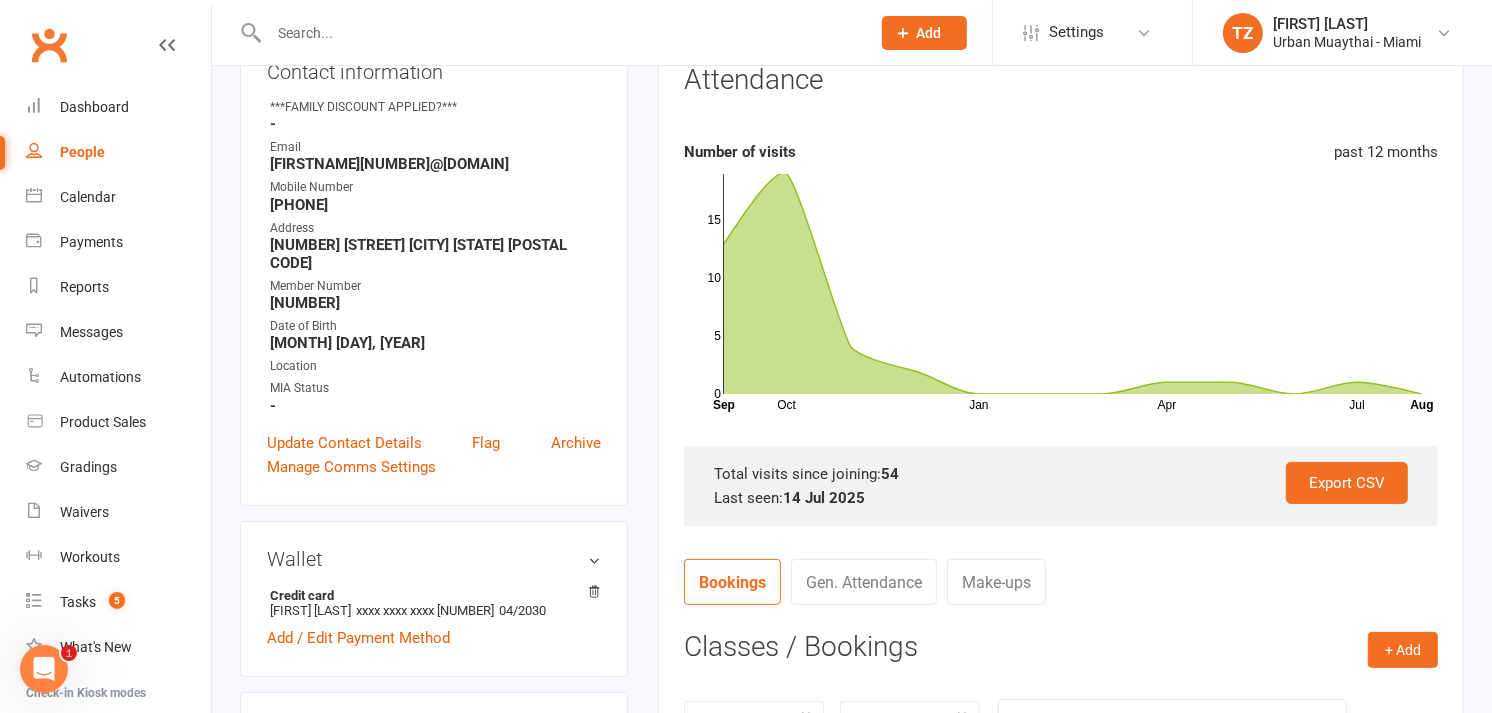 scroll, scrollTop: 0, scrollLeft: 0, axis: both 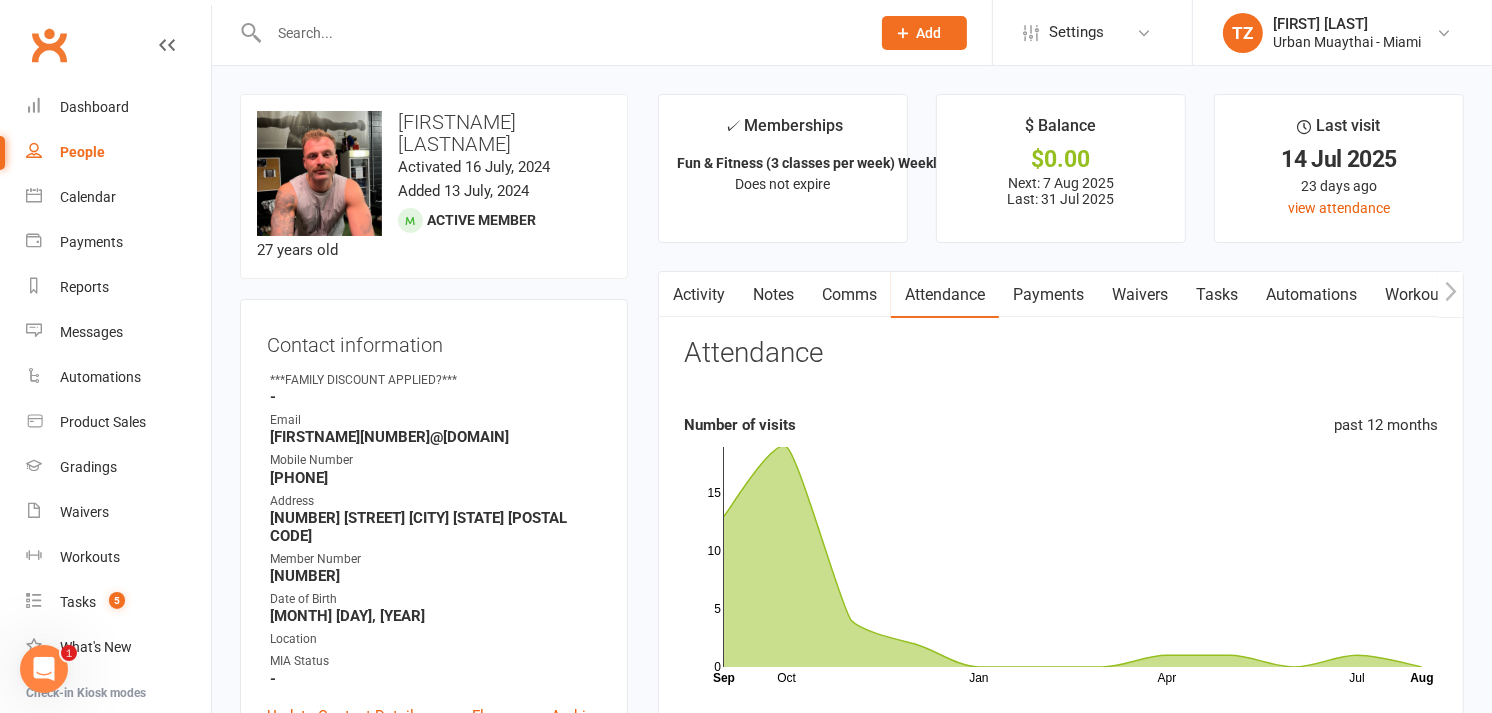 click on "Notes" at bounding box center (773, 295) 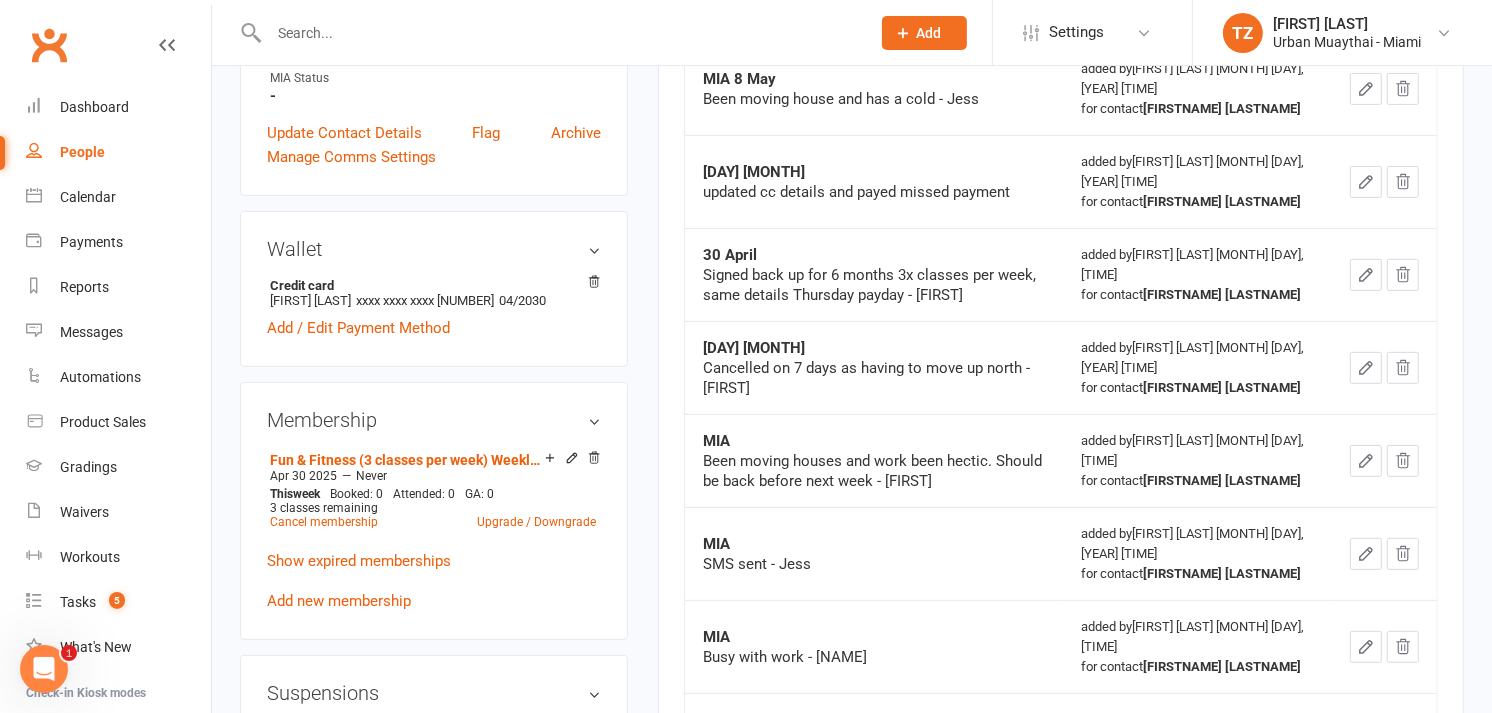 scroll, scrollTop: 582, scrollLeft: 0, axis: vertical 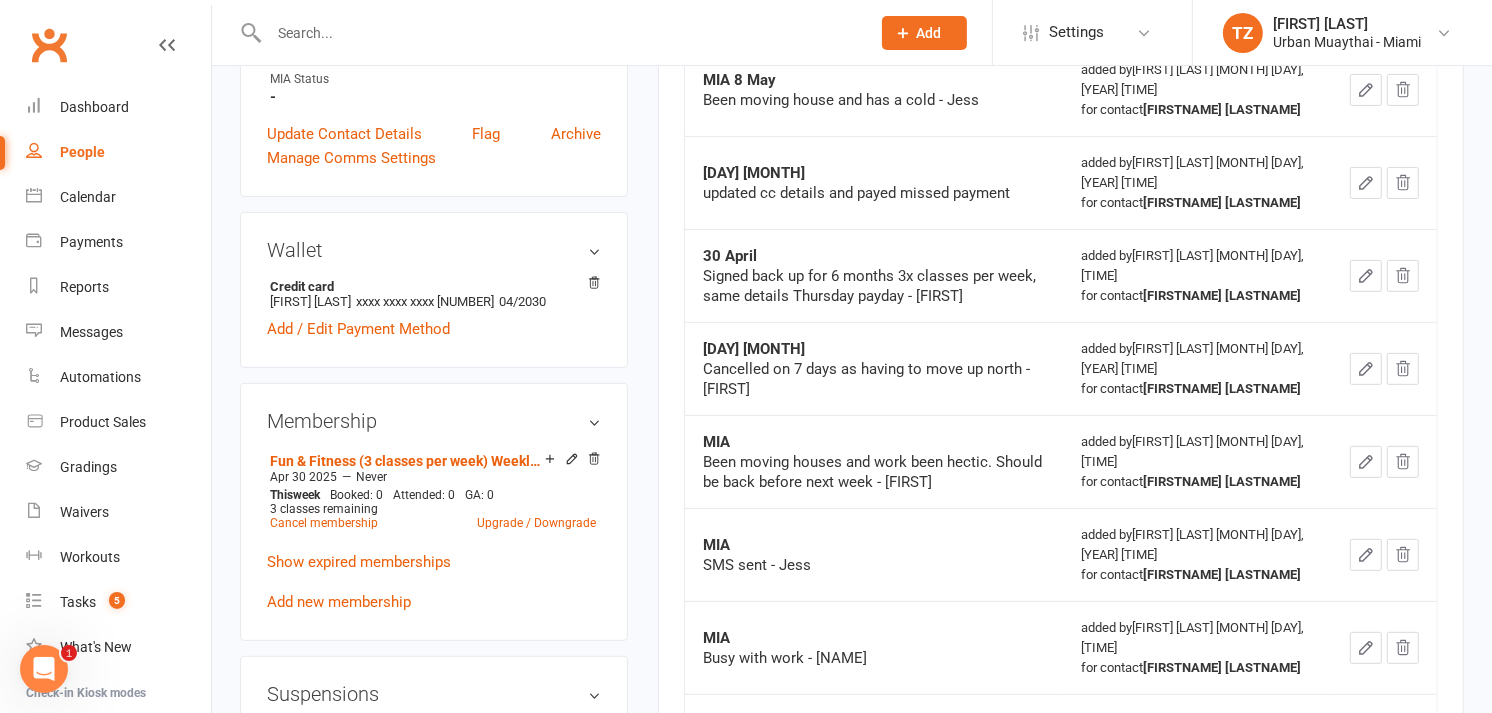 click on "Signed back up for 6 months 3x classes per week, same details Thursday payday - [FIRST]" at bounding box center (874, 286) 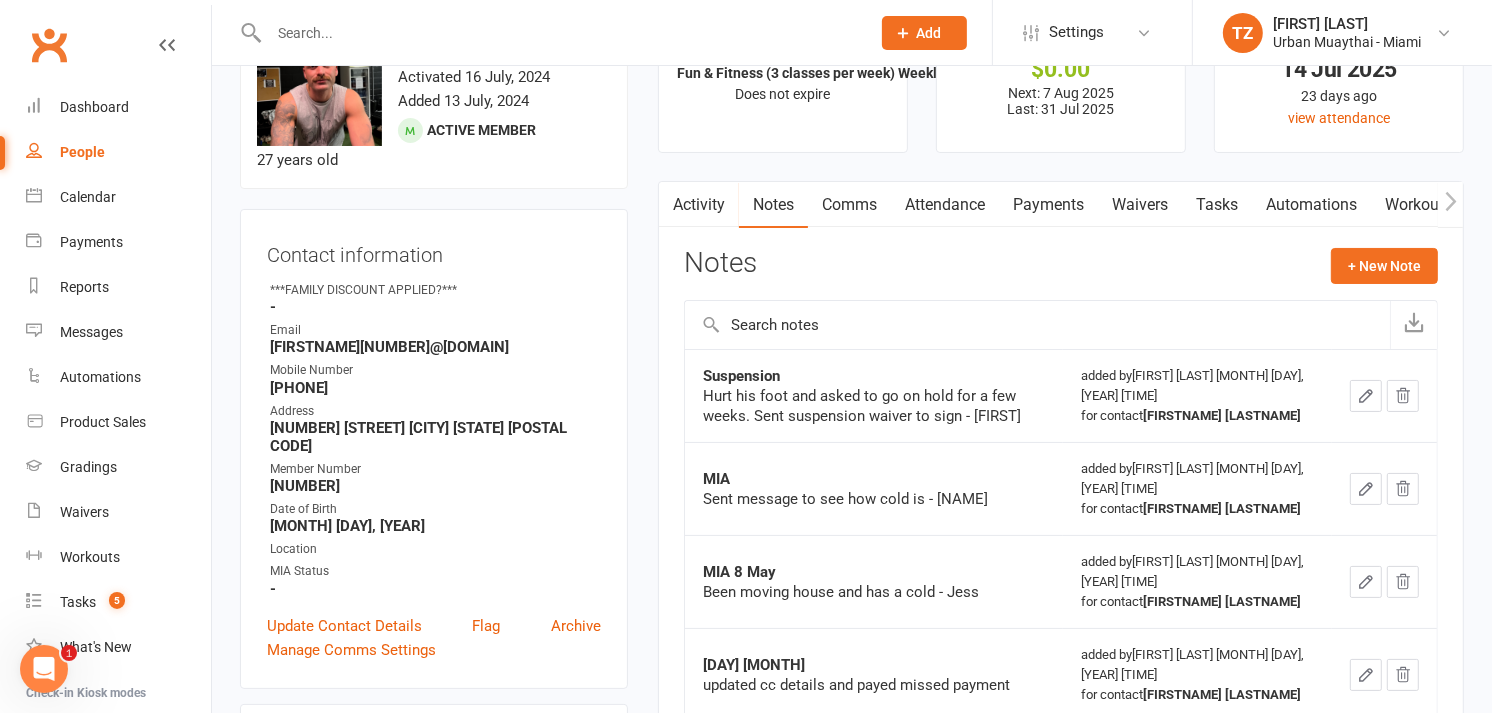 scroll, scrollTop: 0, scrollLeft: 0, axis: both 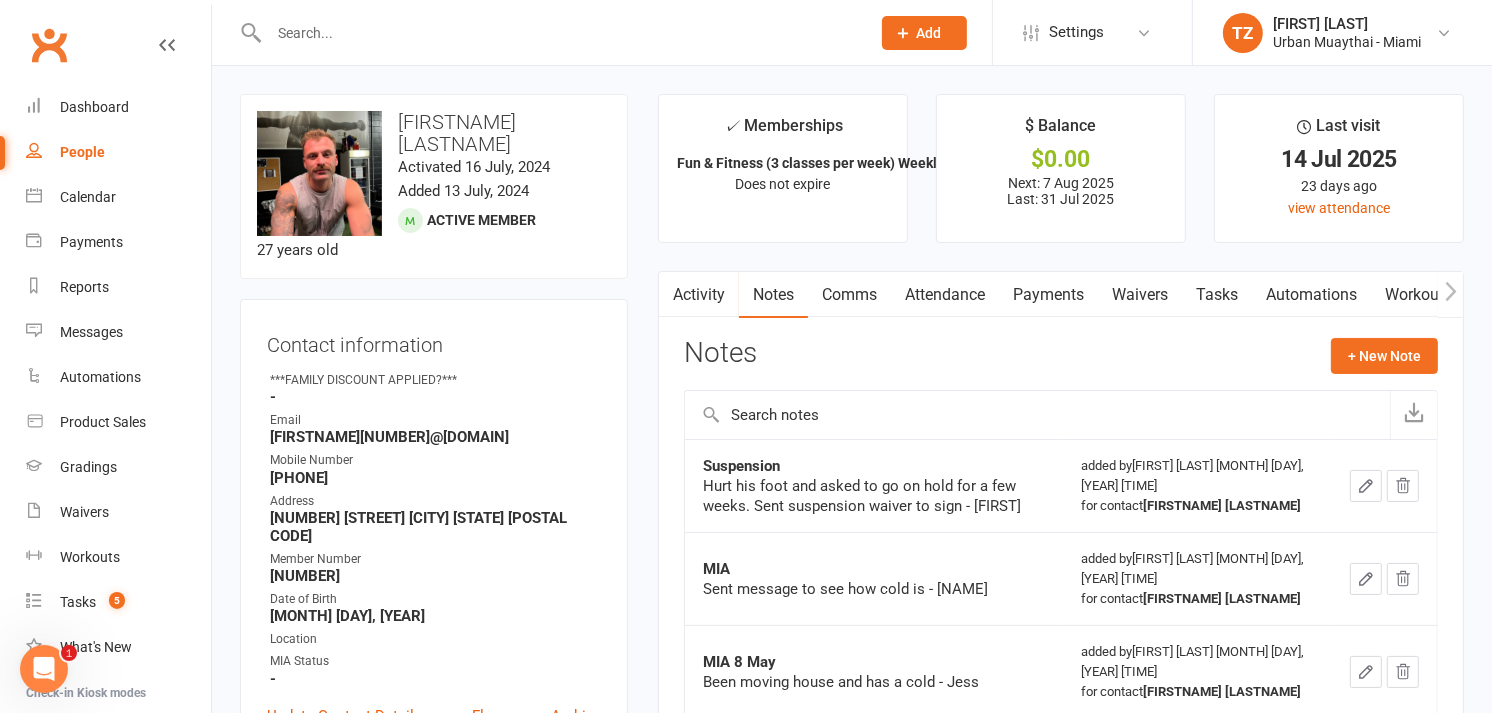 click at bounding box center (559, 33) 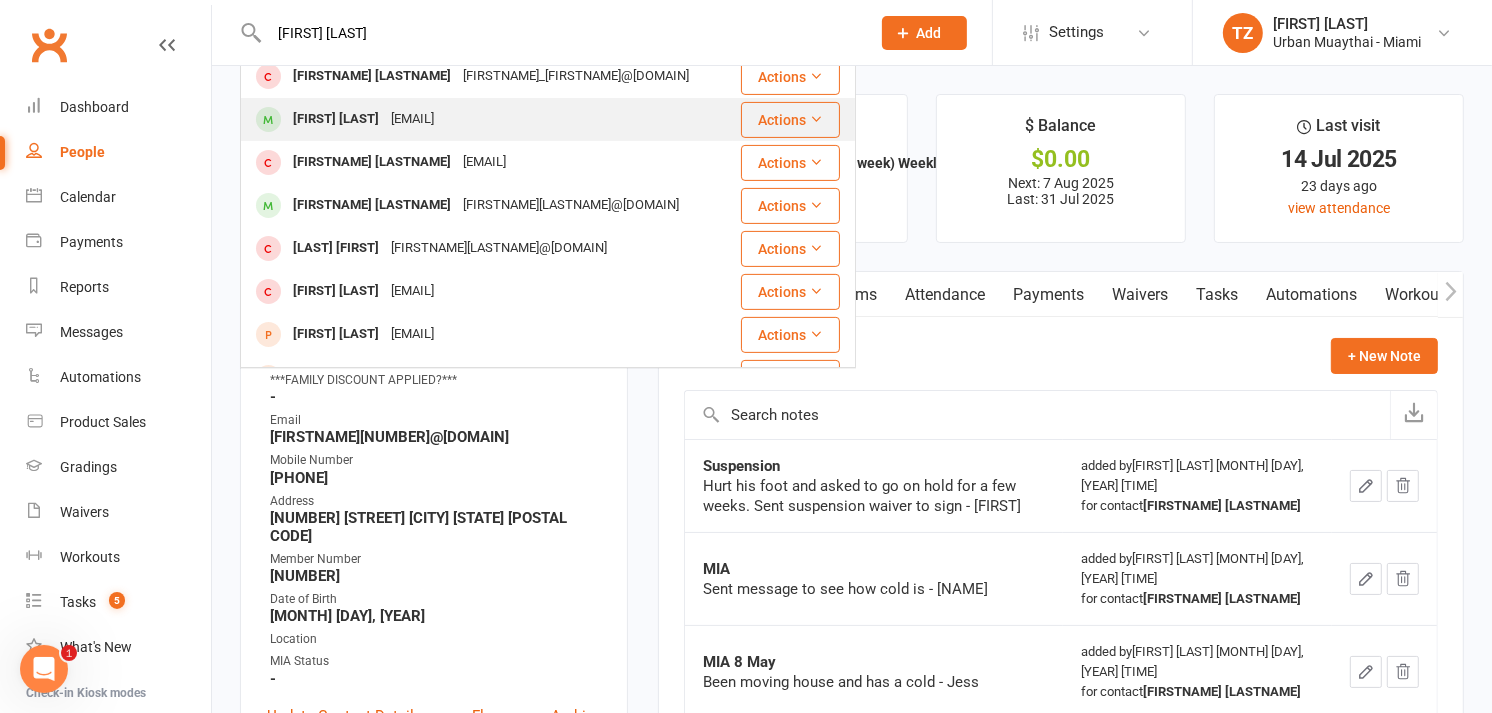 scroll, scrollTop: 0, scrollLeft: 0, axis: both 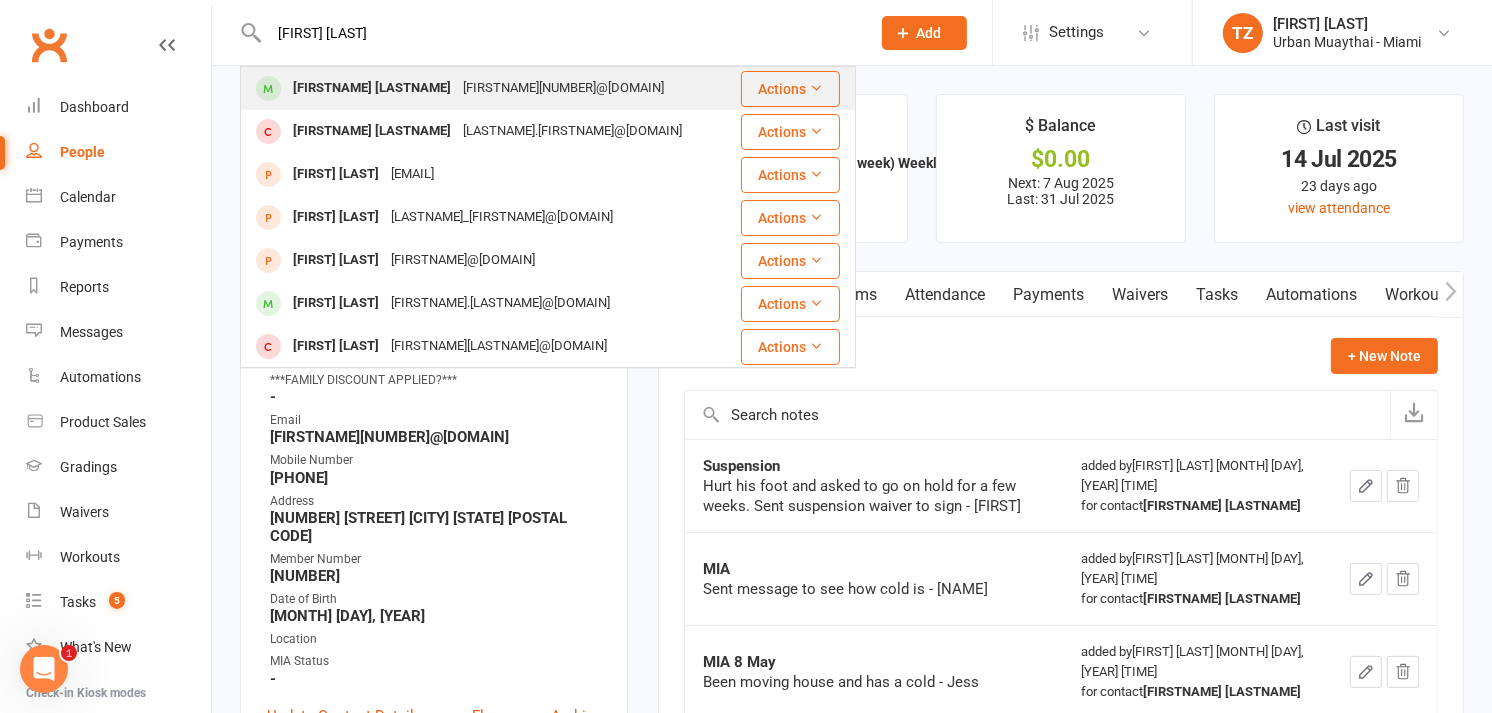 type on "[FIRST] [LAST]" 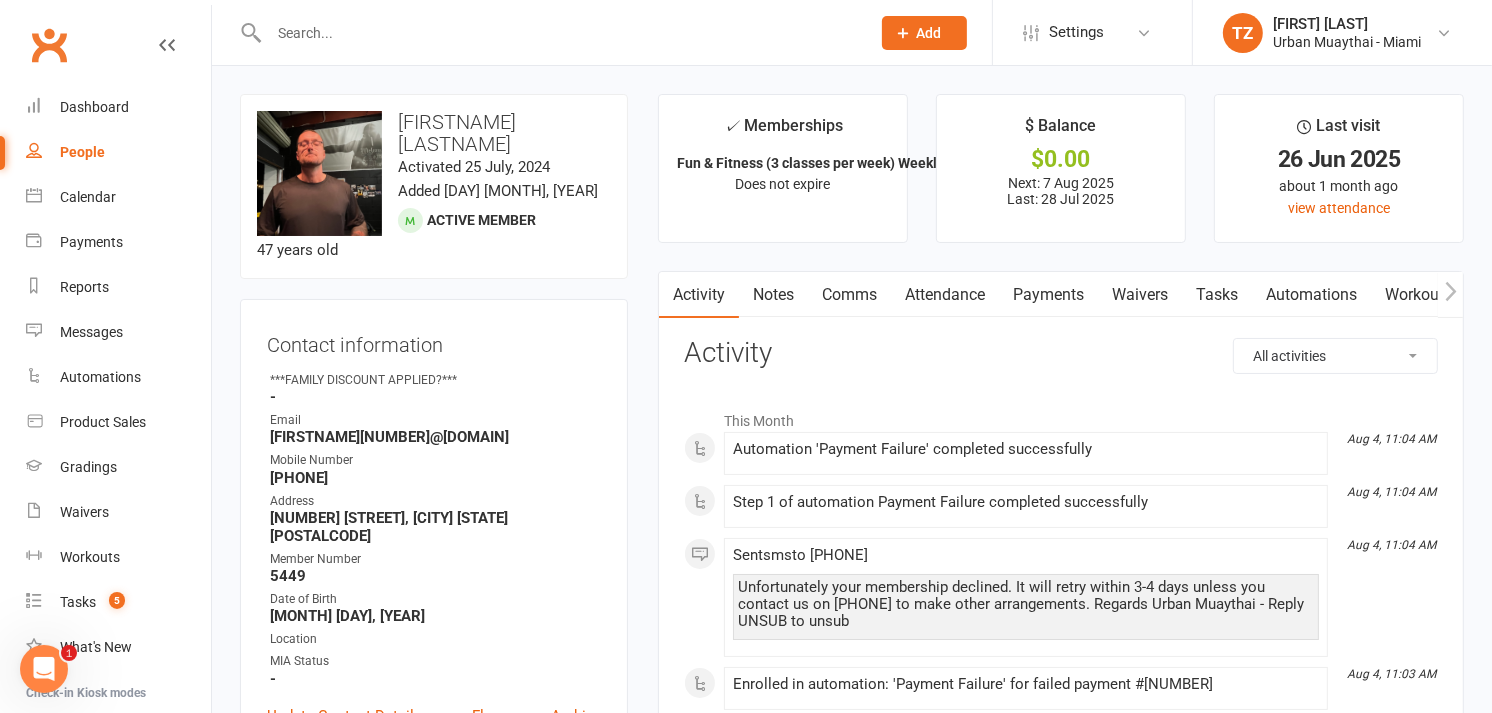 click on "Automation 'Payment Failure' completed successfully" at bounding box center [1026, 453] 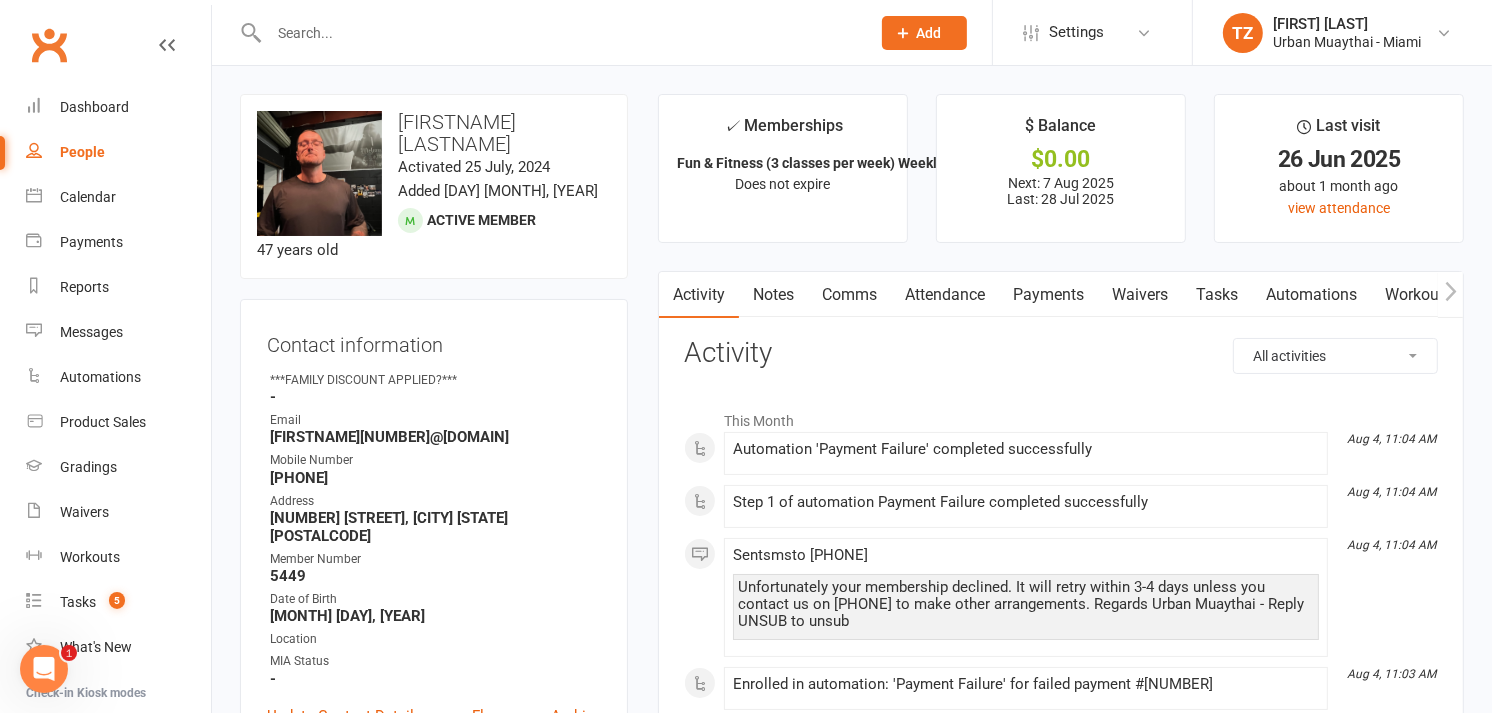 click on "Payments" at bounding box center [1048, 295] 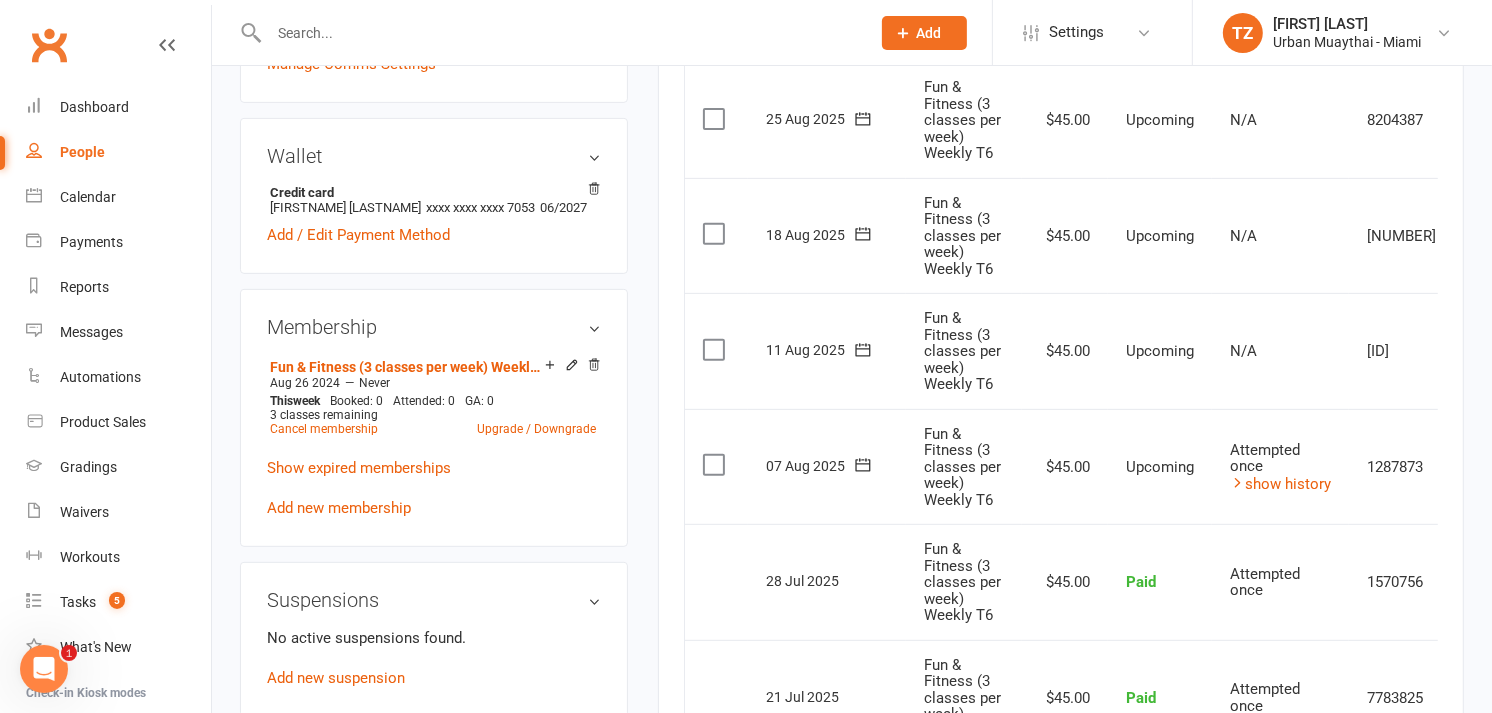 scroll, scrollTop: 825, scrollLeft: 0, axis: vertical 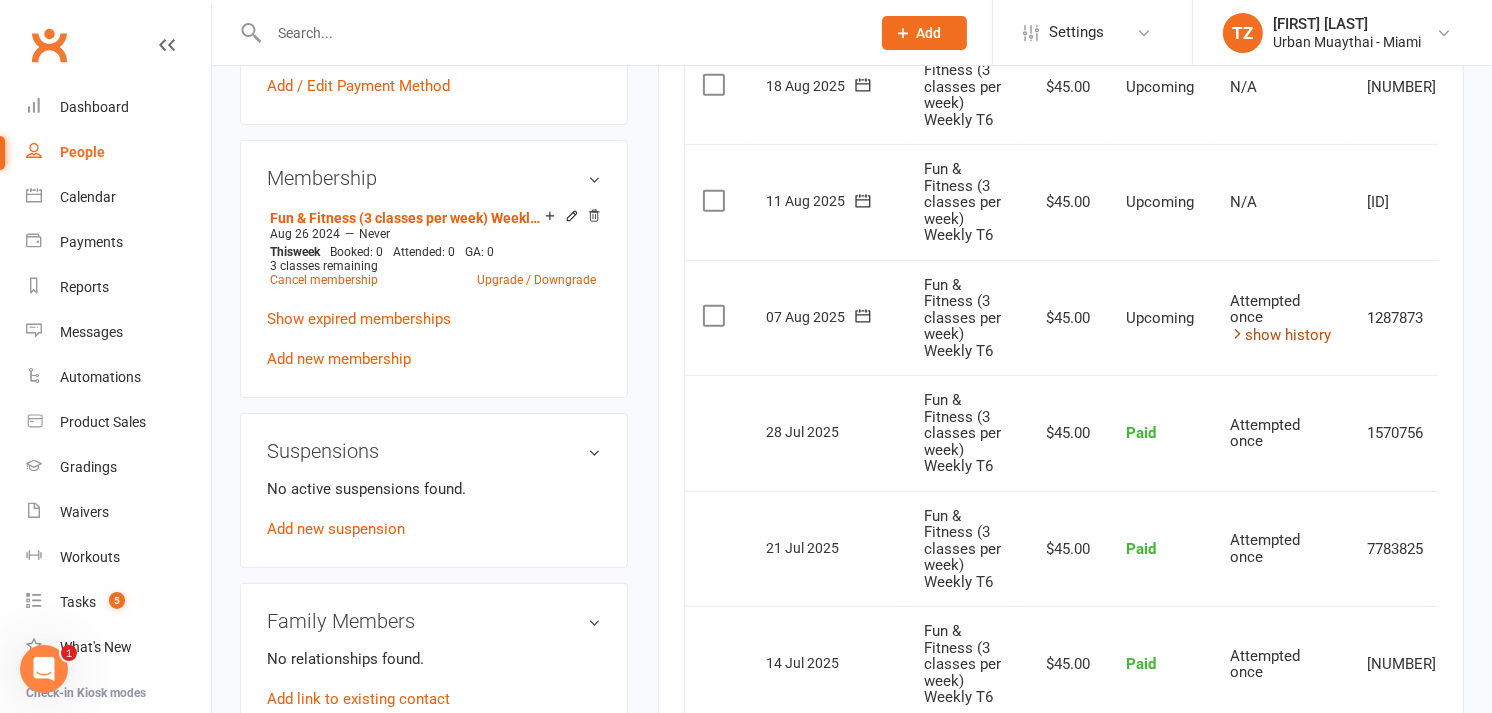 click on "show history" at bounding box center [1280, 335] 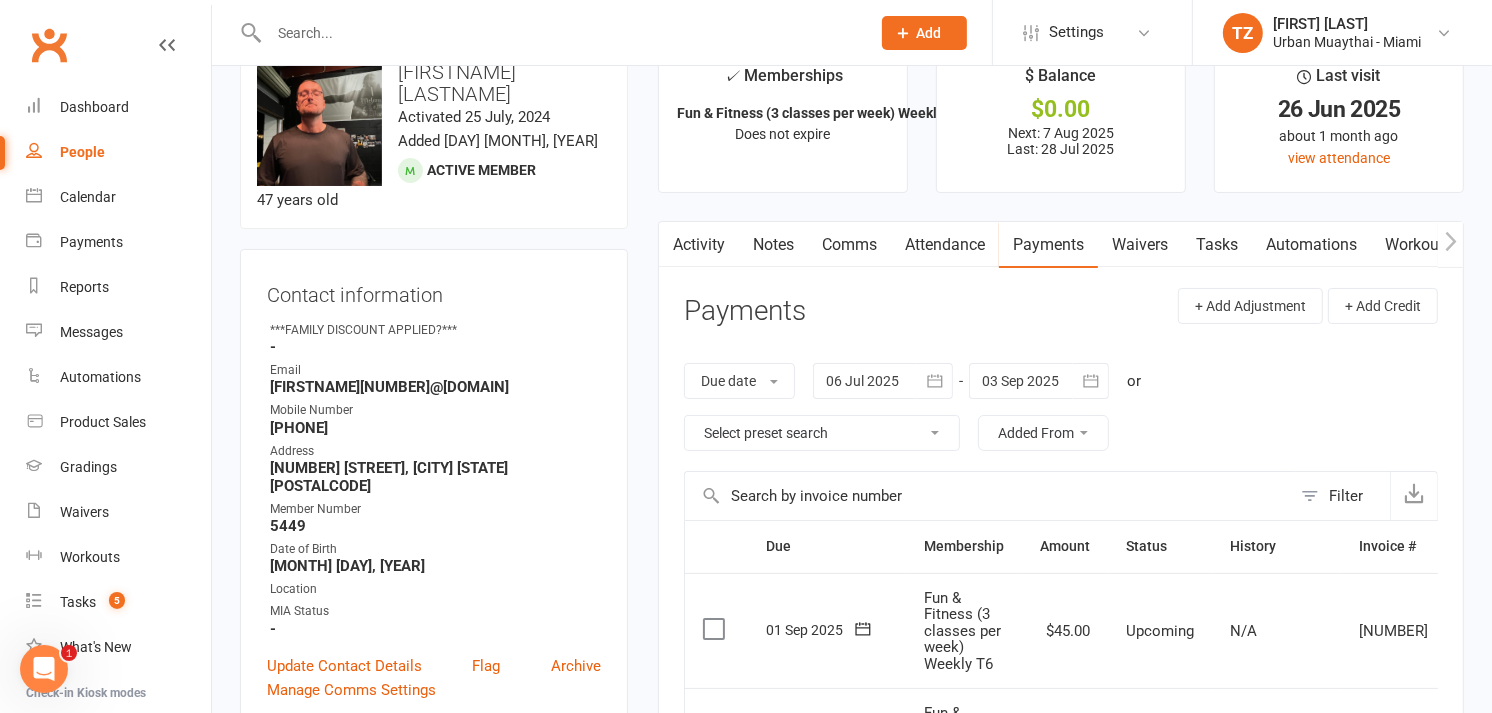 scroll, scrollTop: 0, scrollLeft: 0, axis: both 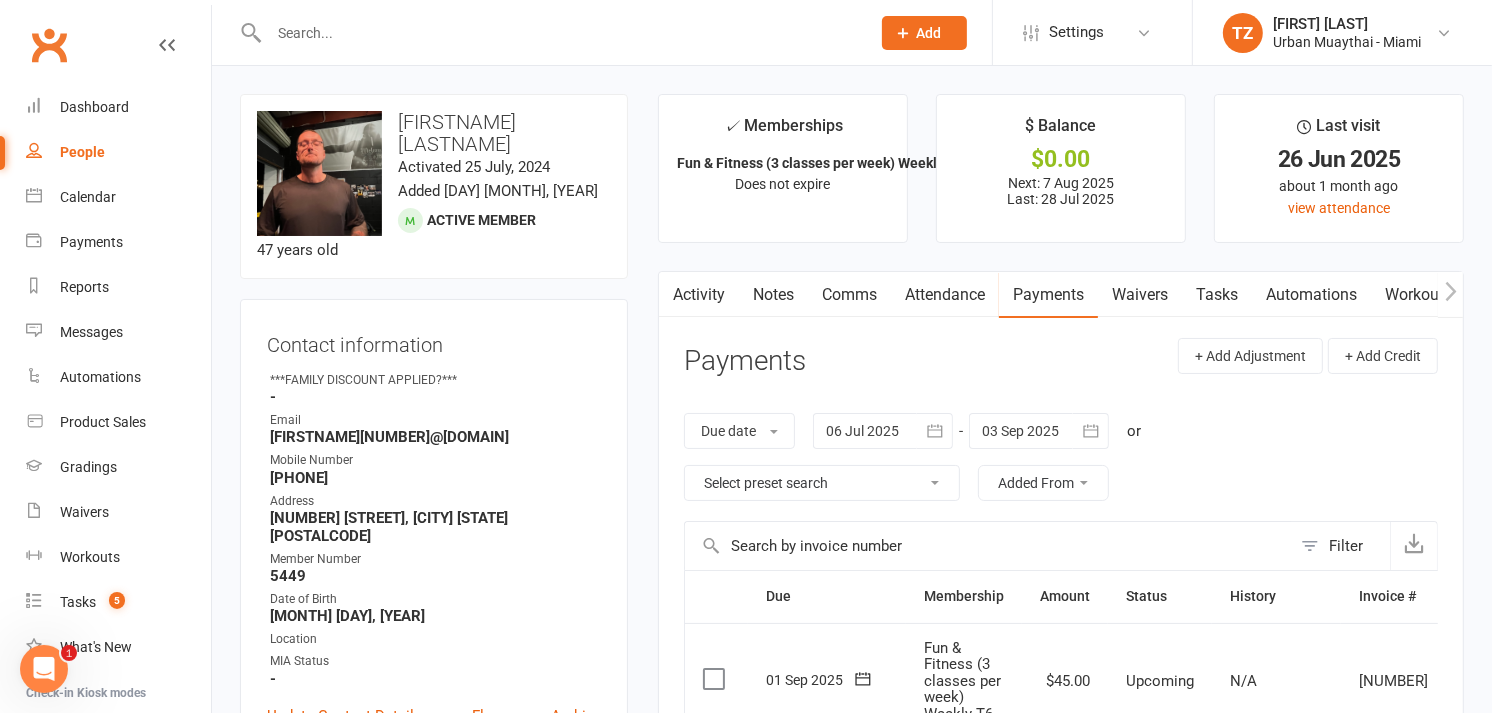 click on "Waivers" at bounding box center (1140, 295) 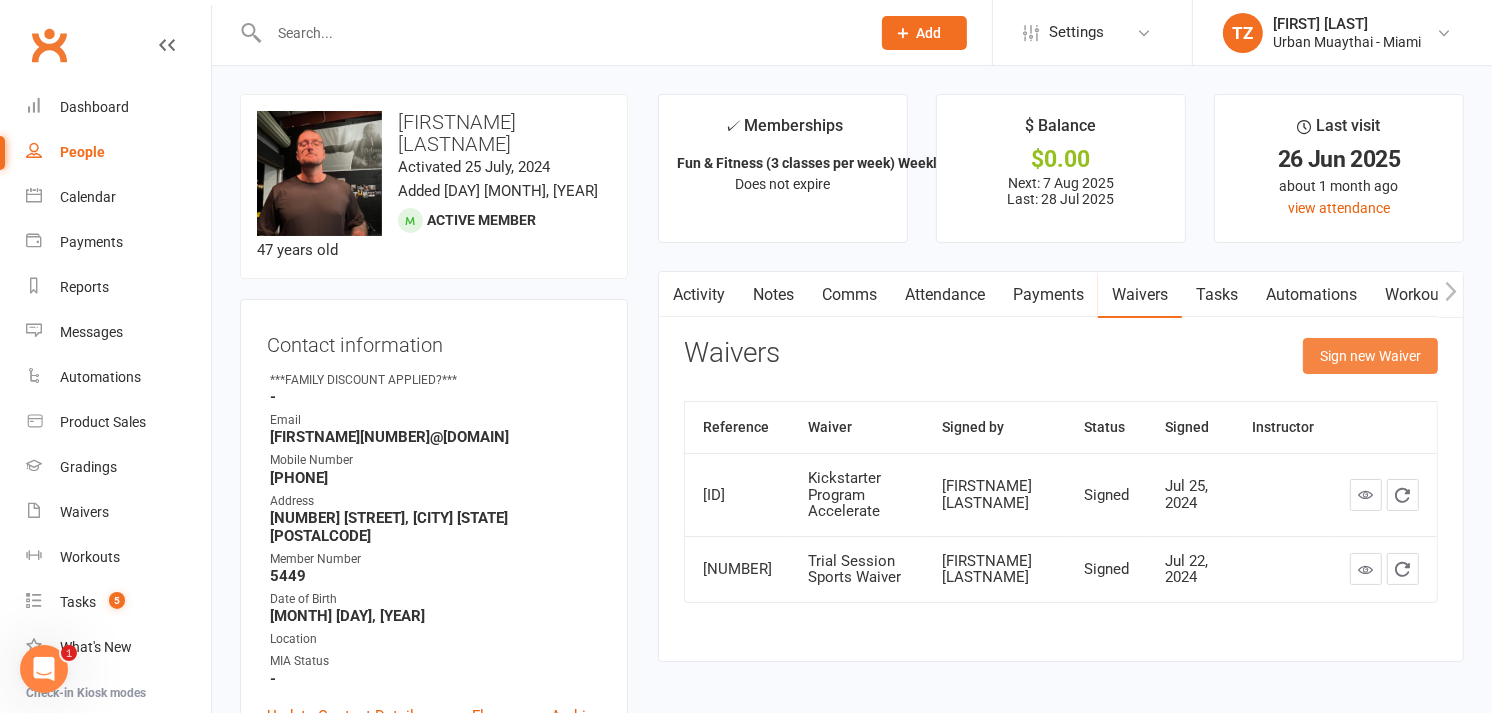 click on "Sign new Waiver" 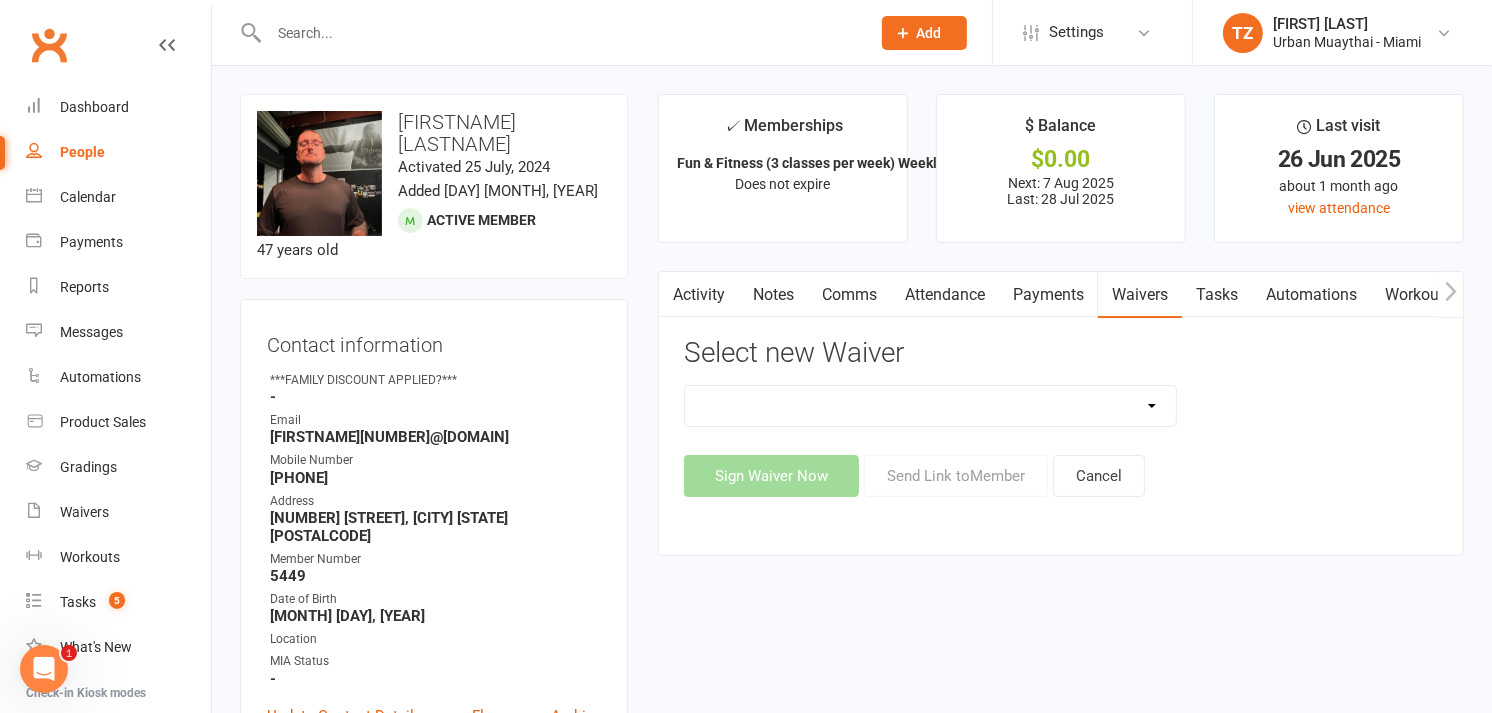 click on "12 Month Agreement 15-18 years Kickstarter Program 15-18 years membership 1 Year Unlimited Membership Special 6 Month Agreement 7-10 years kids Direct Debit Bank Update Form Cancellation Form Family waiver - Kids and Teens Class Fight Ready Challenge (Current Members) Kickstarter OFF PEAK Kickstarter Program 2025 Kickstarter Program Accelerate Kids (6 To 9 Years) Direct Debit Kids and Teens UPFRONT Payment Kids & Teens 2 Week Trial Sports Waiver Morning Mens Program New Student Waiver Personal Trainer Payment Short Term Membership waiver Suspension Form T12 / T30 Membership Change Form T6 Membership Change Form Teens Class Direct Debit Thailand Tour 2025 Thailand Tour 2025 Jade Young Thailand Tour 2025 - Special Thailand Tour 2025 - Stoll's Trial Session Sports Waiver Upfront Payment - New Student Waiver" 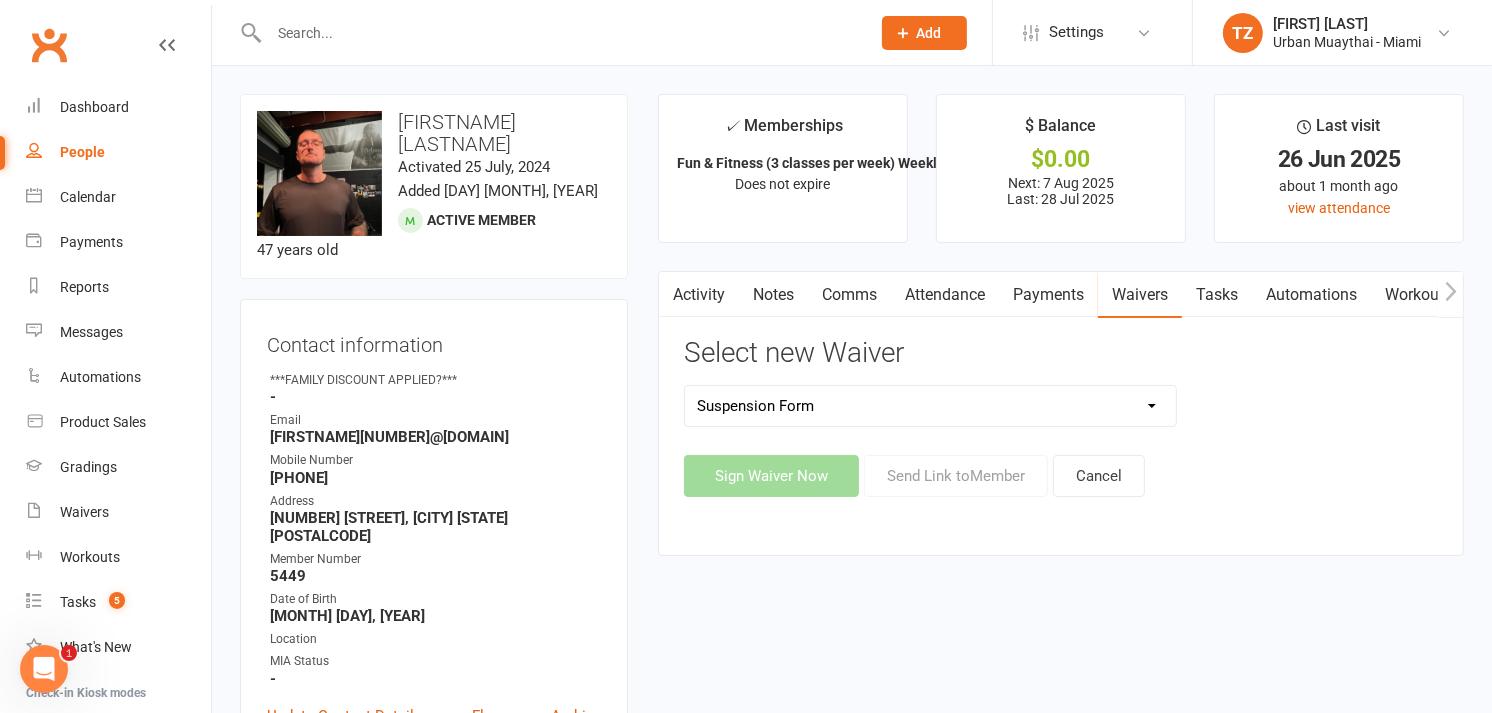 click on "12 Month Agreement 15-18 years Kickstarter Program 15-18 years membership 1 Year Unlimited Membership Special 6 Month Agreement 7-10 years kids Direct Debit Bank Update Form Cancellation Form Family waiver - Kids and Teens Class Fight Ready Challenge (Current Members) Kickstarter OFF PEAK Kickstarter Program 2025 Kickstarter Program Accelerate Kids (6 To 9 Years) Direct Debit Kids and Teens UPFRONT Payment Kids & Teens 2 Week Trial Sports Waiver Morning Mens Program New Student Waiver Personal Trainer Payment Short Term Membership waiver Suspension Form T12 / T30 Membership Change Form T6 Membership Change Form Teens Class Direct Debit Thailand Tour 2025 Thailand Tour 2025 Jade Young Thailand Tour 2025 - Special Thailand Tour 2025 - Stoll's Trial Session Sports Waiver Upfront Payment - New Student Waiver" 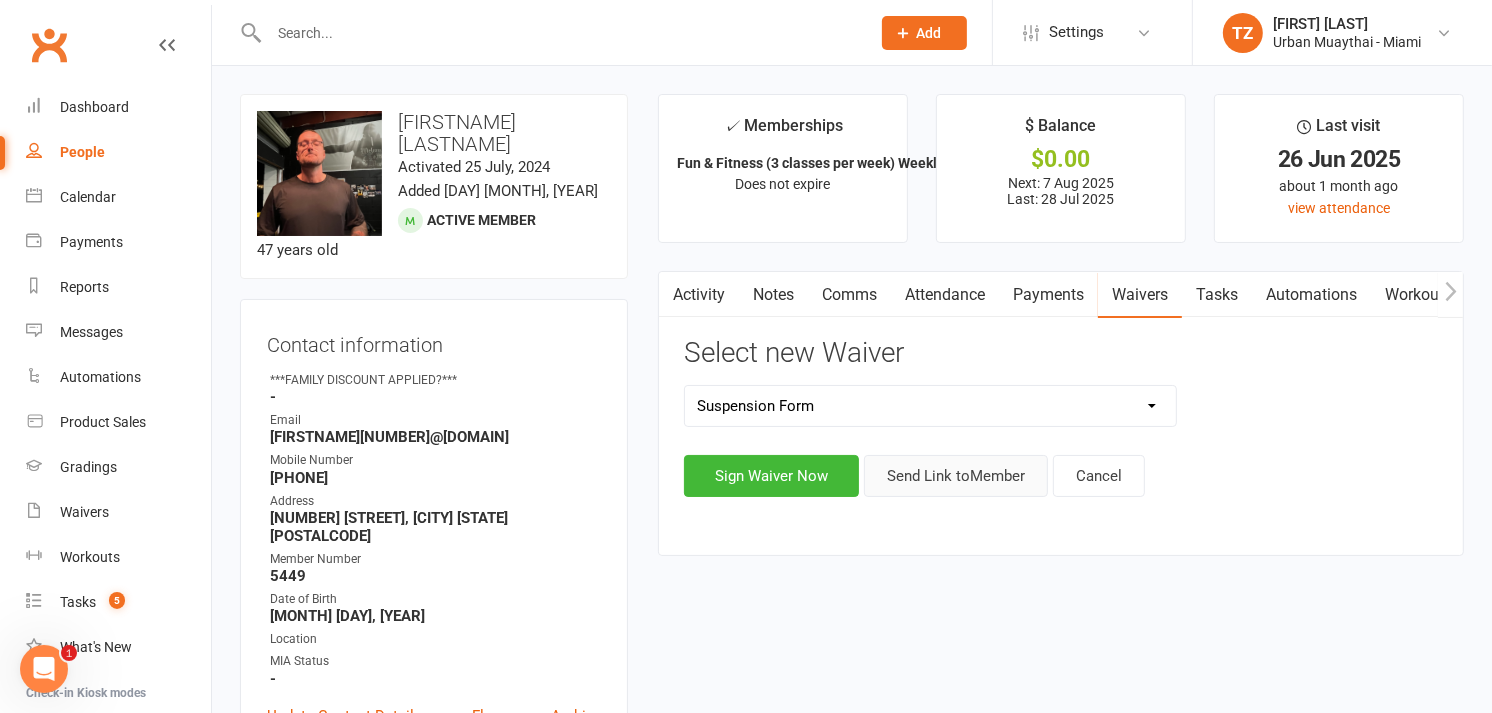 click on "Send Link to  Member" 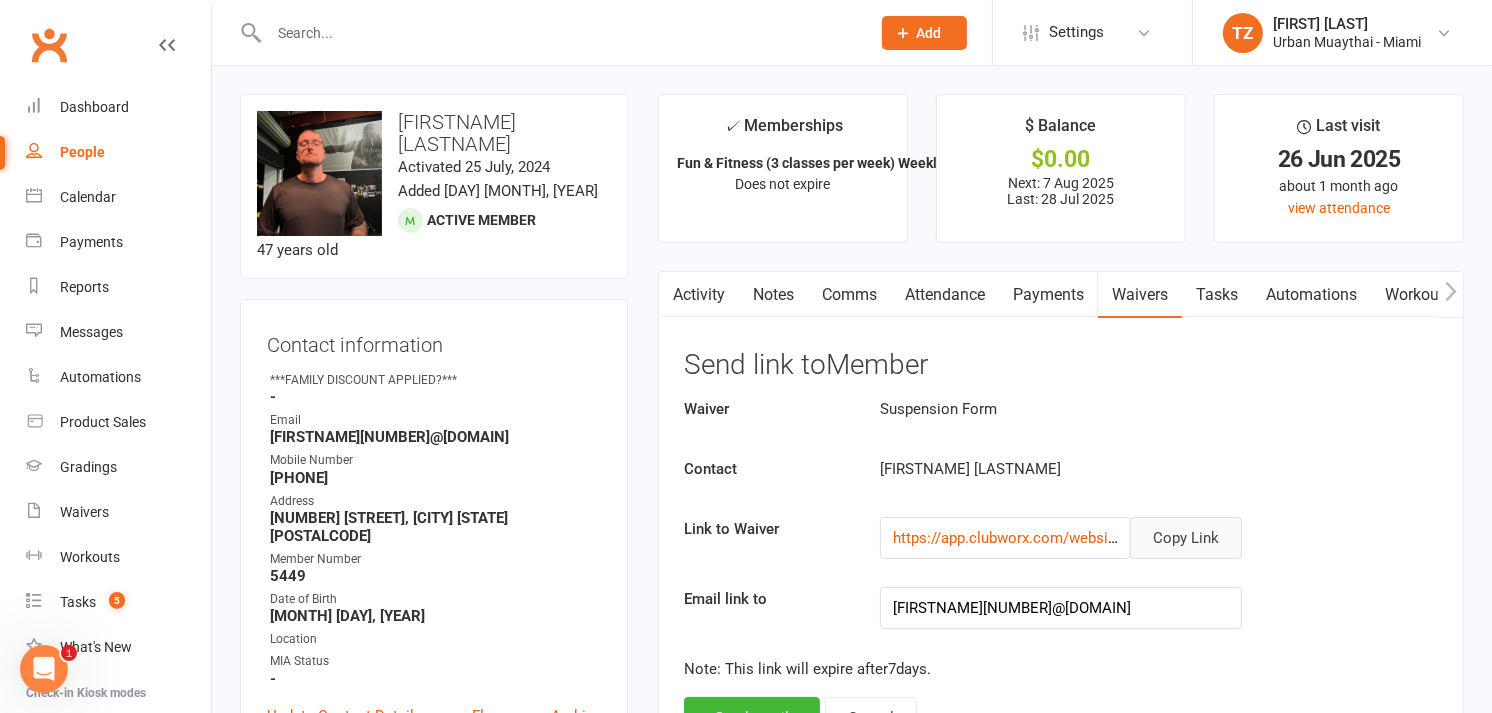 click on "Copy Link" 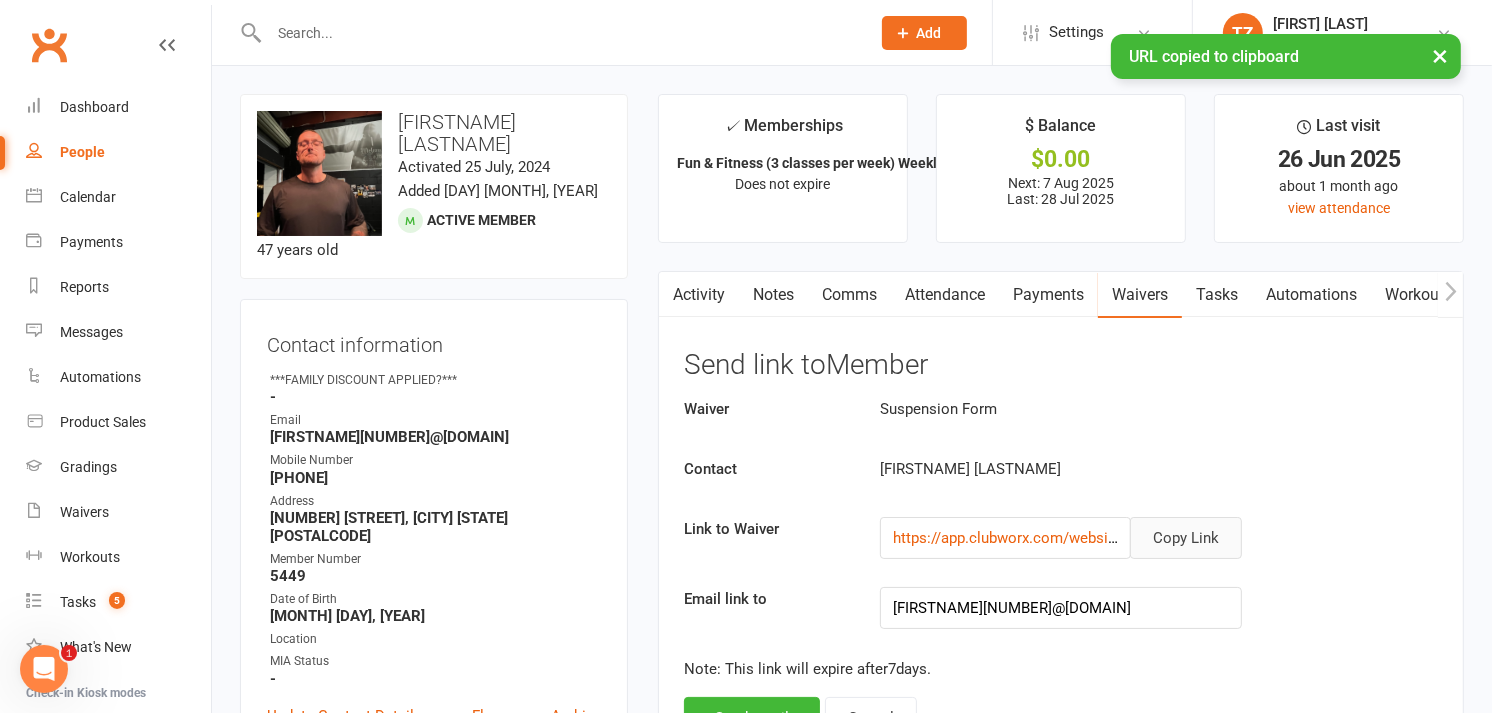 click on "Comms" at bounding box center (849, 295) 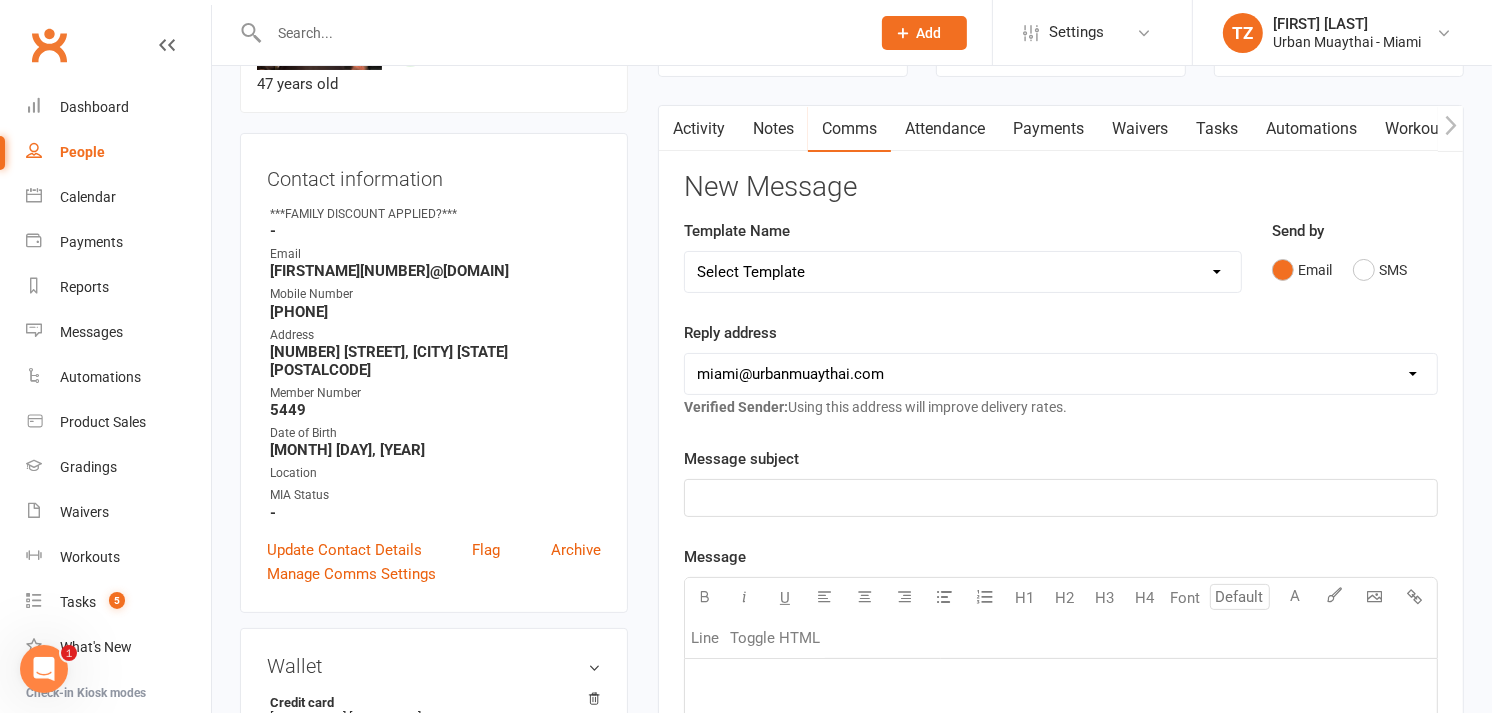 scroll, scrollTop: 167, scrollLeft: 0, axis: vertical 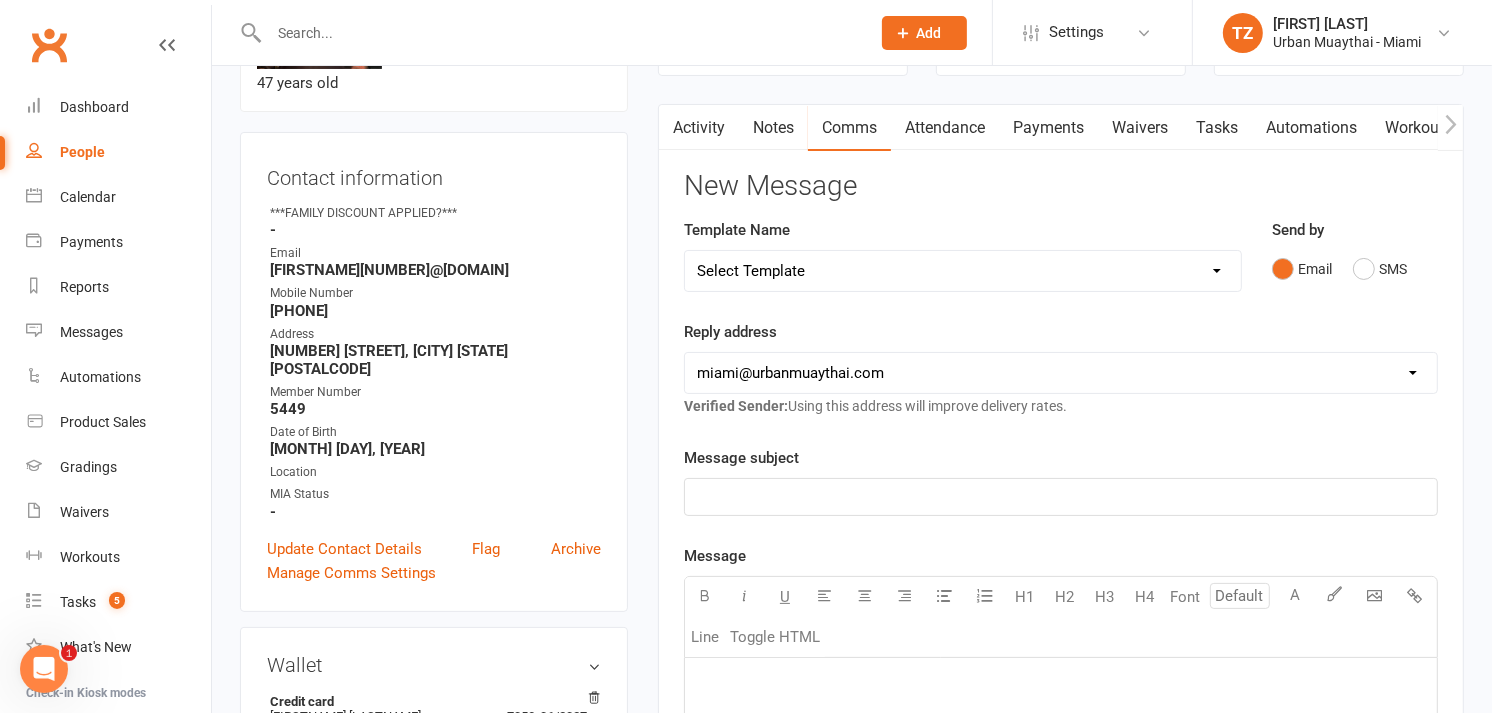 click on "﻿" 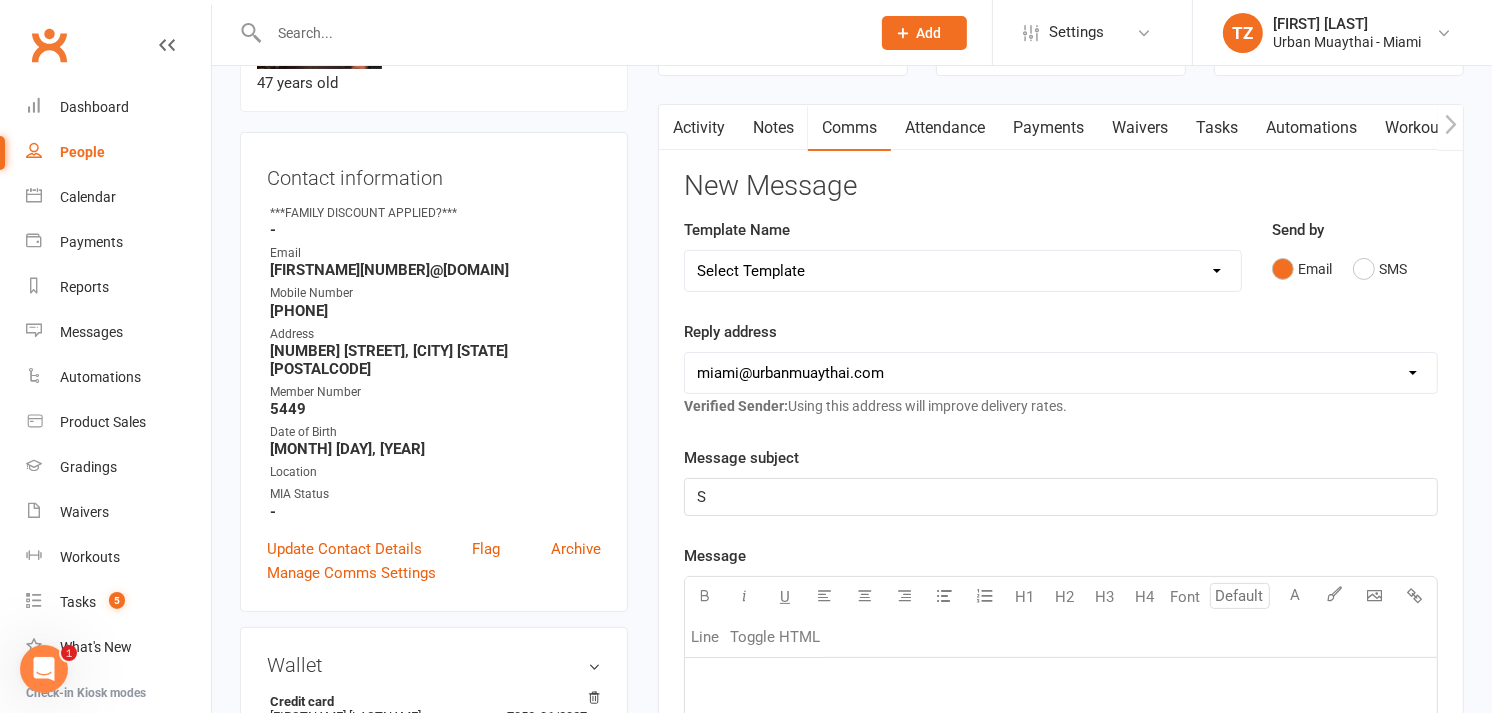 type 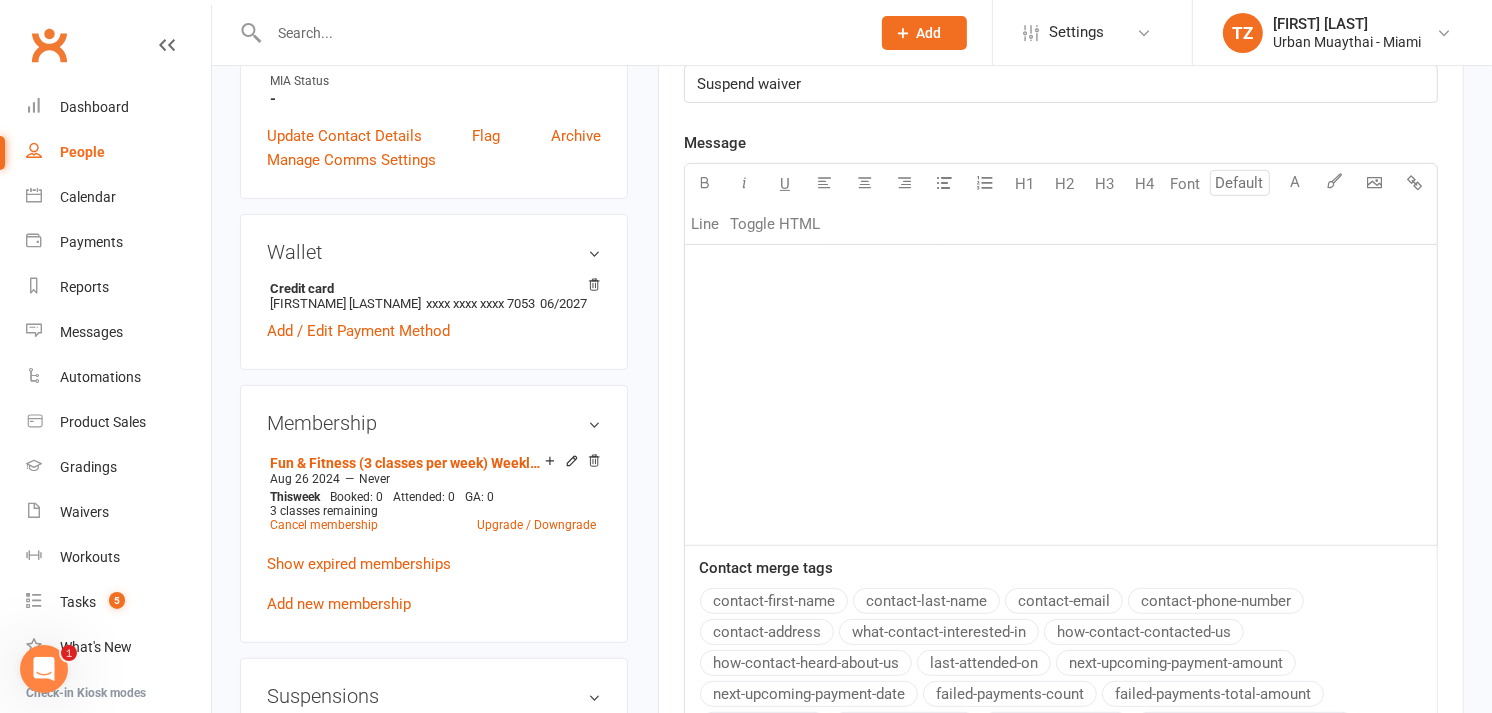 scroll, scrollTop: 628, scrollLeft: 0, axis: vertical 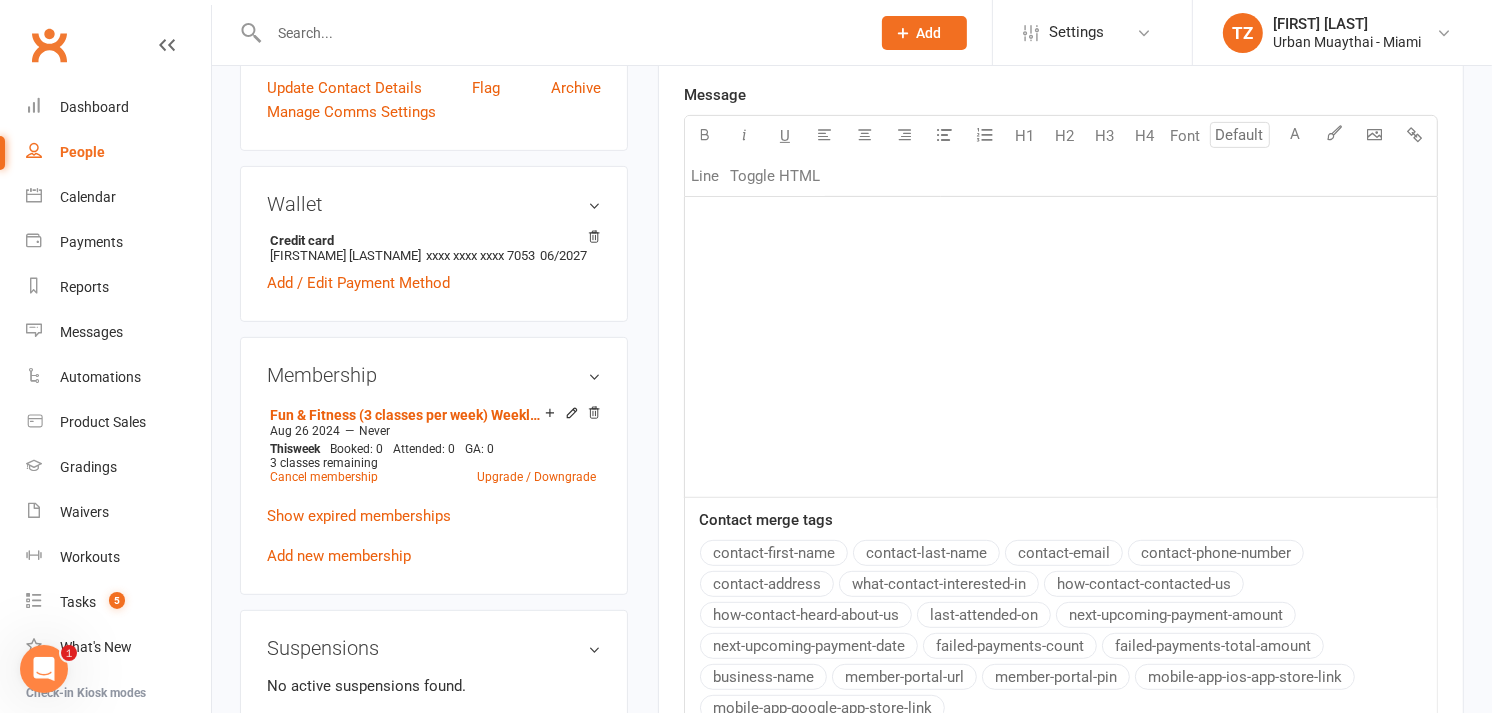 click on "﻿" 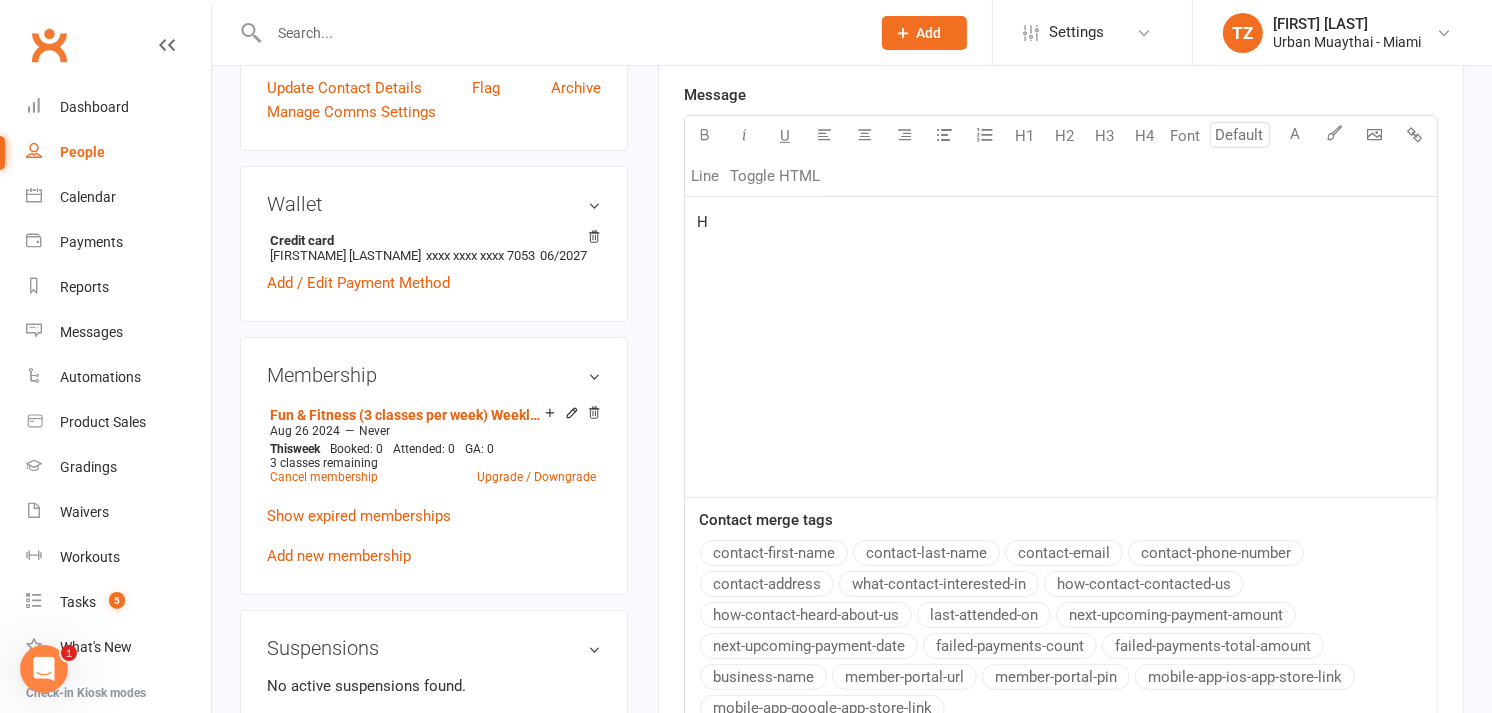 type 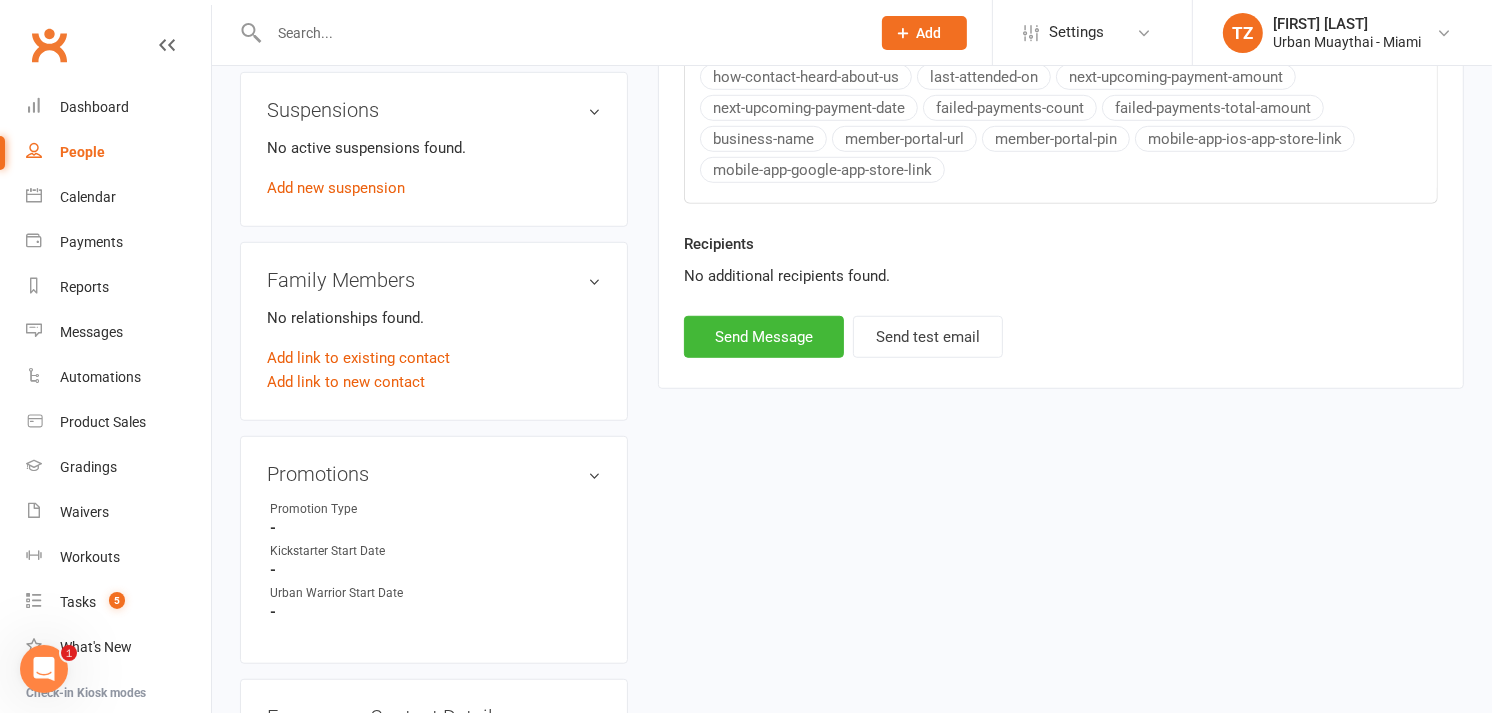scroll, scrollTop: 1170, scrollLeft: 0, axis: vertical 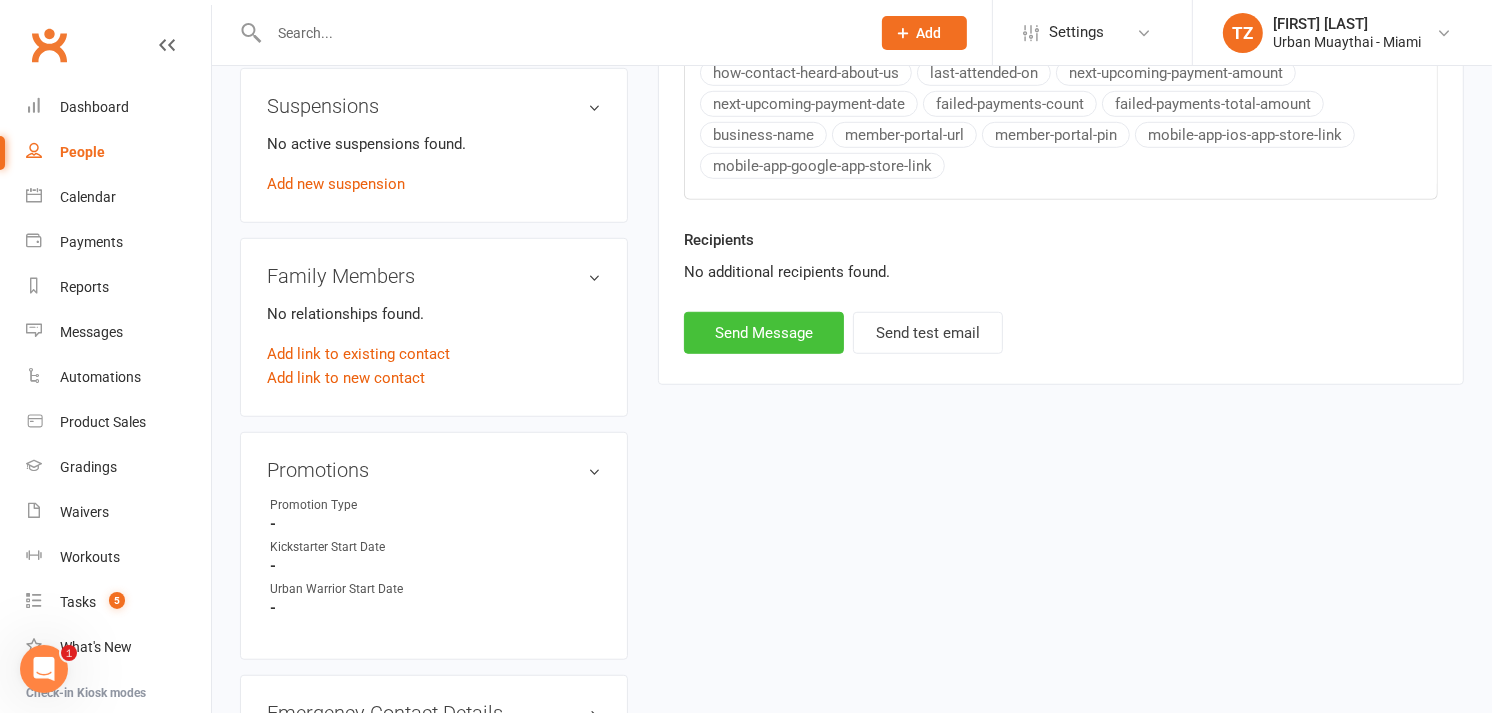 click on "Send Message" at bounding box center (764, 333) 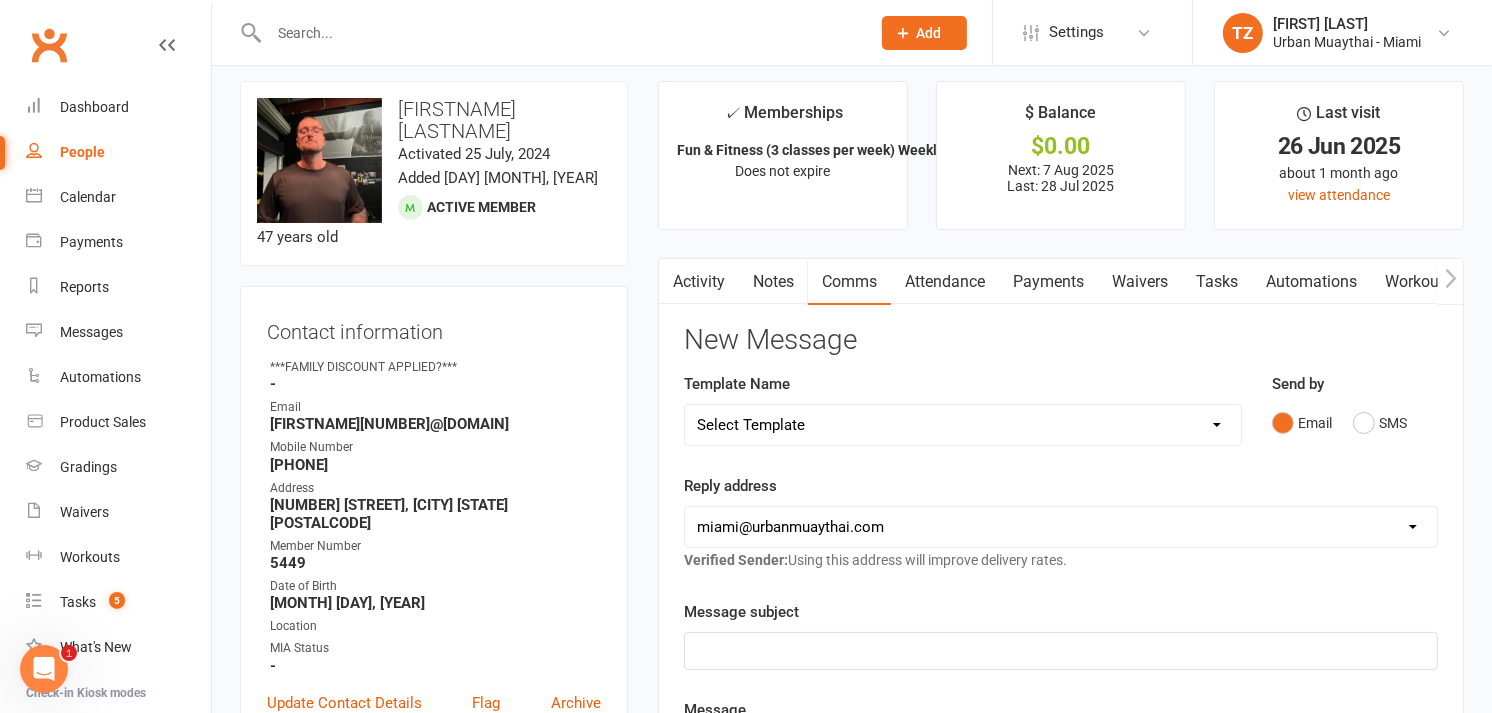 scroll, scrollTop: 0, scrollLeft: 0, axis: both 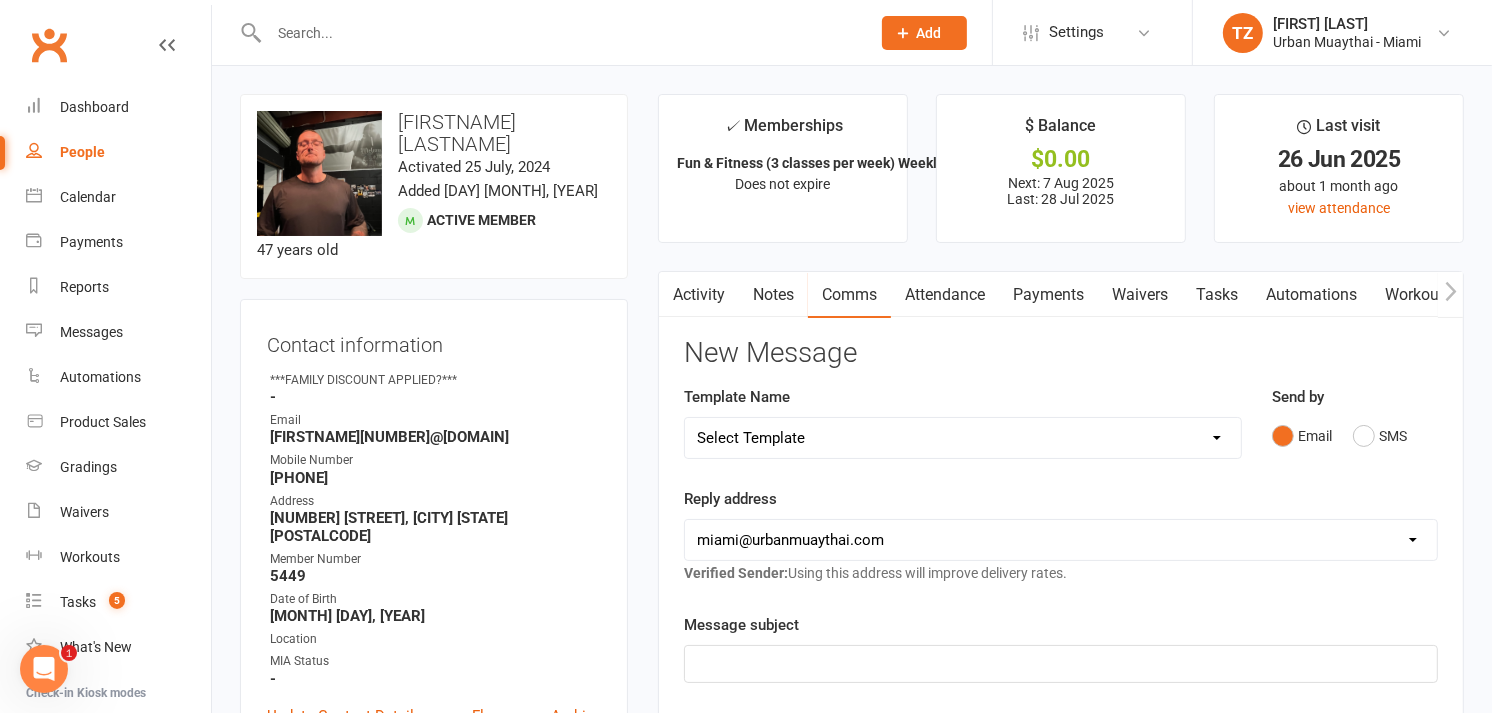 click on "Notes" at bounding box center [773, 295] 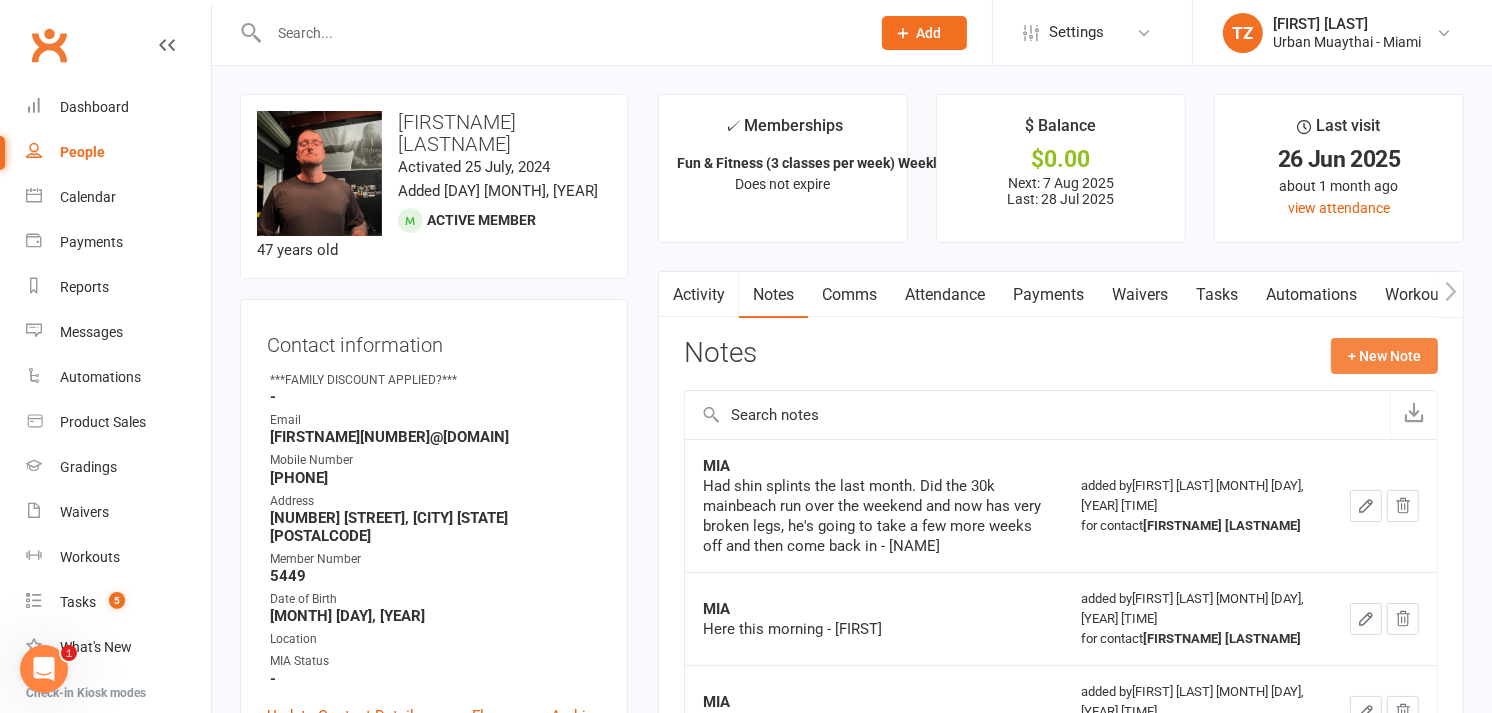 click on "+ New Note" 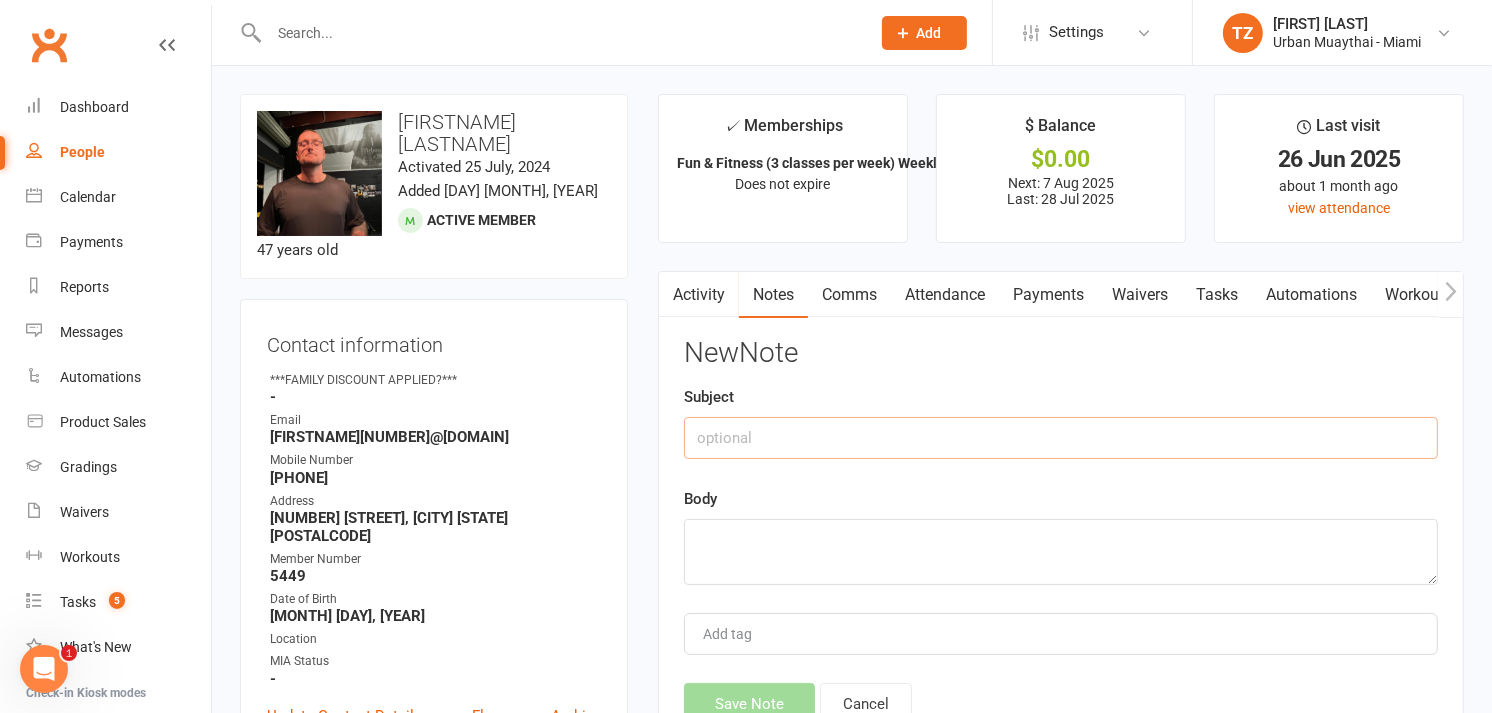 click 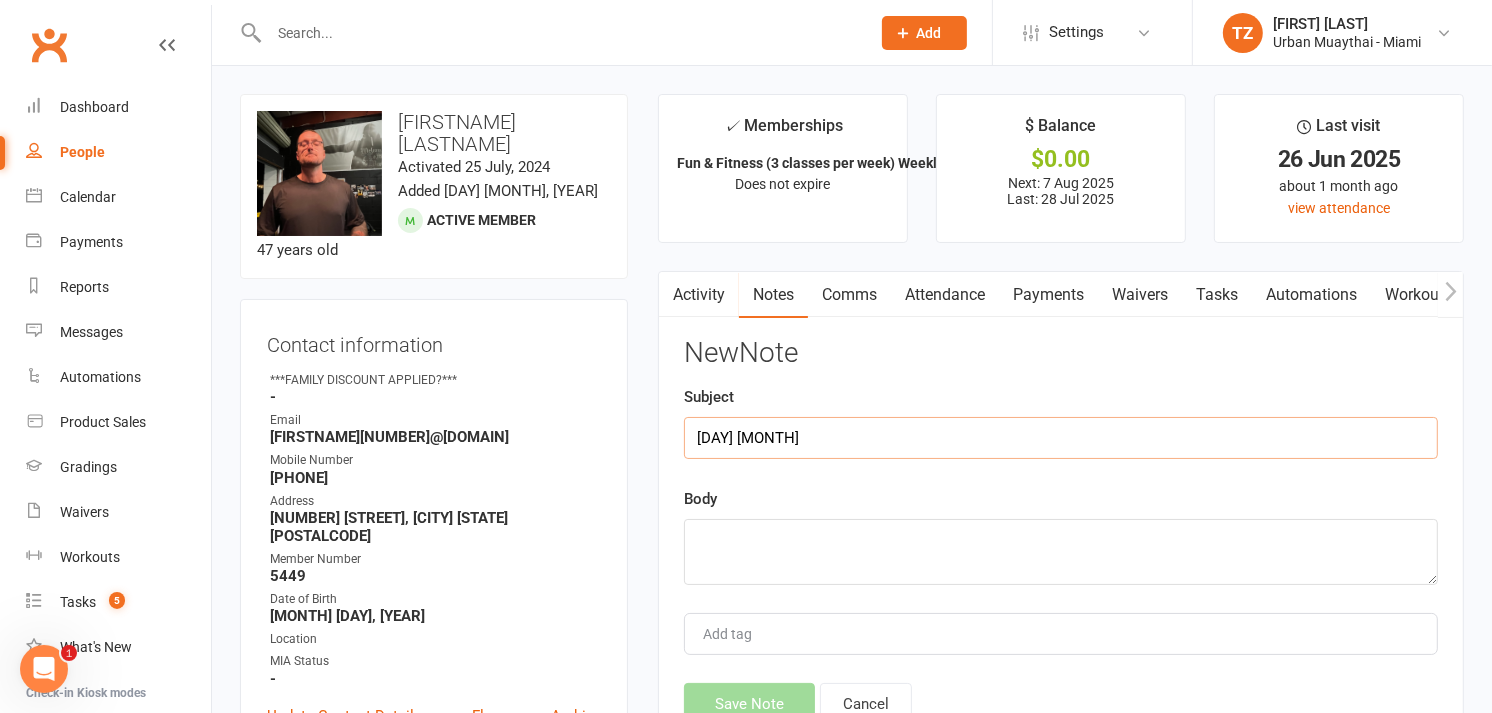 type on "[DAY] [MONTH]" 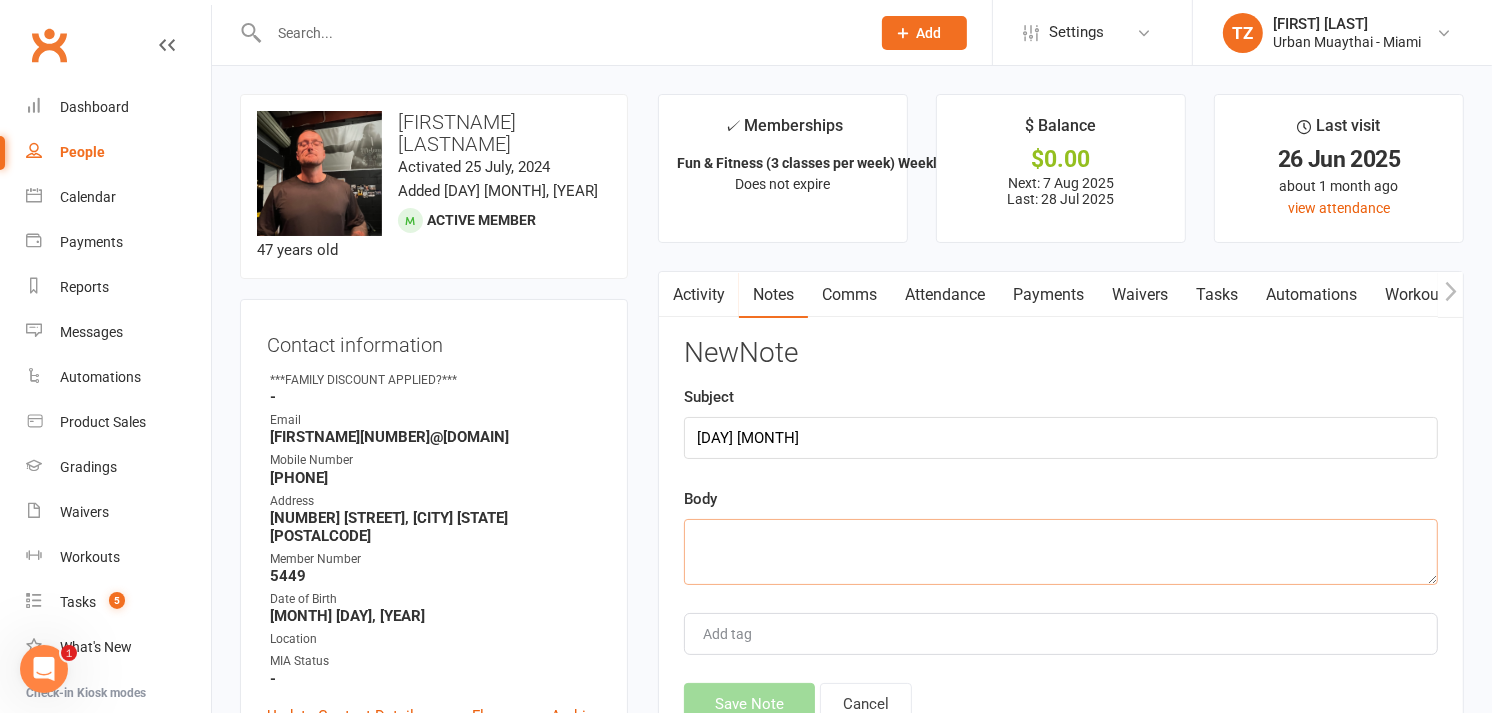 click 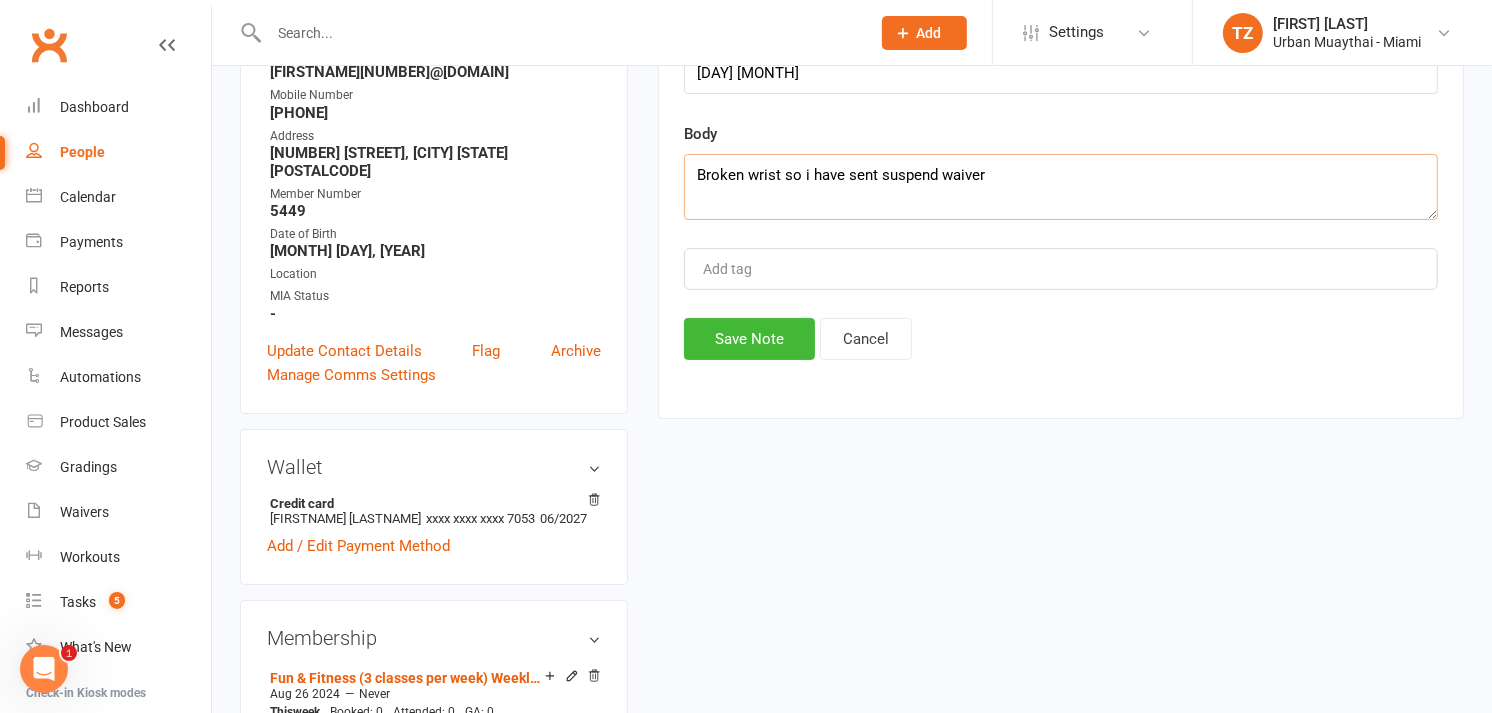 scroll, scrollTop: 370, scrollLeft: 0, axis: vertical 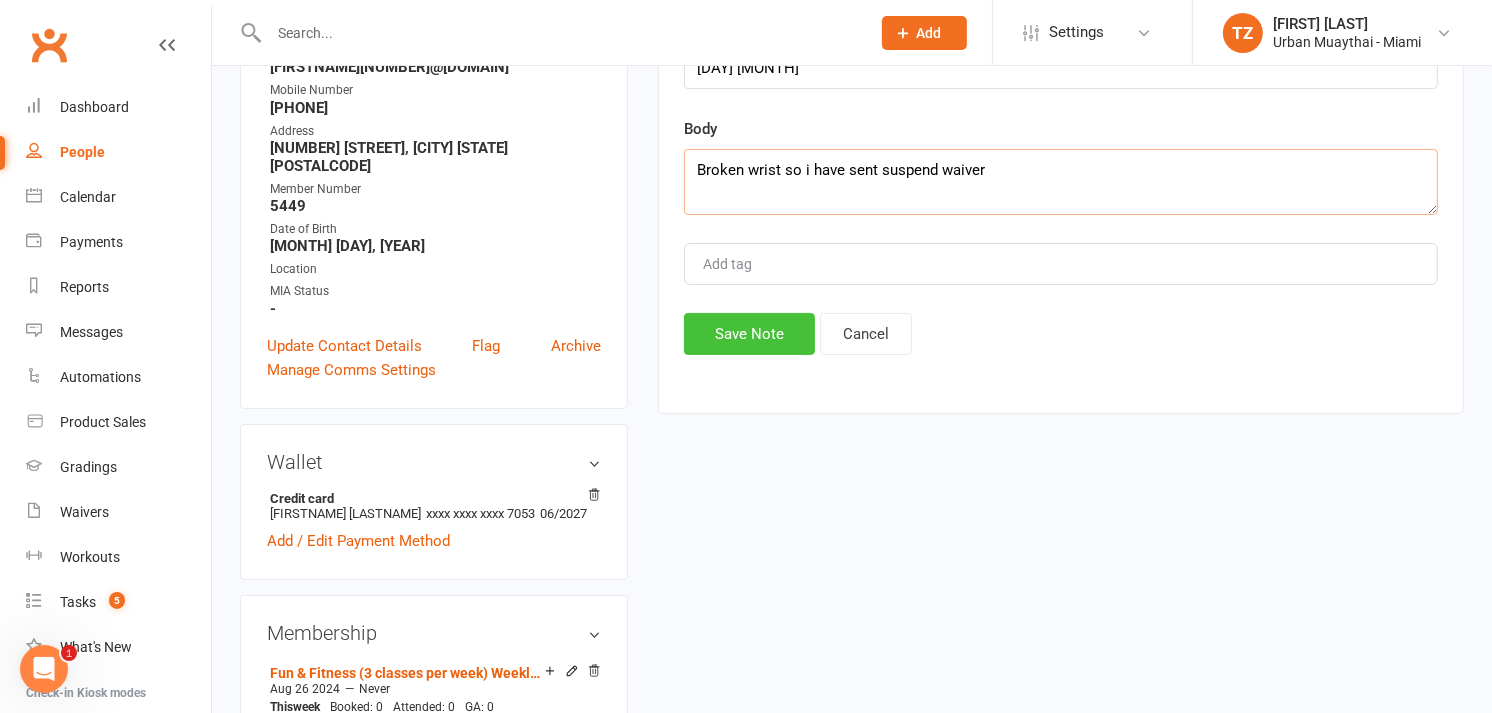 type on "Broken wrist so i have sent suspend waiver" 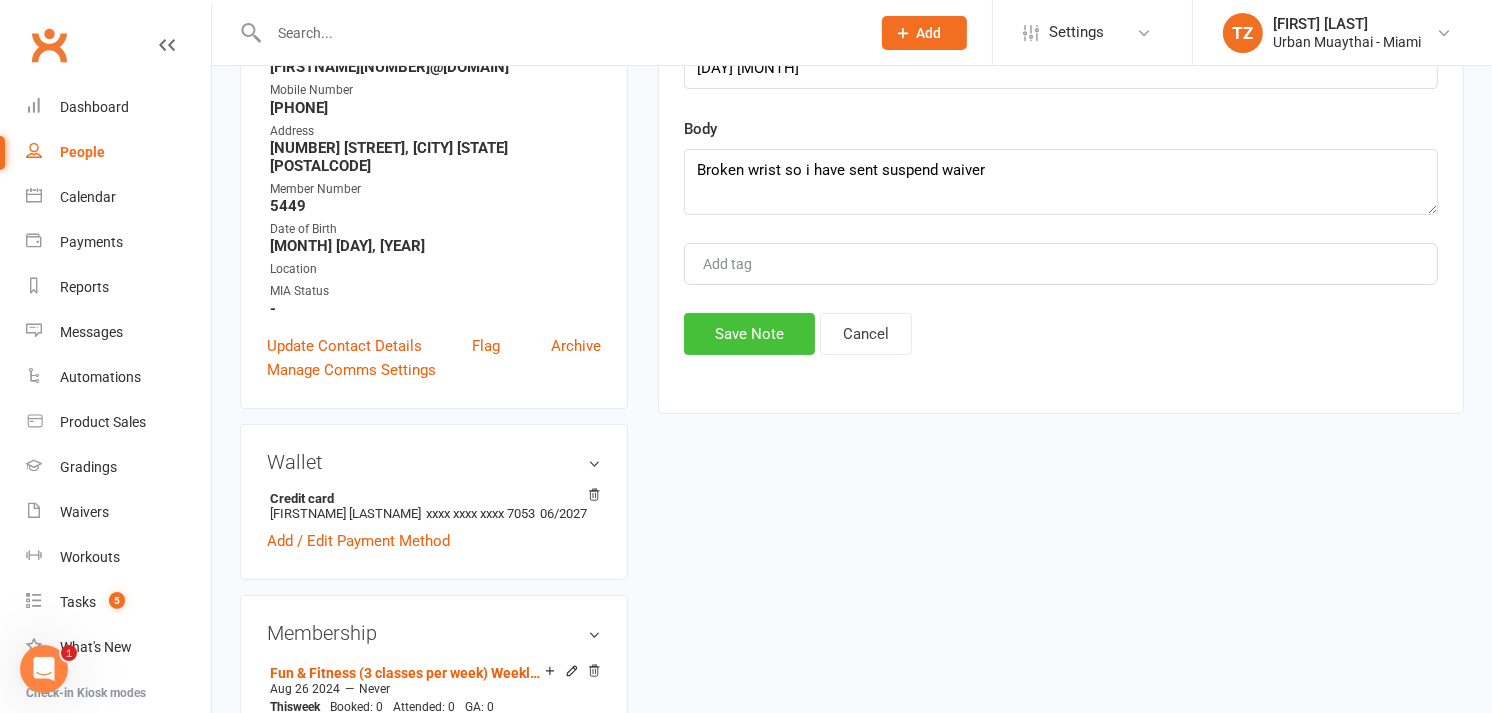 click on "Save Note" 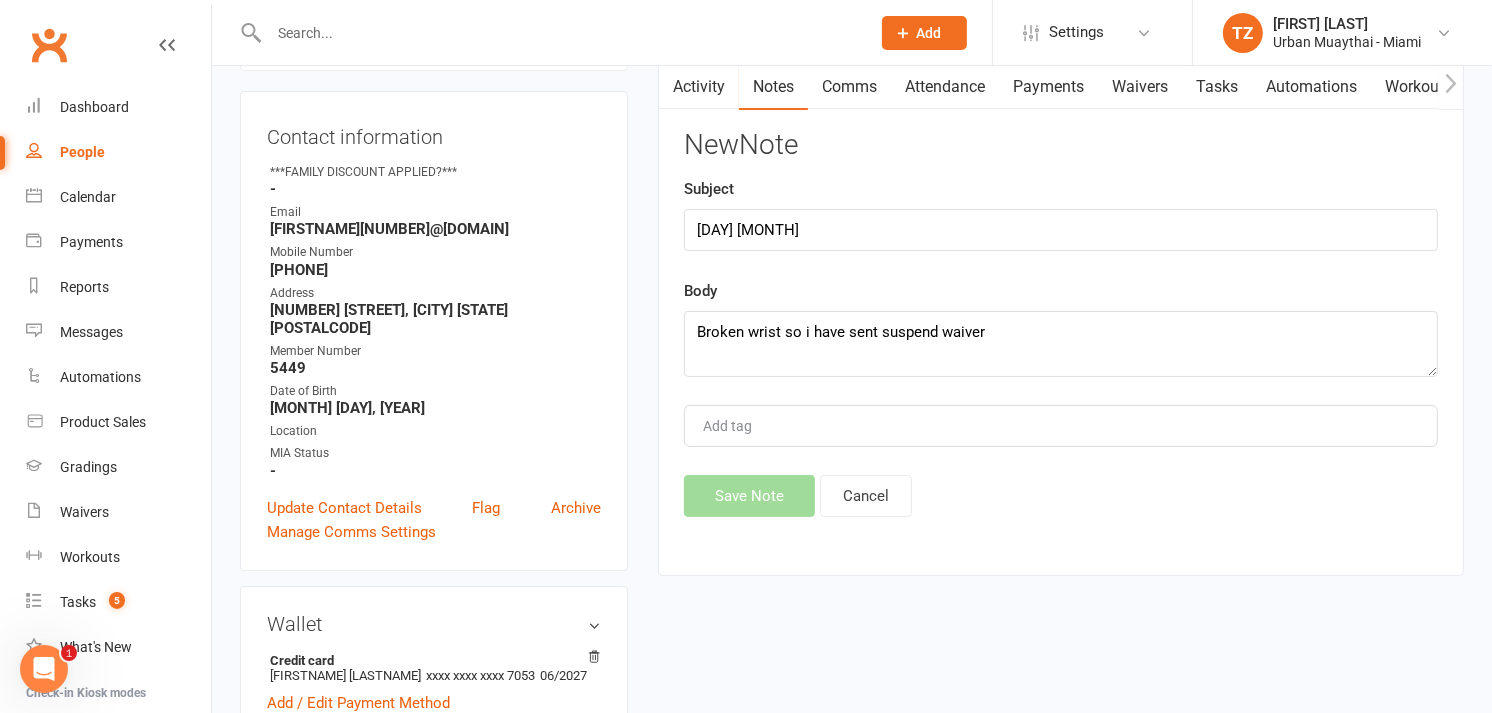 scroll, scrollTop: 0, scrollLeft: 0, axis: both 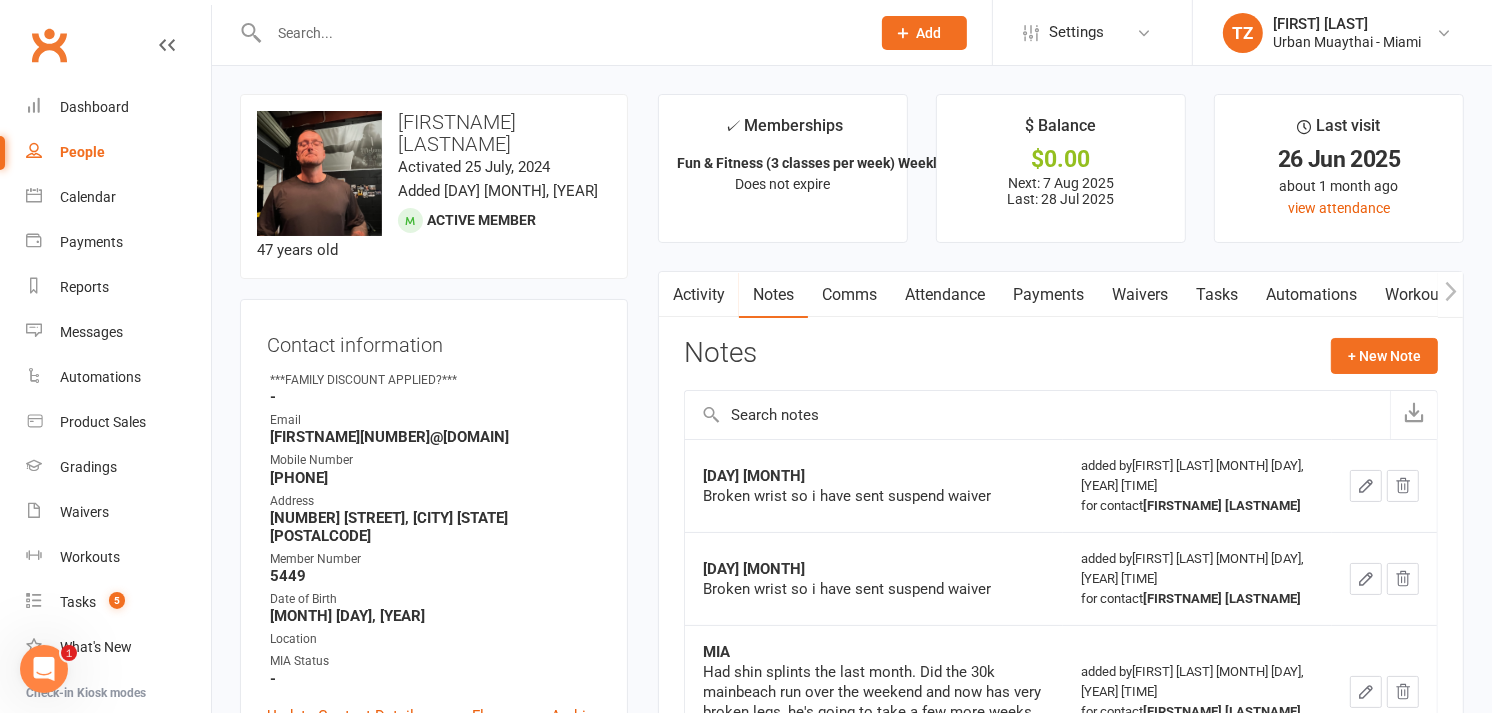 click on "Contact information Owner ***FAMILY DISCOUNT APPLIED?*** Email [EMAIL] Mobile Number [PHONE] Address [NUMBER]/[NUMBER] [STREET] [CITY] [STATE] [POSTAL CODE] Member Number [ID] Date of Birth [MONTH] [DAY], [YEAR] Location MIA Status - Update Contact Details Flag Archive Manage Comms Settings" at bounding box center [434, 539] 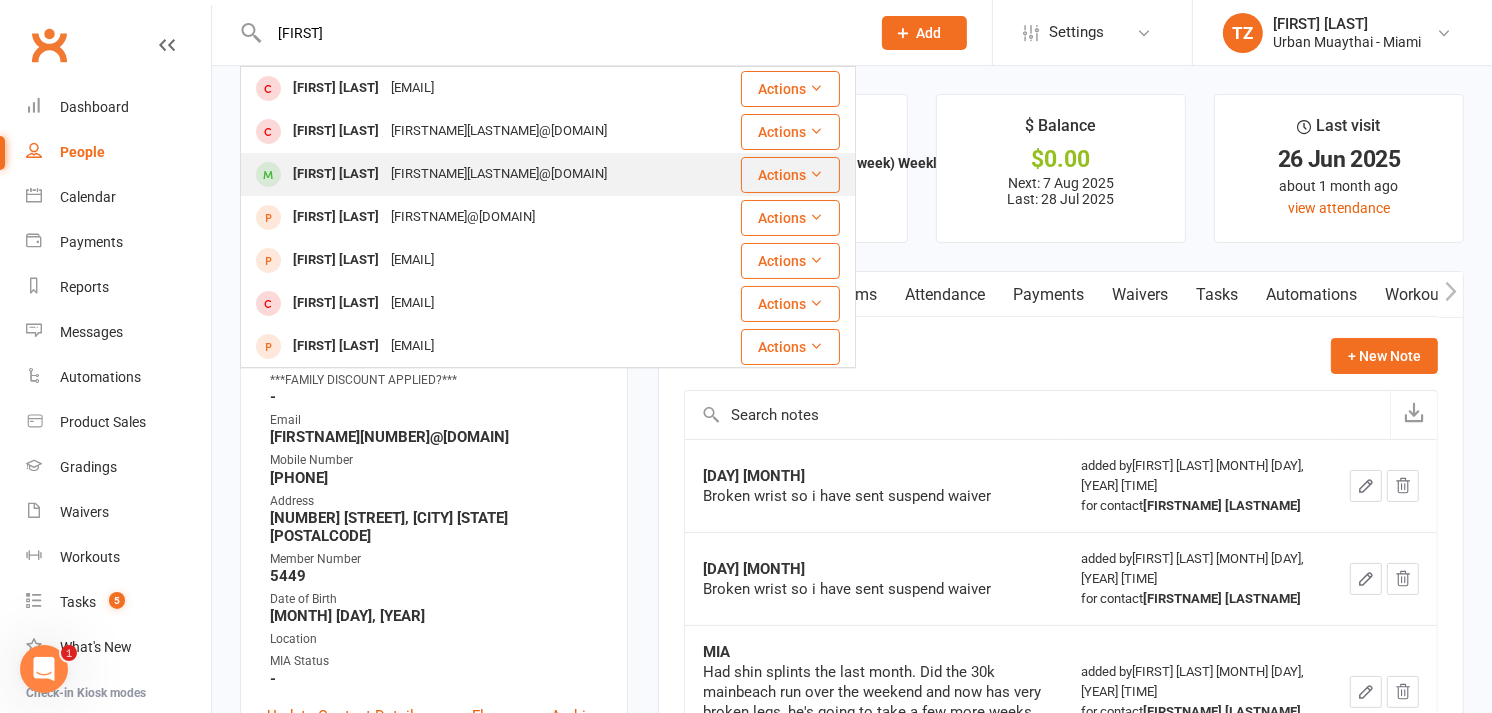 type on "[FIRST]" 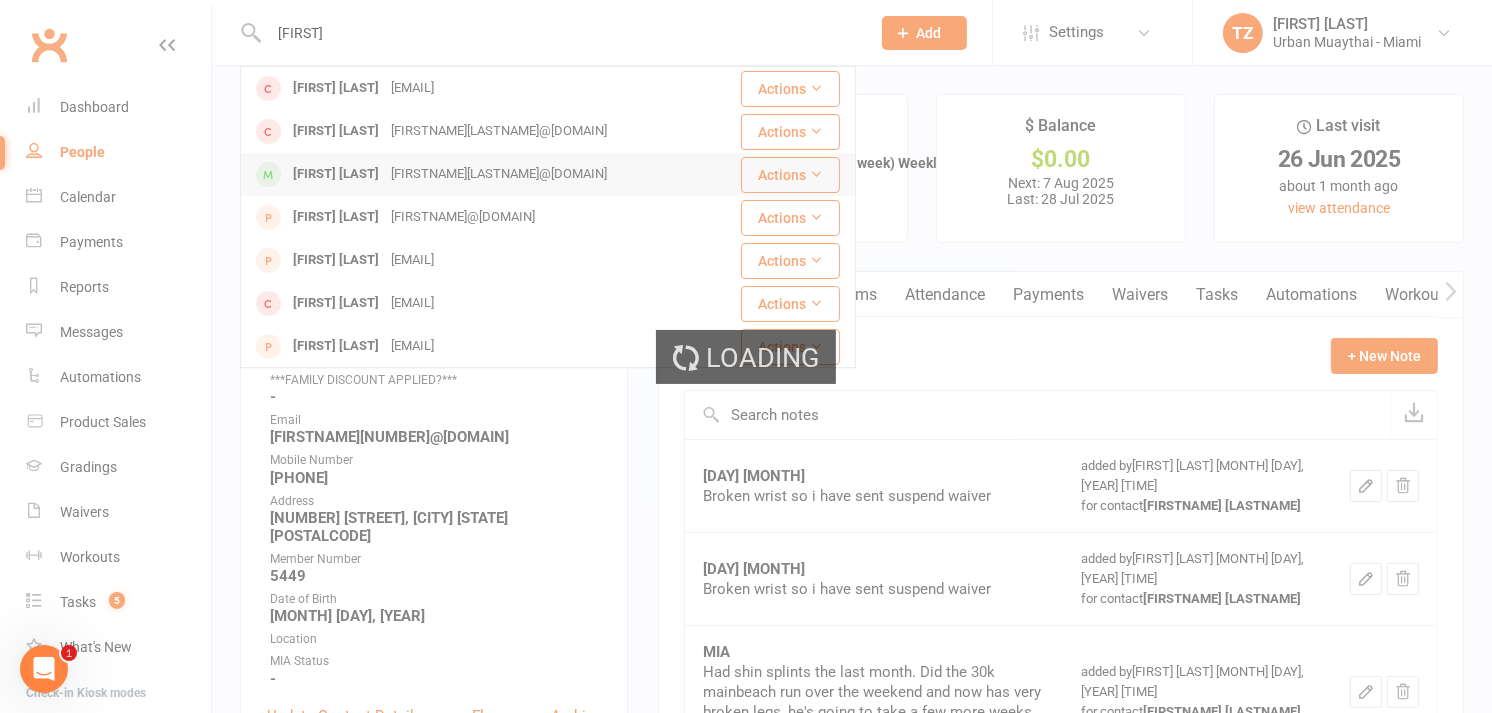type 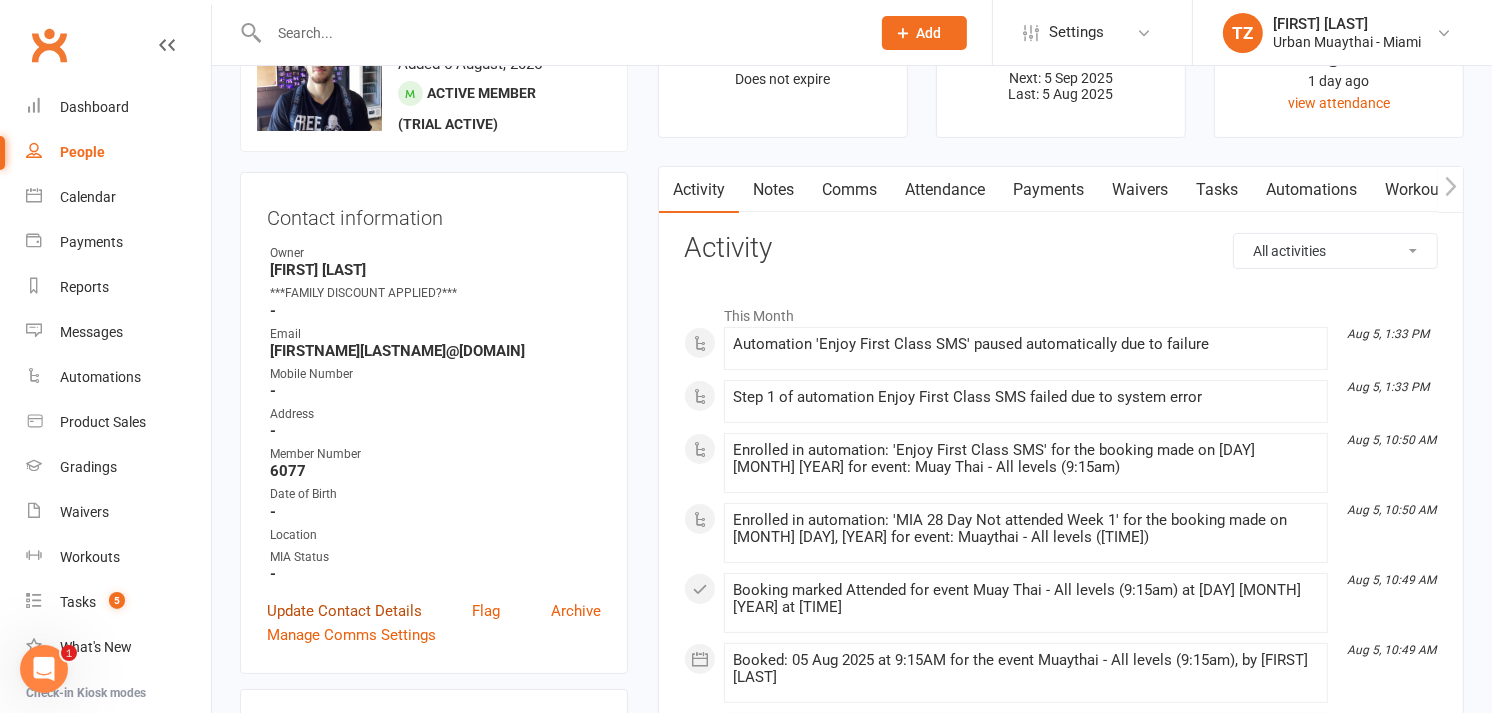 scroll, scrollTop: 107, scrollLeft: 0, axis: vertical 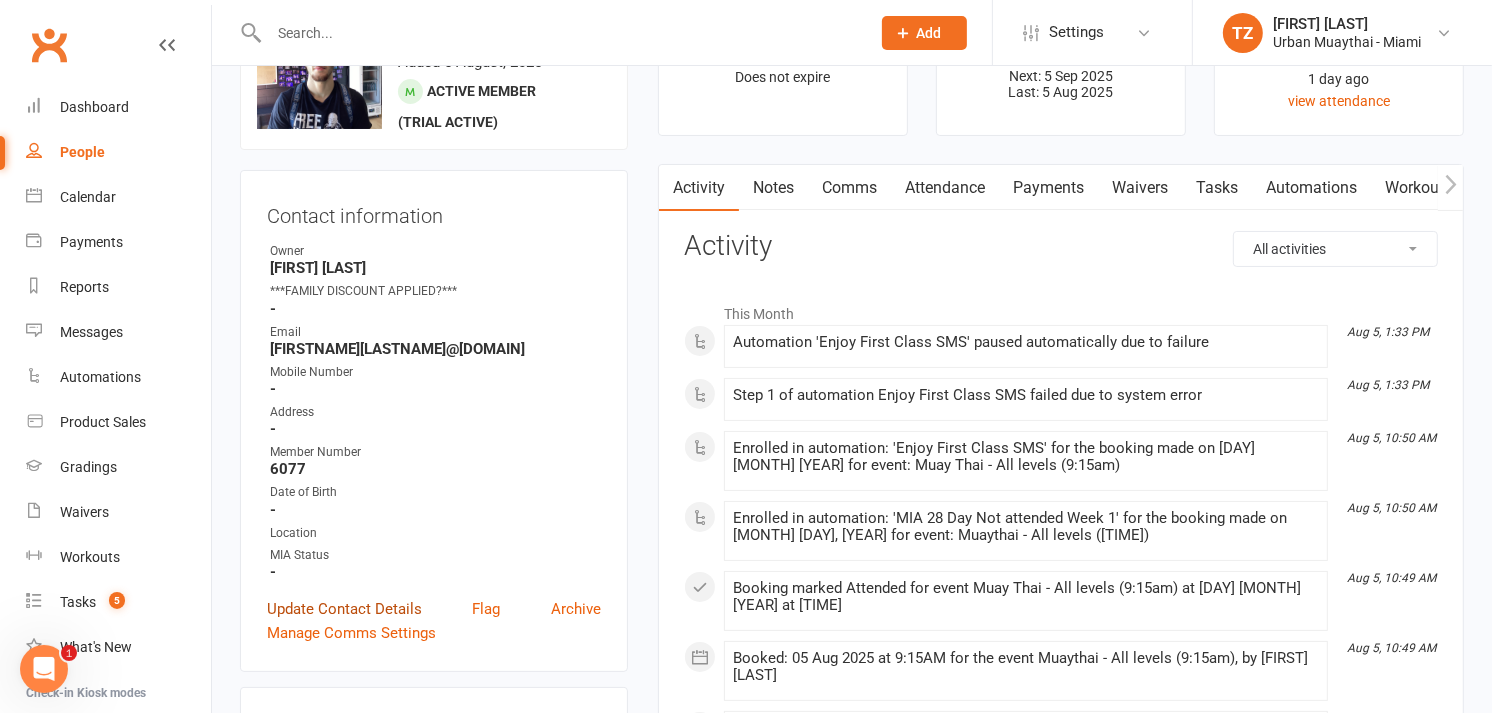 click on "Update Contact Details" at bounding box center [344, 609] 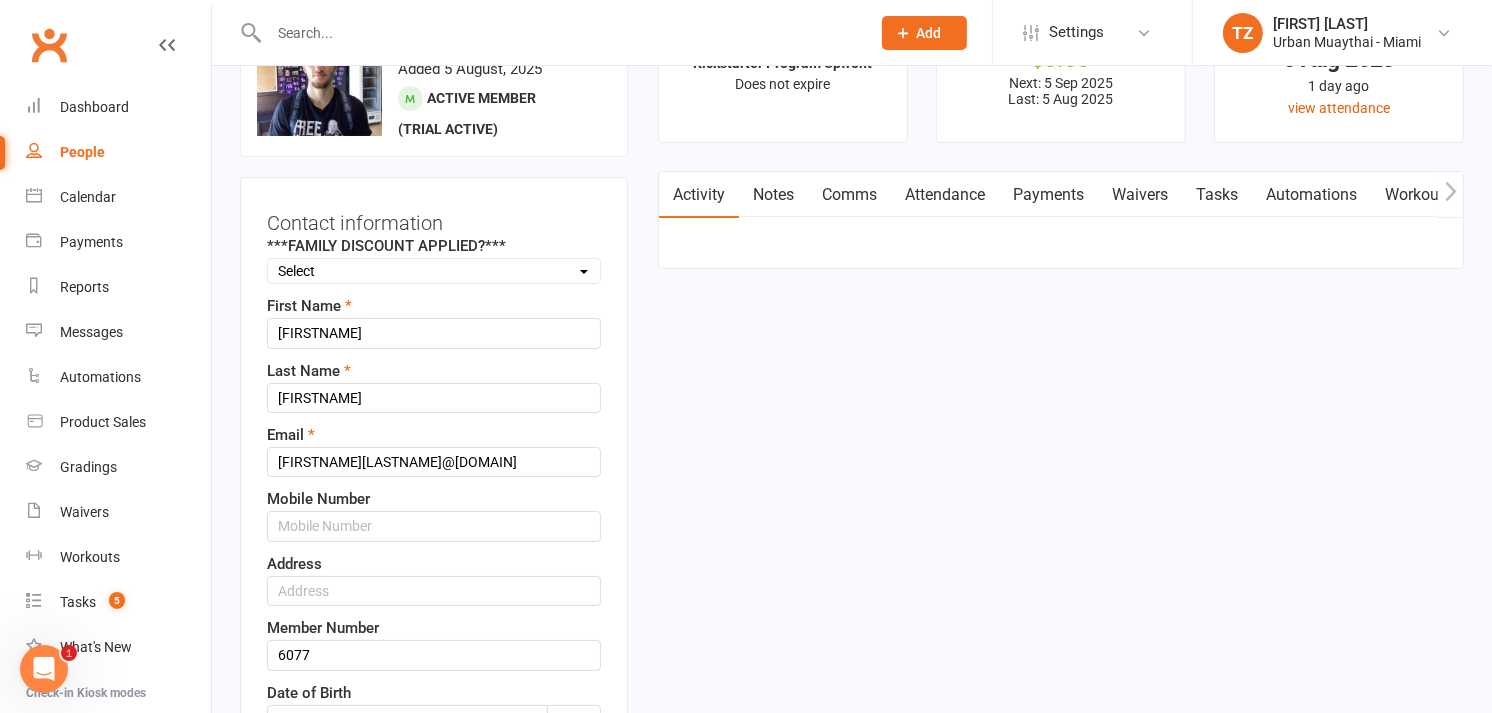 scroll, scrollTop: 98, scrollLeft: 0, axis: vertical 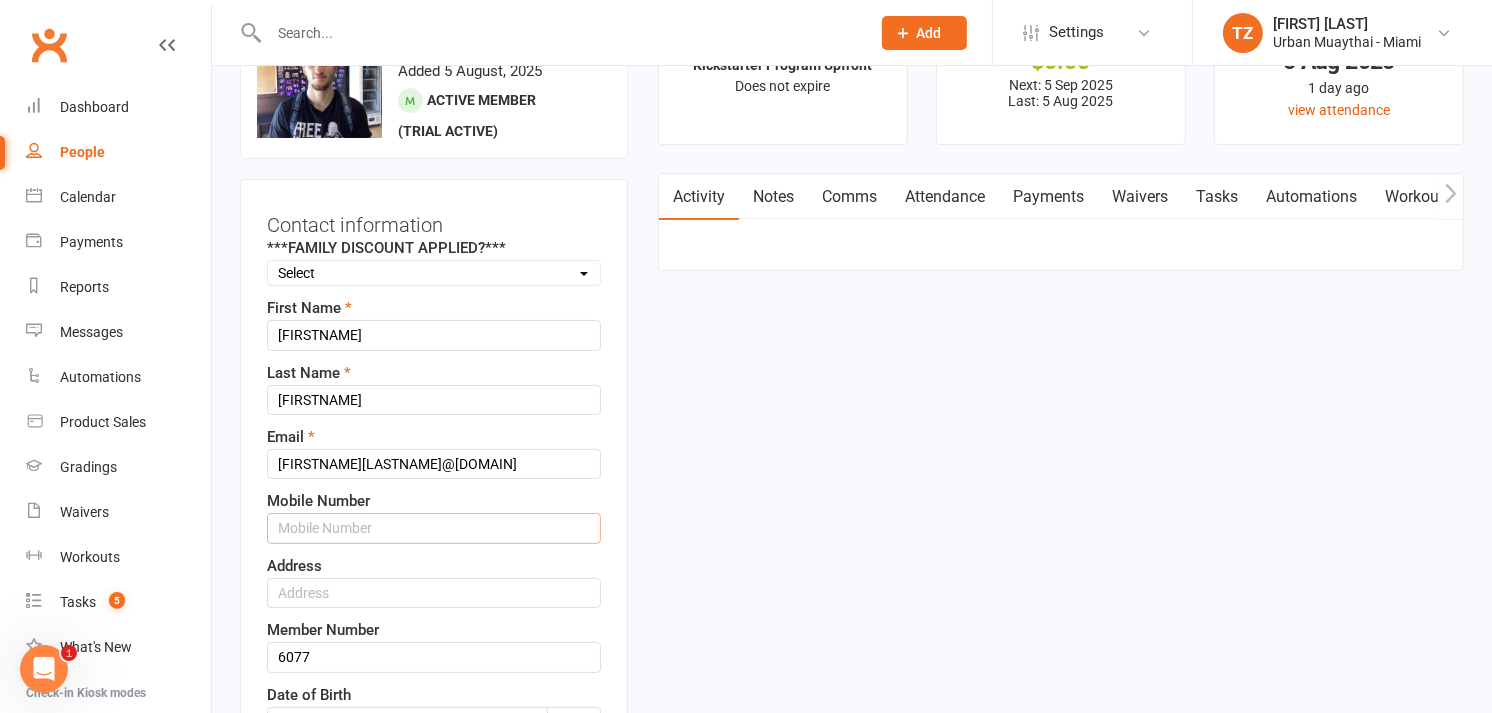 click at bounding box center [434, 528] 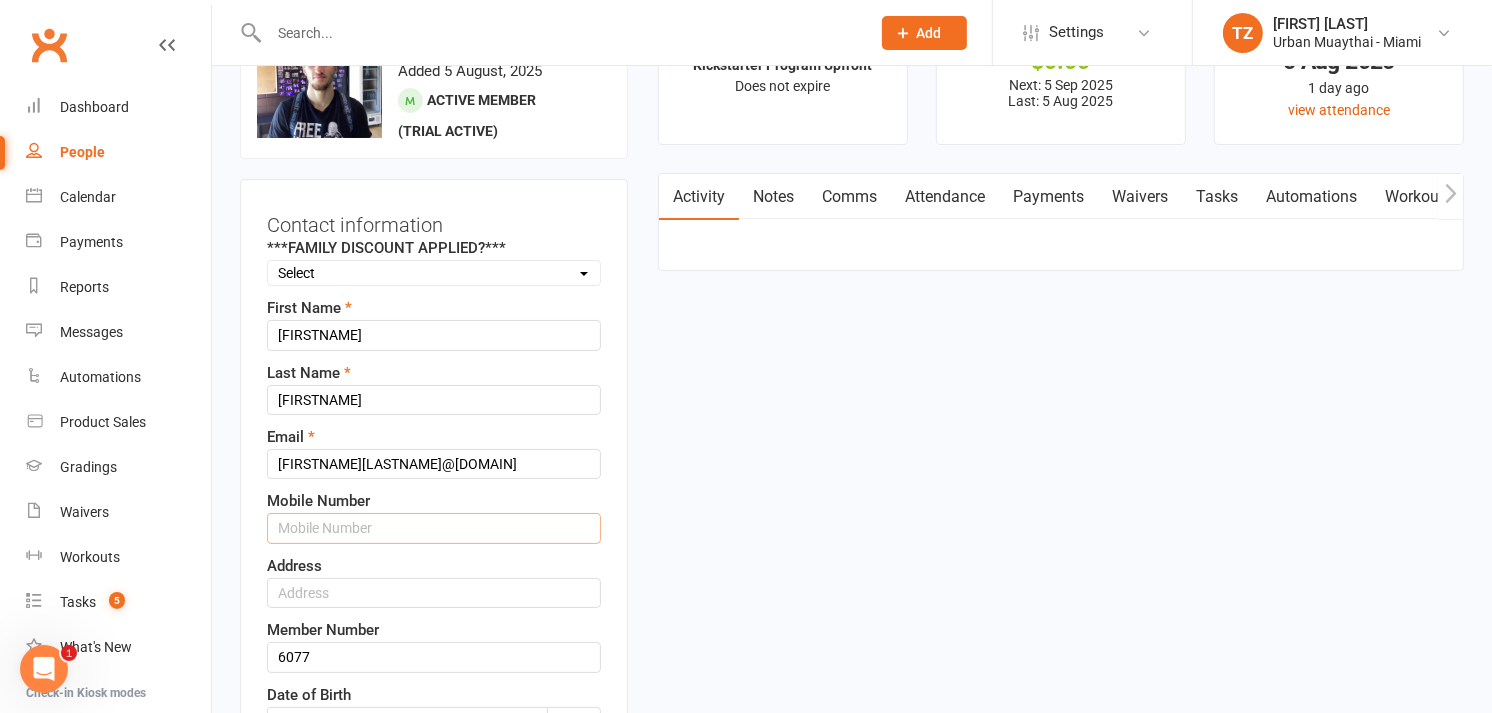 click at bounding box center (434, 528) 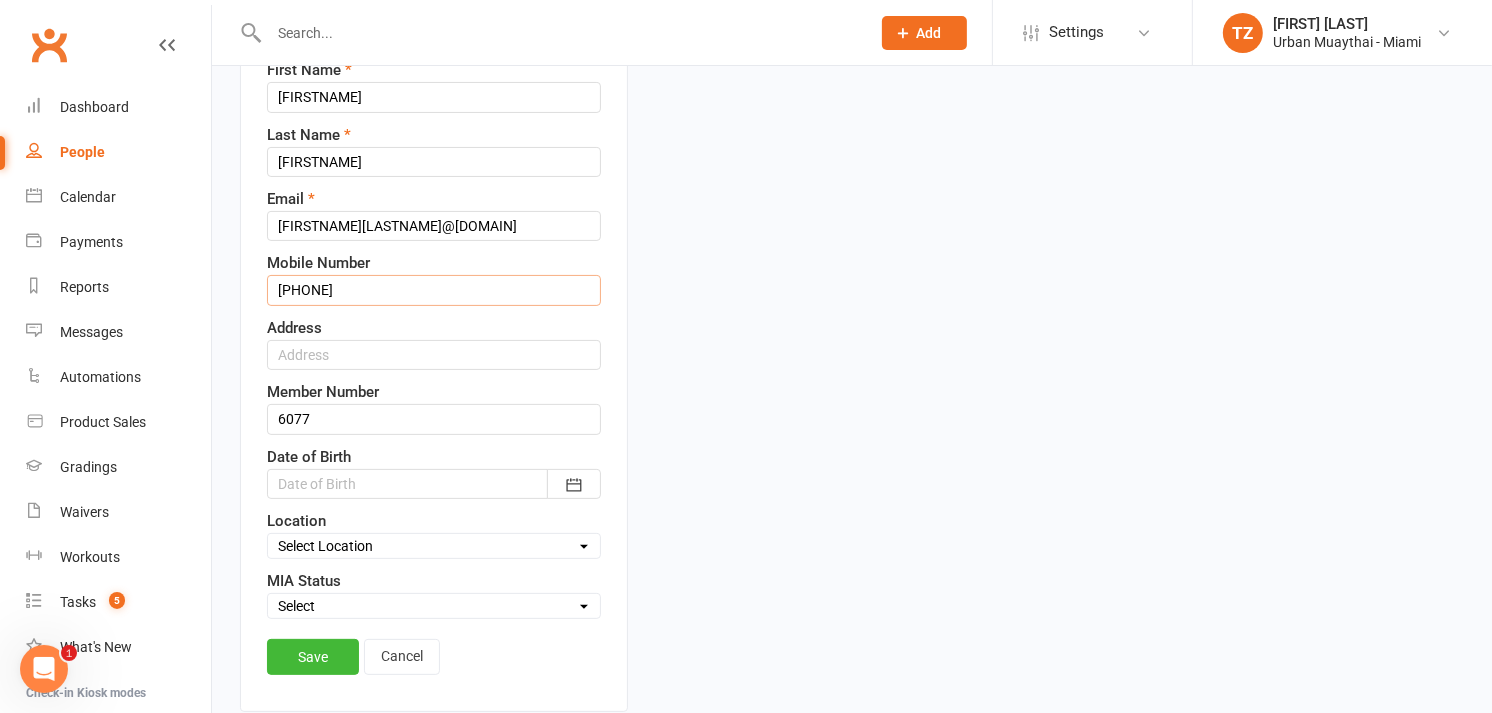 scroll, scrollTop: 337, scrollLeft: 0, axis: vertical 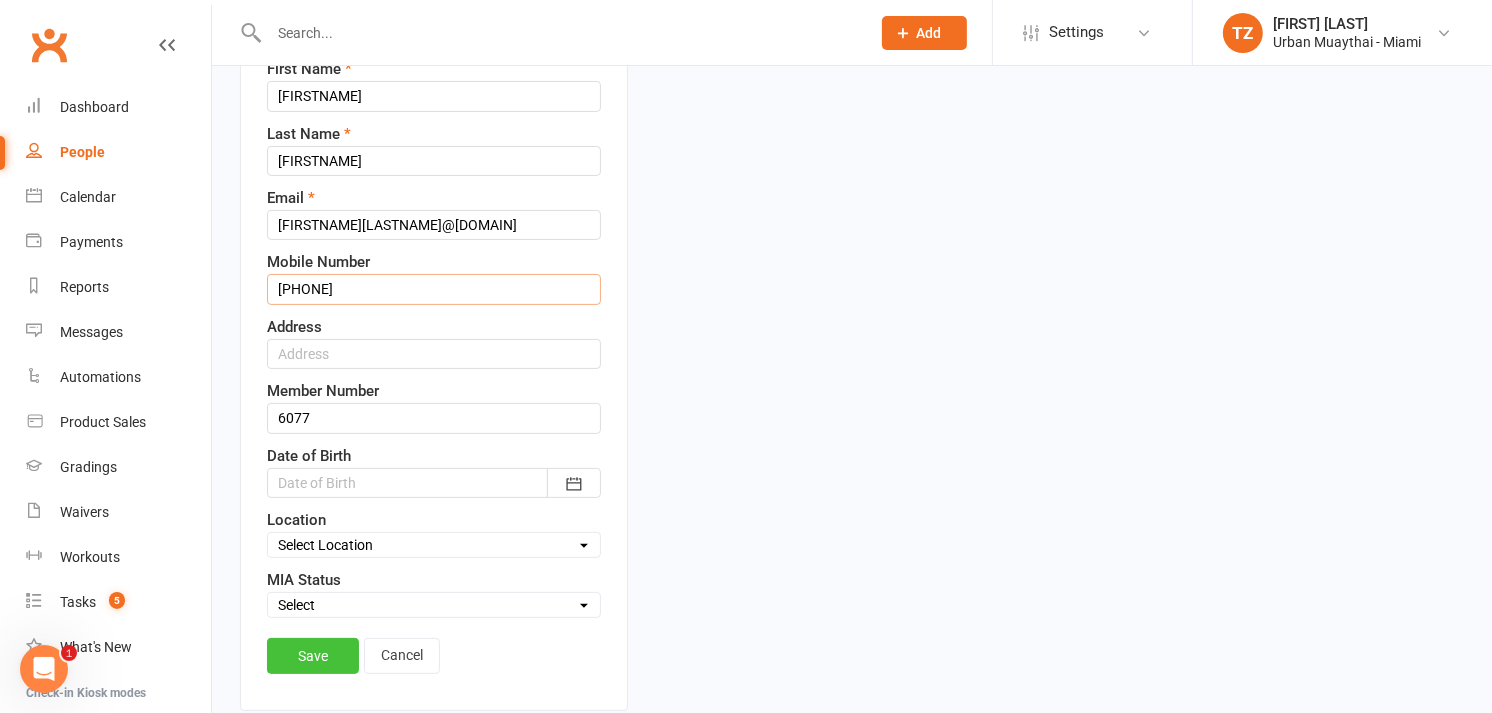 type on "[PHONE]" 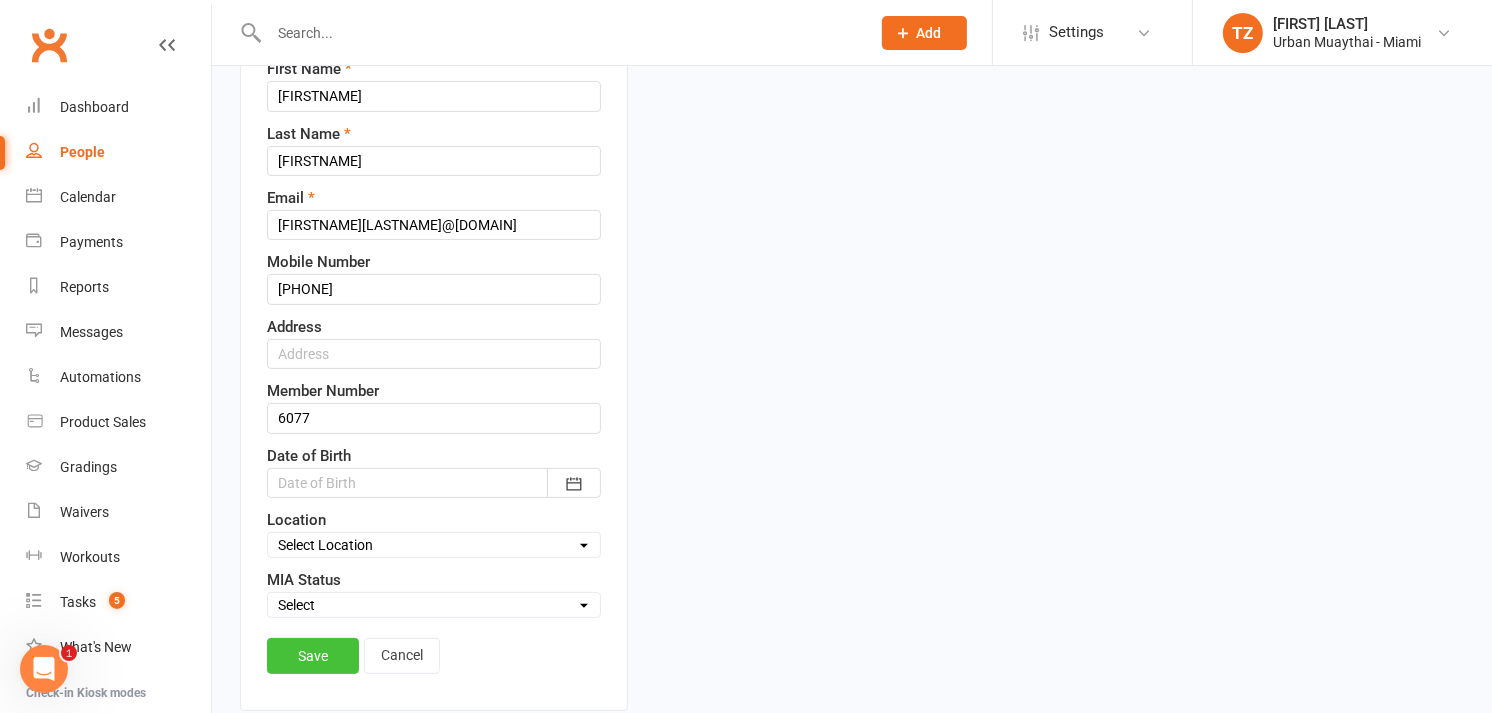 click on "Save" at bounding box center (313, 656) 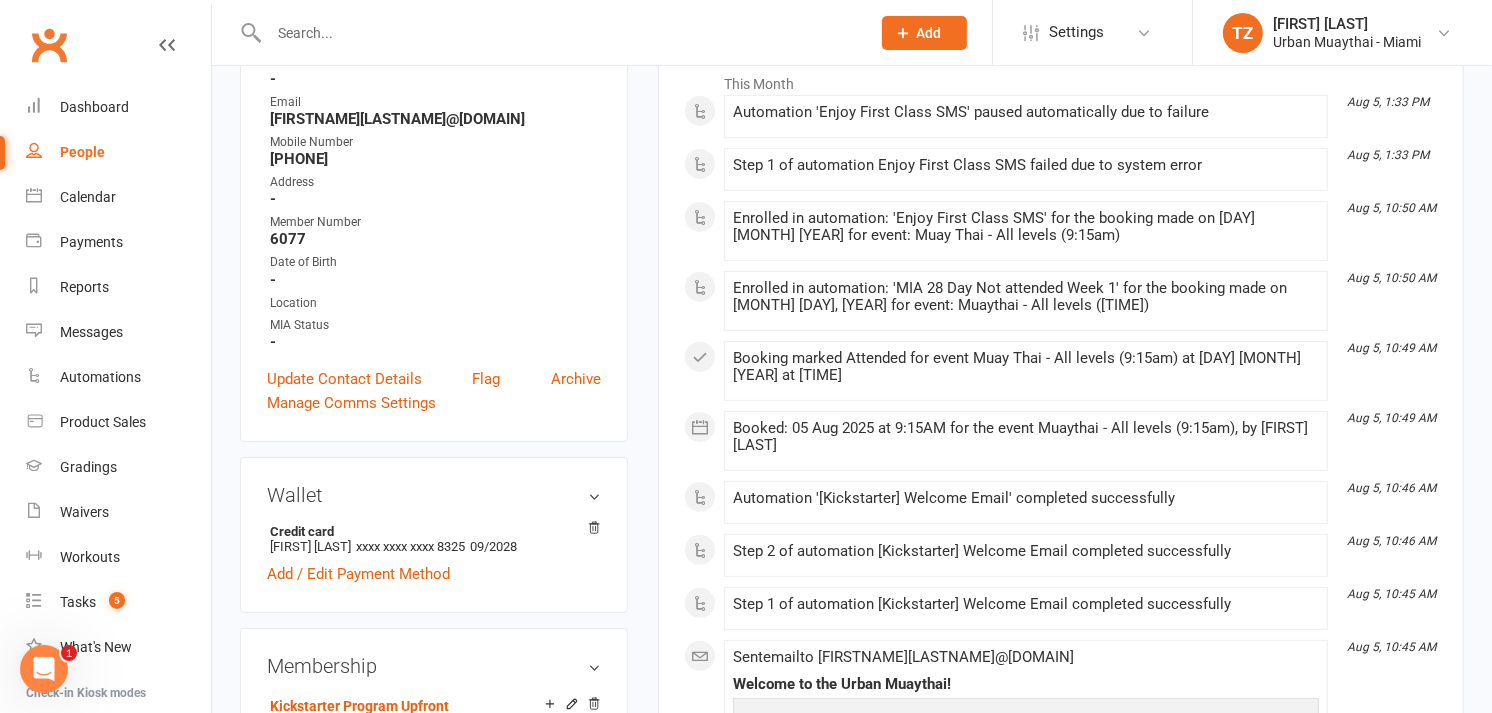 scroll, scrollTop: 0, scrollLeft: 0, axis: both 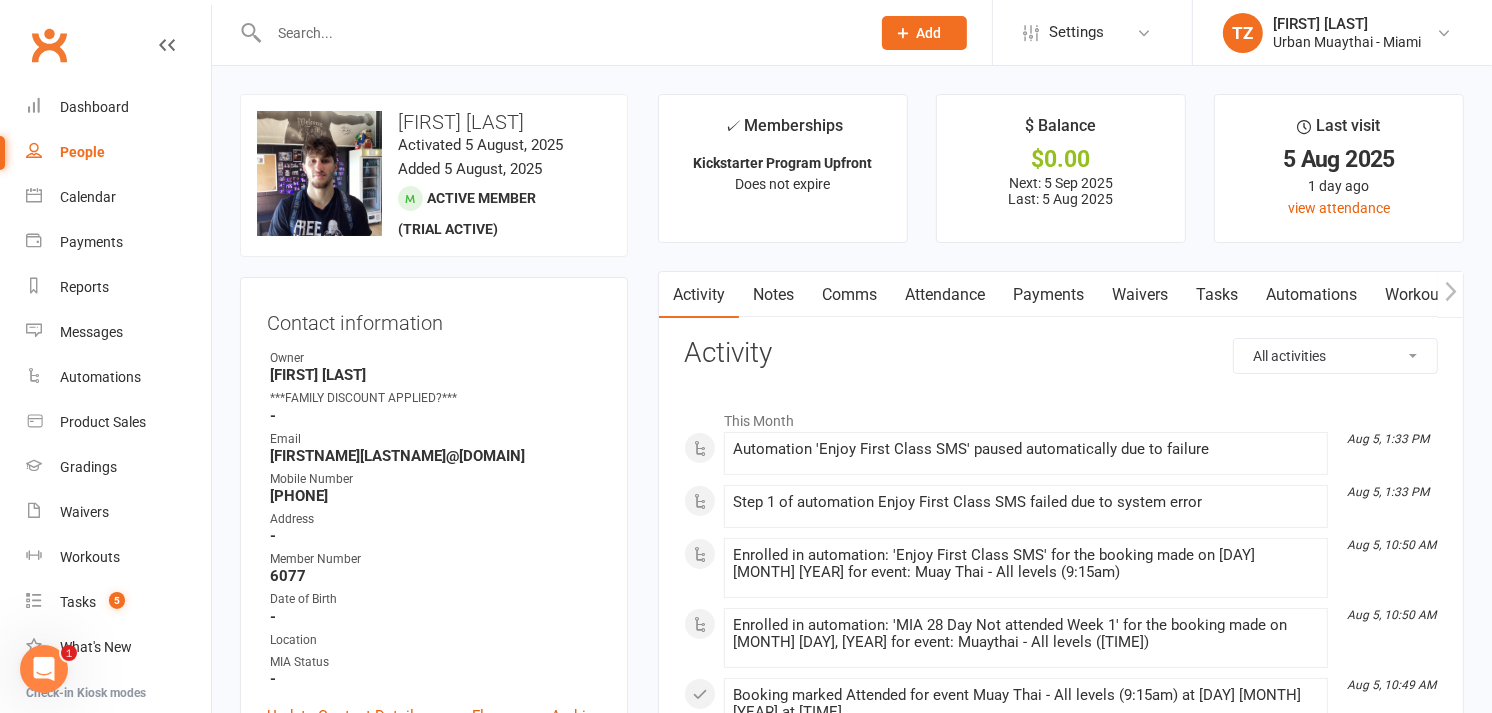 click at bounding box center [559, 33] 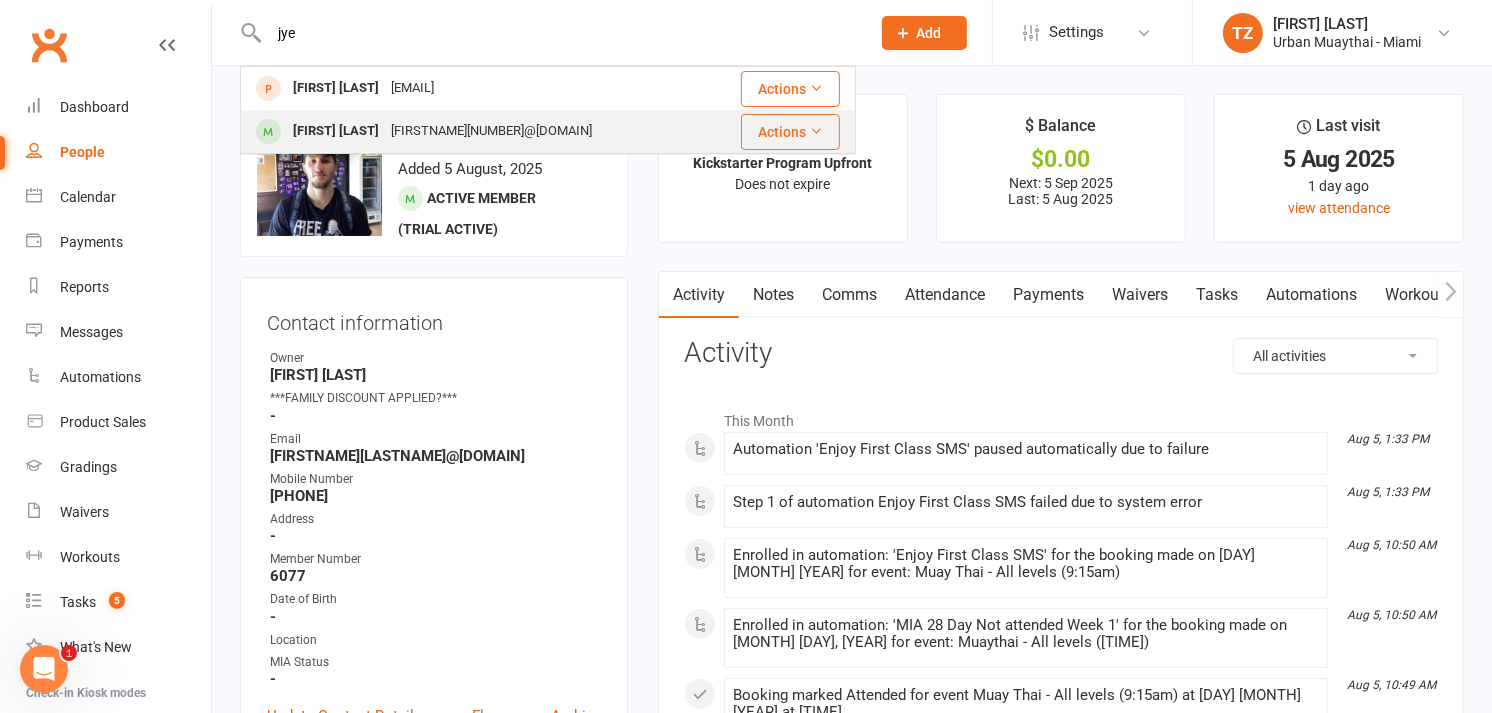type on "jye" 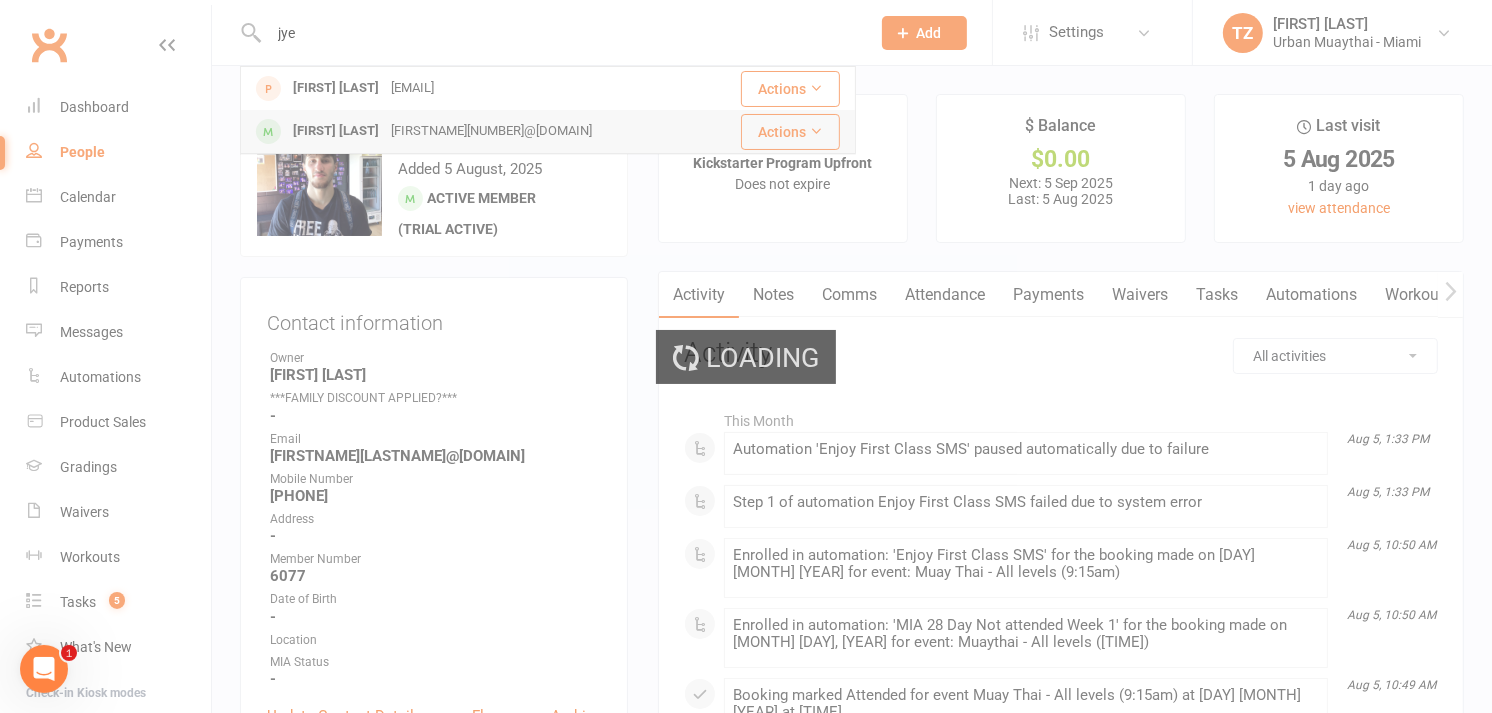 type 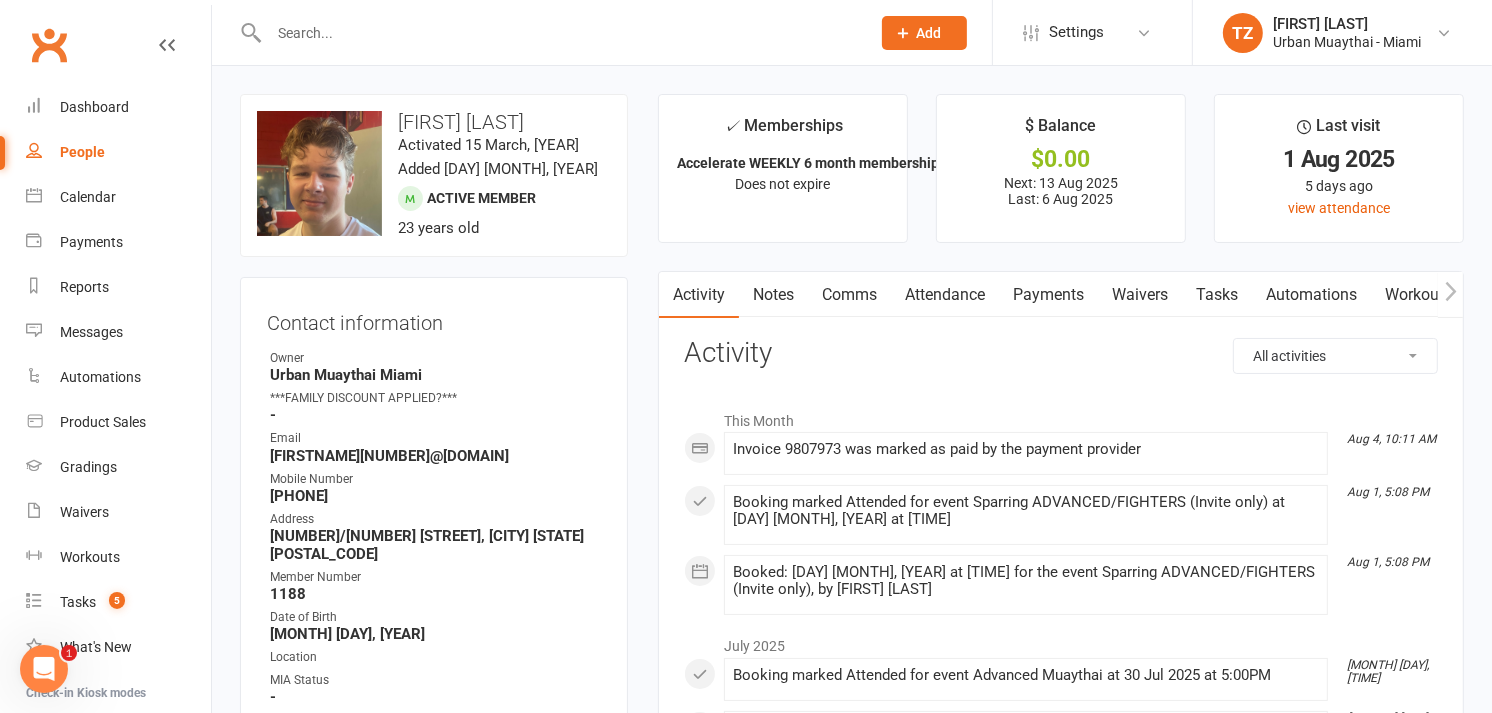 click on "change photo" at bounding box center [0, 0] 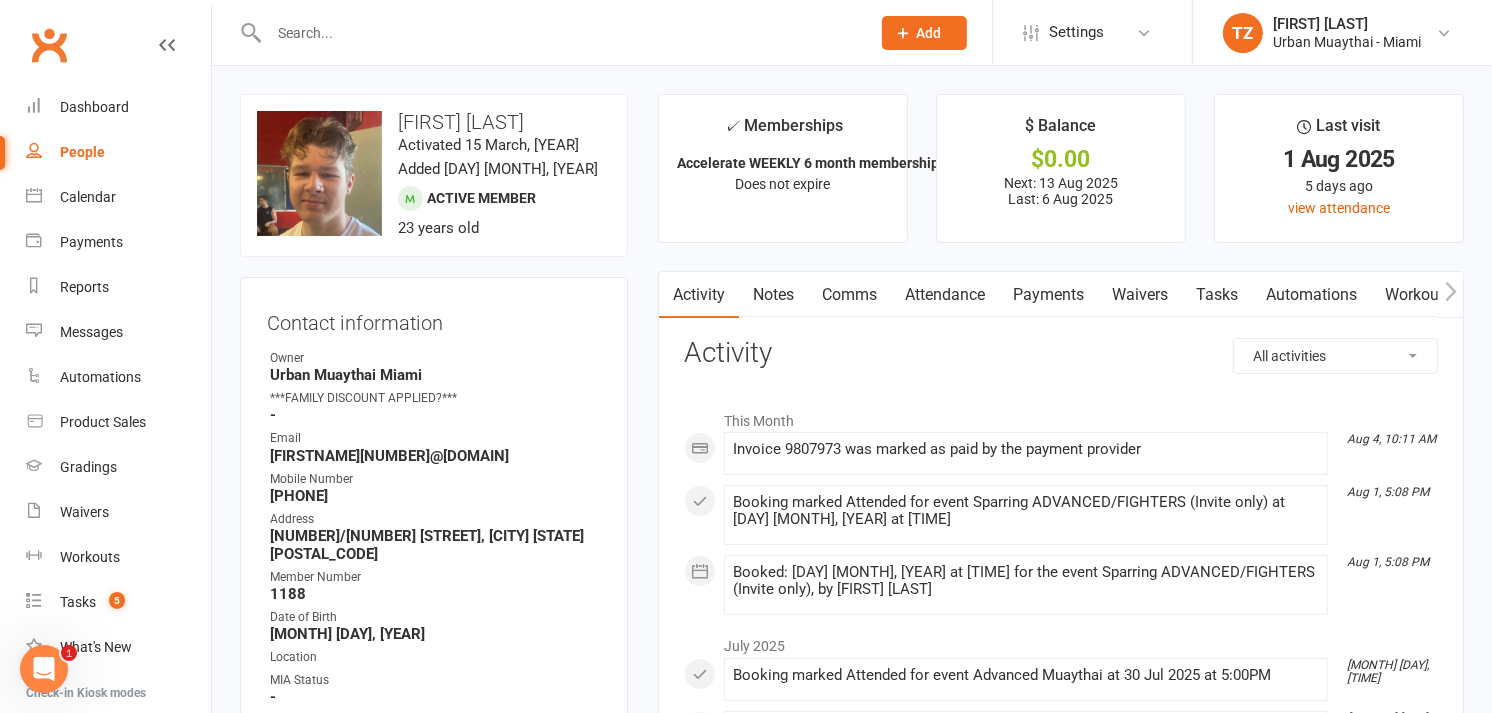 click on "Waivers" at bounding box center [1140, 295] 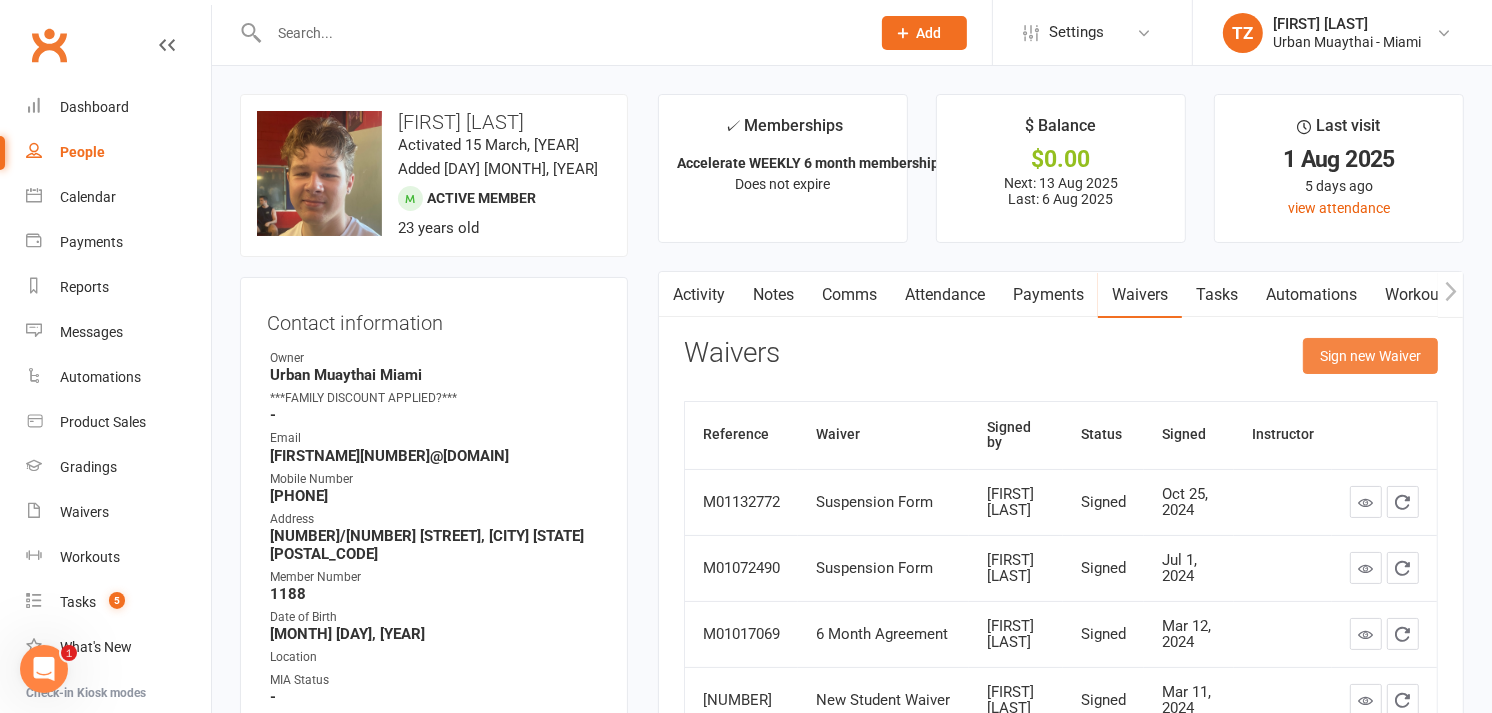 click on "Sign new Waiver" at bounding box center [1370, 356] 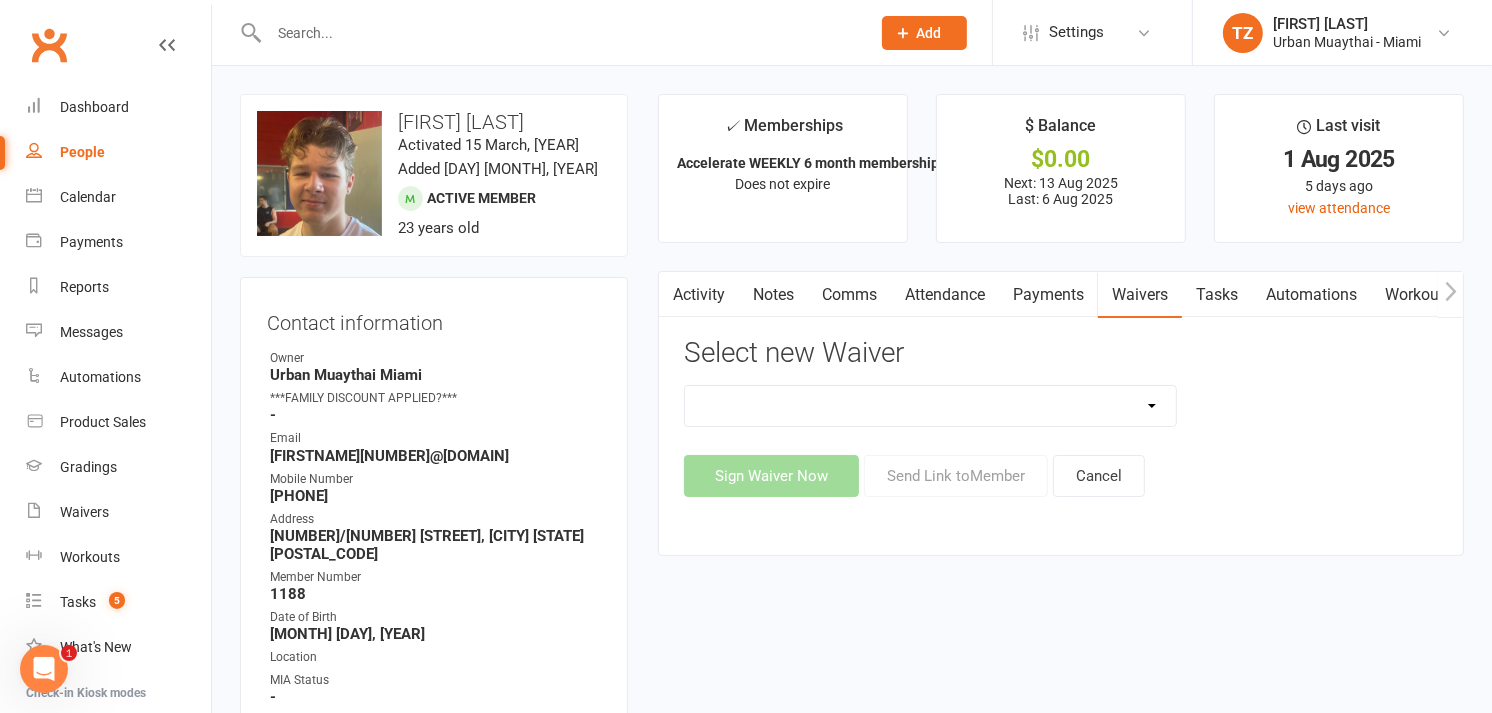 click on "12 Month Agreement 15-18 years Kickstarter Program 15-18 years membership 1 Year Unlimited Membership Special 6 Month Agreement 7-10 years kids Direct Debit Bank Update Form Cancellation Form Family waiver - Kids and Teens Class Fight Ready Challenge (Current Members) Kickstarter OFF PEAK Kickstarter Program 2025 Kickstarter Program Accelerate Kids (6 To 9 Years) Direct Debit Kids and Teens UPFRONT Payment Kids & Teens 2 Week Trial Sports Waiver Morning Mens Program New Student Waiver Personal Trainer Payment Short Term Membership waiver Suspension Form T12 / T30 Membership Change Form T6 Membership Change Form Teens Class Direct Debit Thailand Tour 2025 Thailand Tour 2025 Jade Young Thailand Tour 2025 - Special Thailand Tour 2025 - Stoll's Trial Session Sports Waiver Upfront Payment - New Student Waiver" at bounding box center [930, 406] 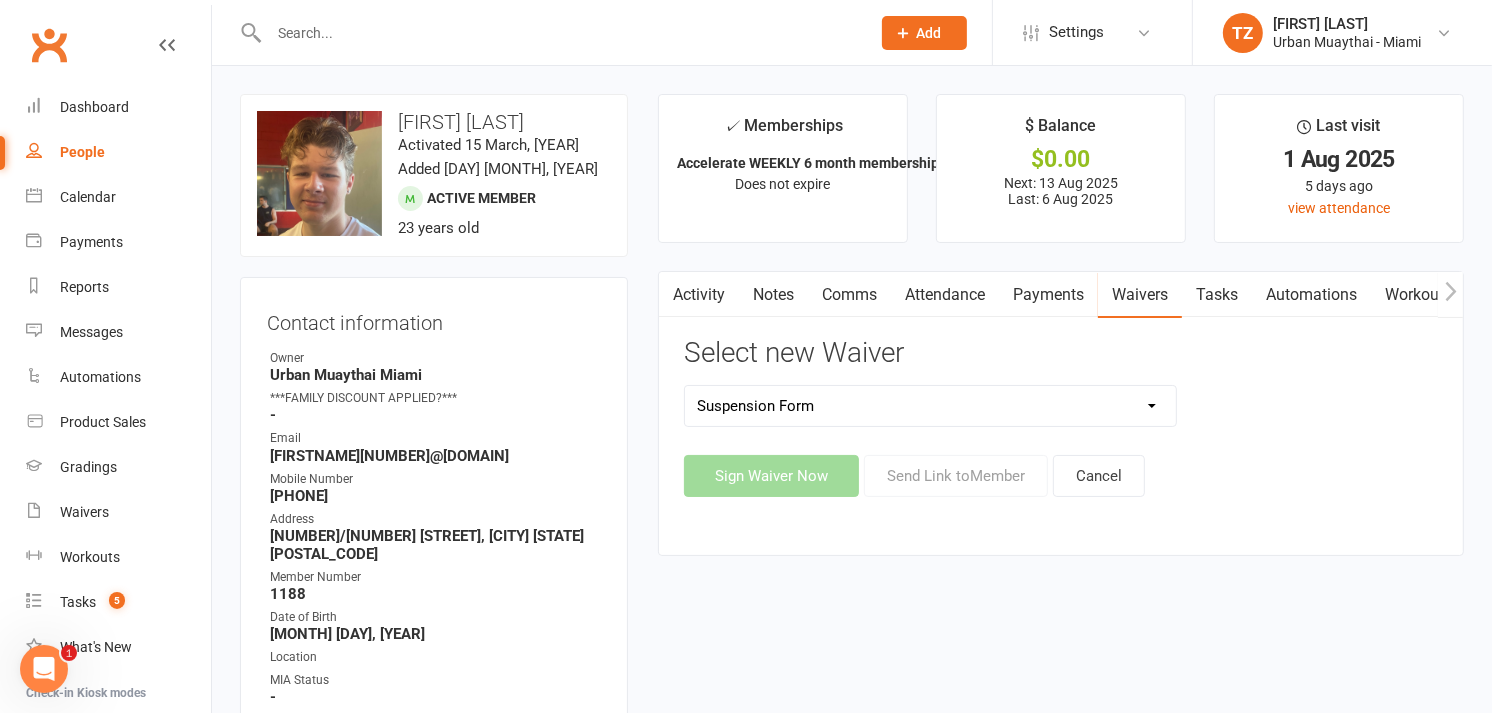 click on "12 Month Agreement 15-18 years Kickstarter Program 15-18 years membership 1 Year Unlimited Membership Special 6 Month Agreement 7-10 years kids Direct Debit Bank Update Form Cancellation Form Family waiver - Kids and Teens Class Fight Ready Challenge (Current Members) Kickstarter OFF PEAK Kickstarter Program 2025 Kickstarter Program Accelerate Kids (6 To 9 Years) Direct Debit Kids and Teens UPFRONT Payment Kids & Teens 2 Week Trial Sports Waiver Morning Mens Program New Student Waiver Personal Trainer Payment Short Term Membership waiver Suspension Form T12 / T30 Membership Change Form T6 Membership Change Form Teens Class Direct Debit Thailand Tour 2025 Thailand Tour 2025 Jade Young Thailand Tour 2025 - Special Thailand Tour 2025 - Stoll's Trial Session Sports Waiver Upfront Payment - New Student Waiver" at bounding box center [930, 406] 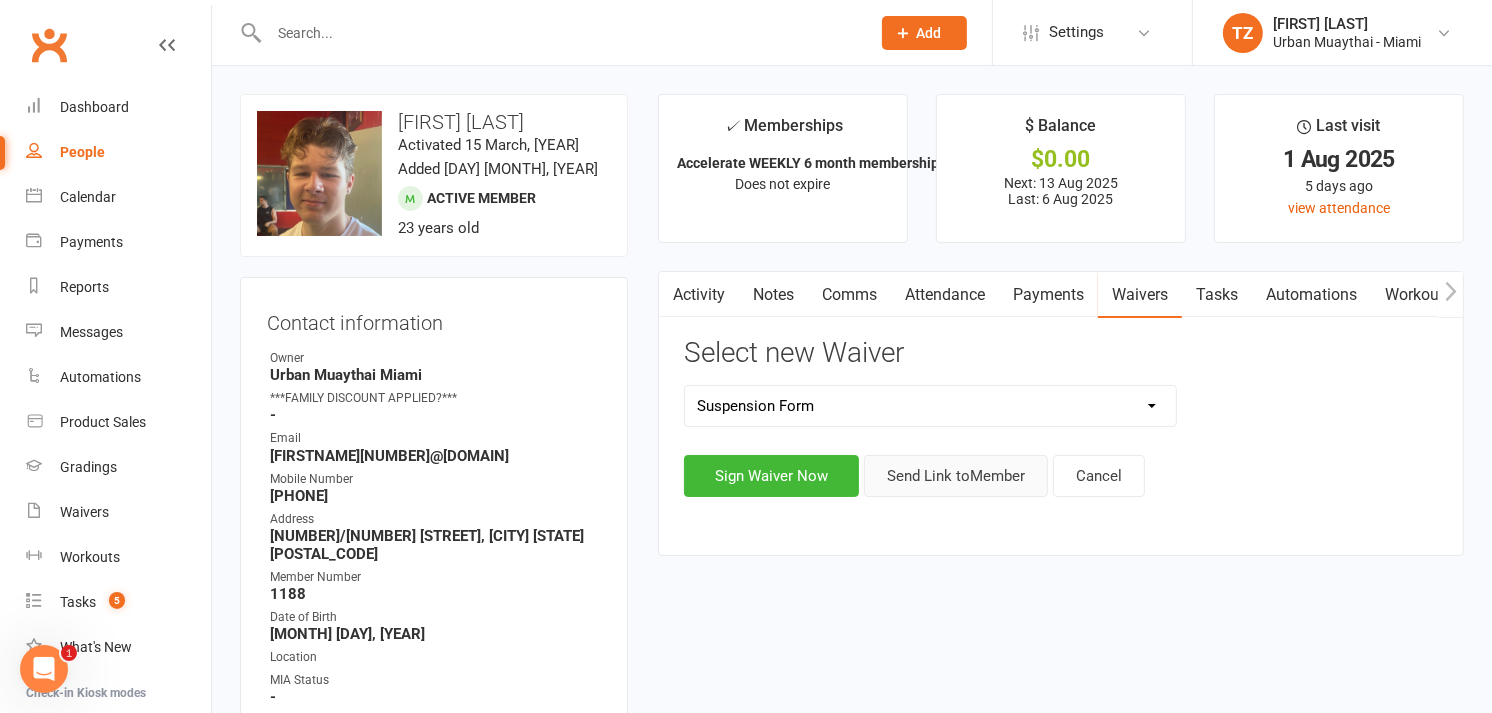 click on "Send Link to  Member" at bounding box center (956, 476) 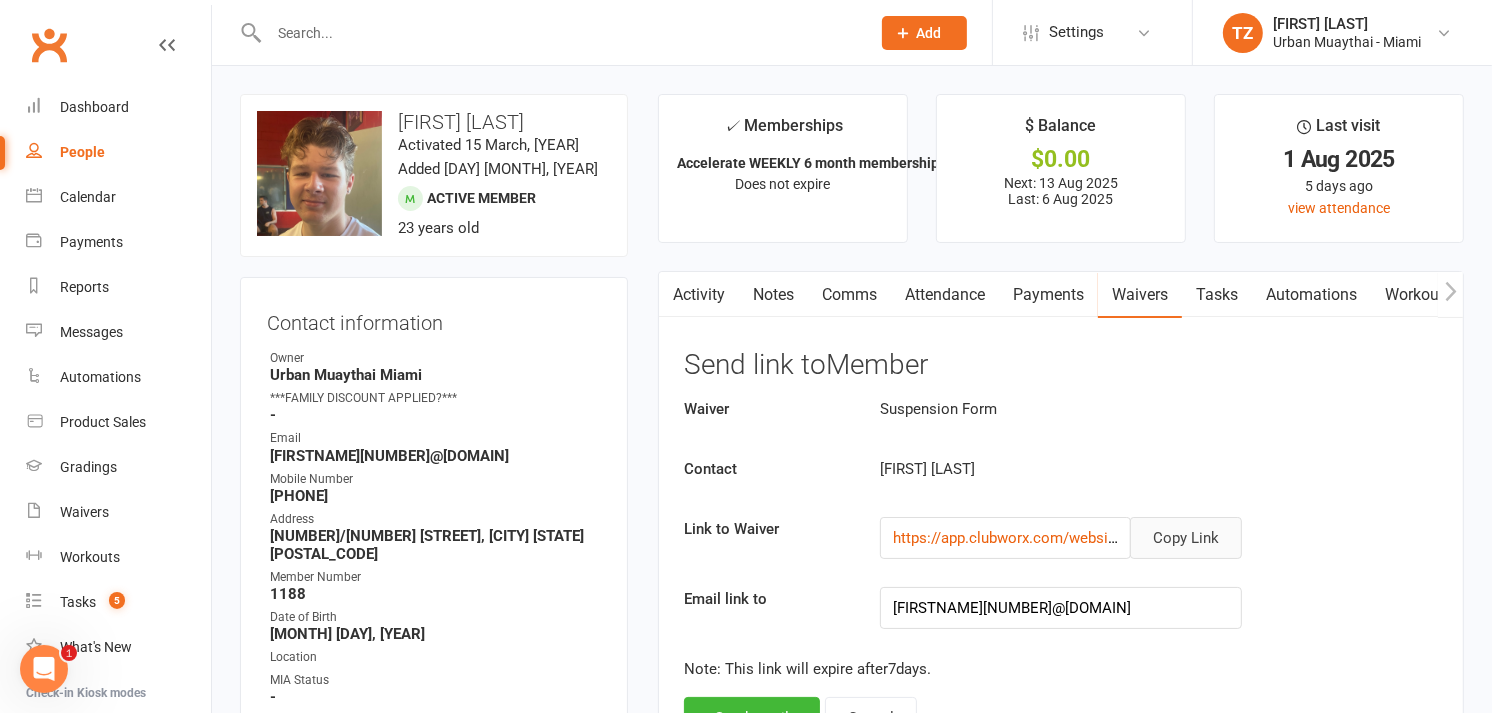 click on "Copy Link" at bounding box center (1186, 538) 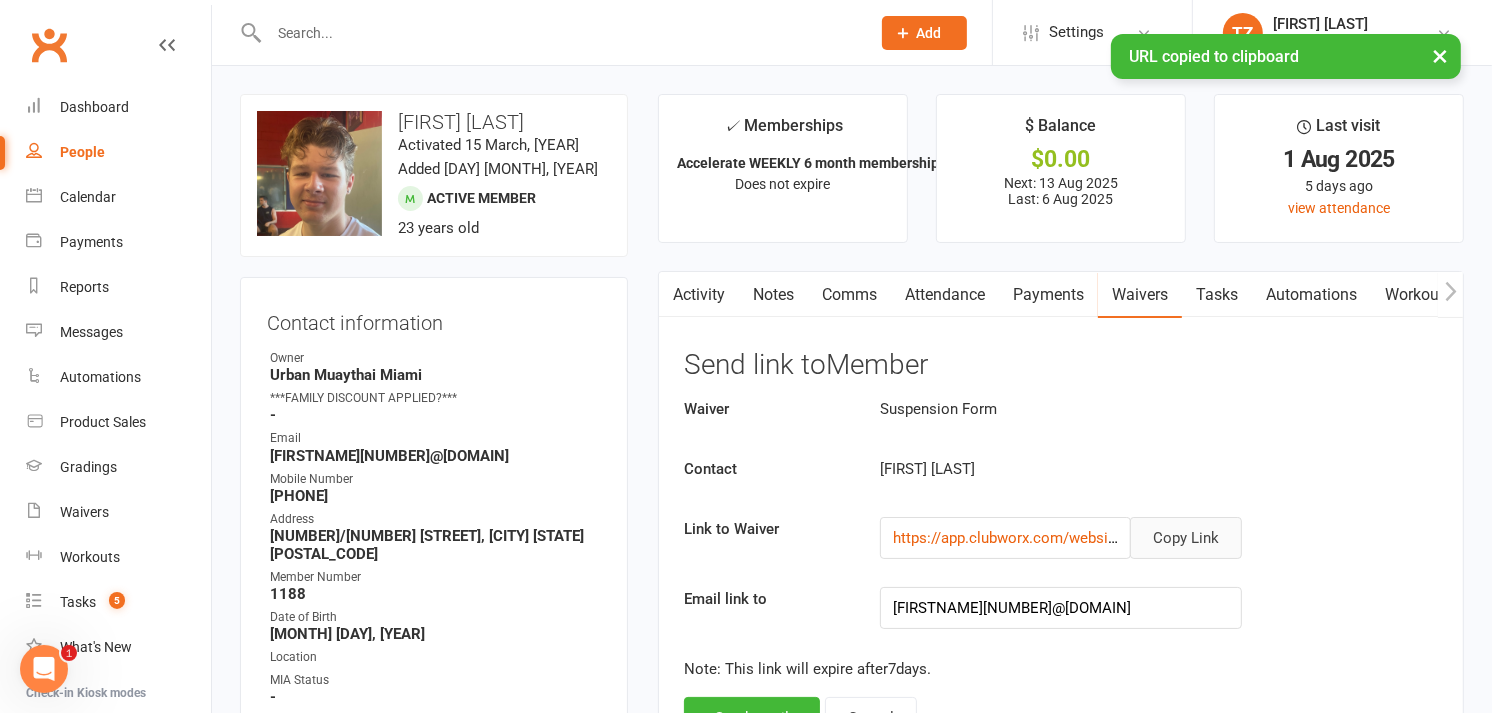 click on "Comms" at bounding box center [849, 295] 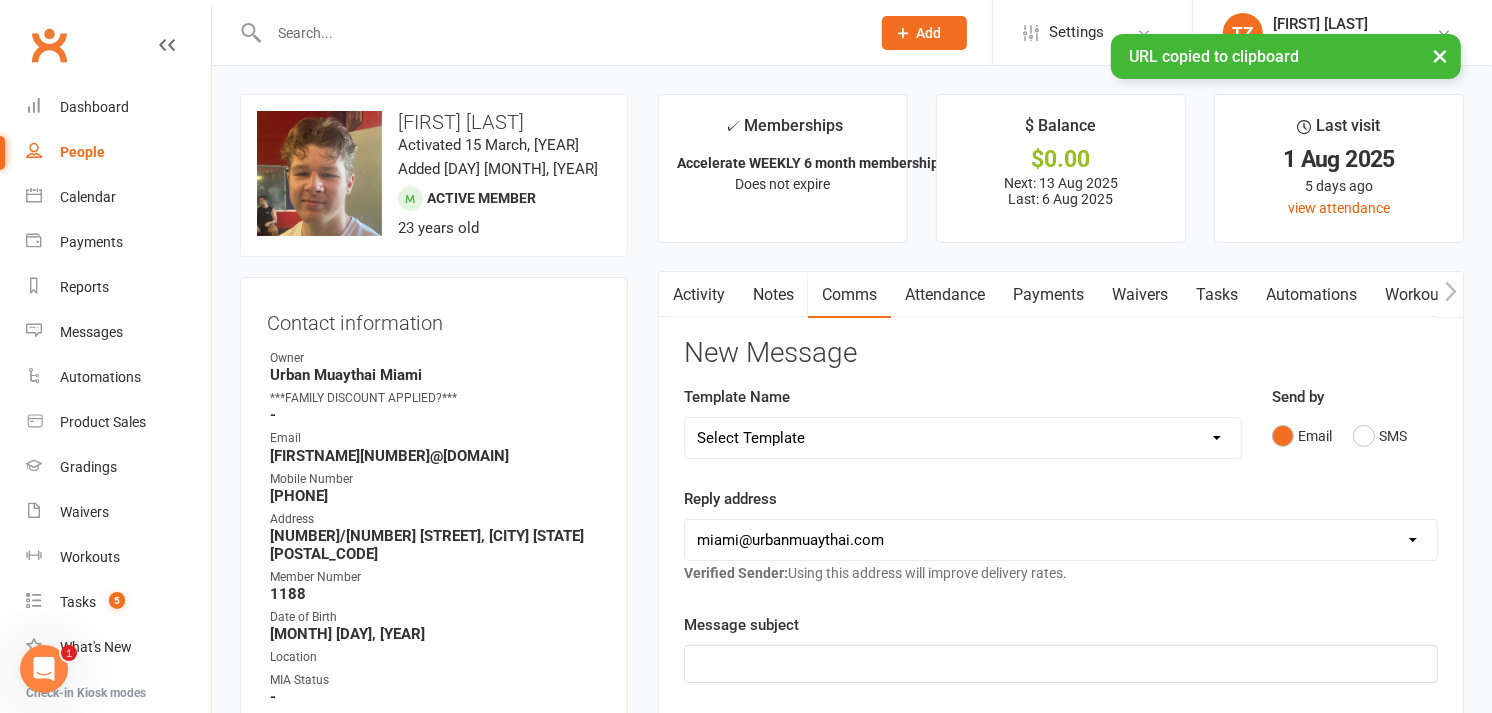 click on "﻿" 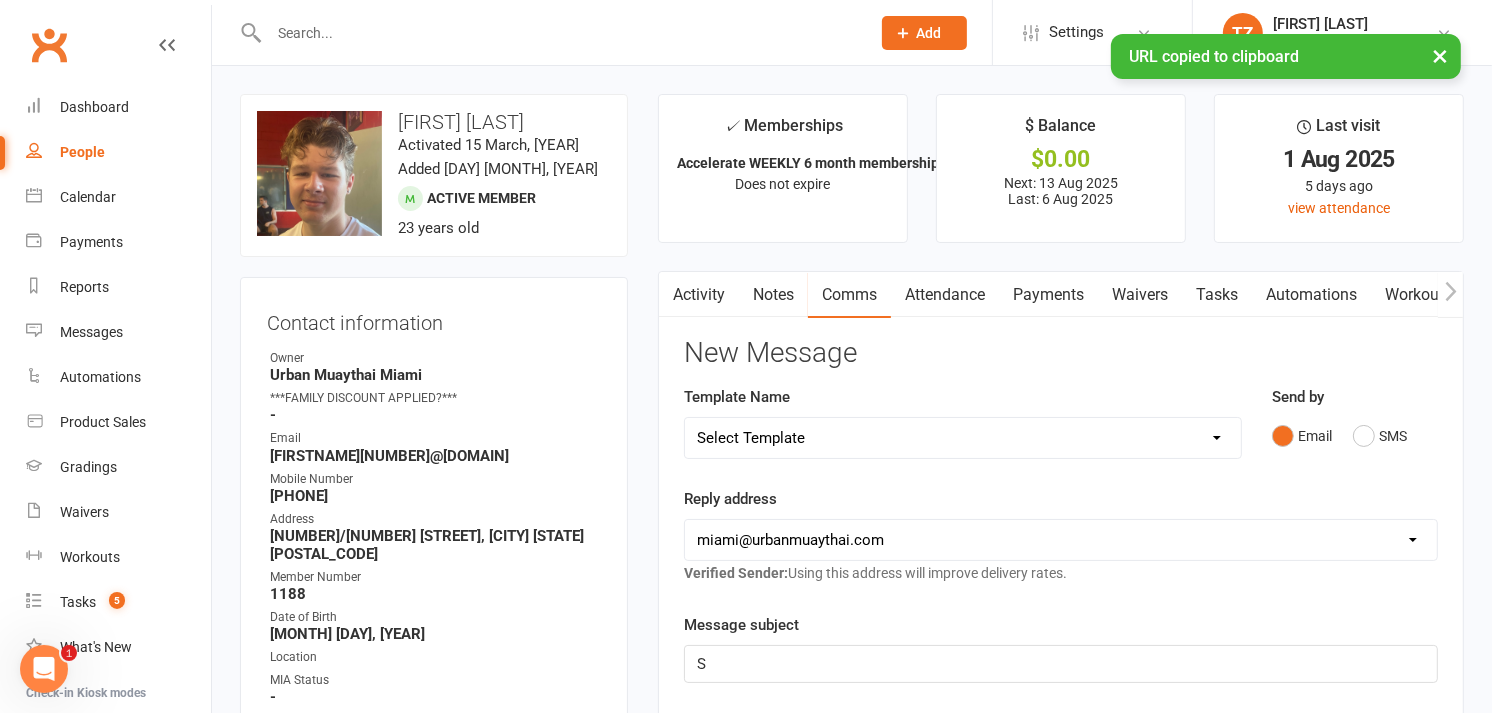 type 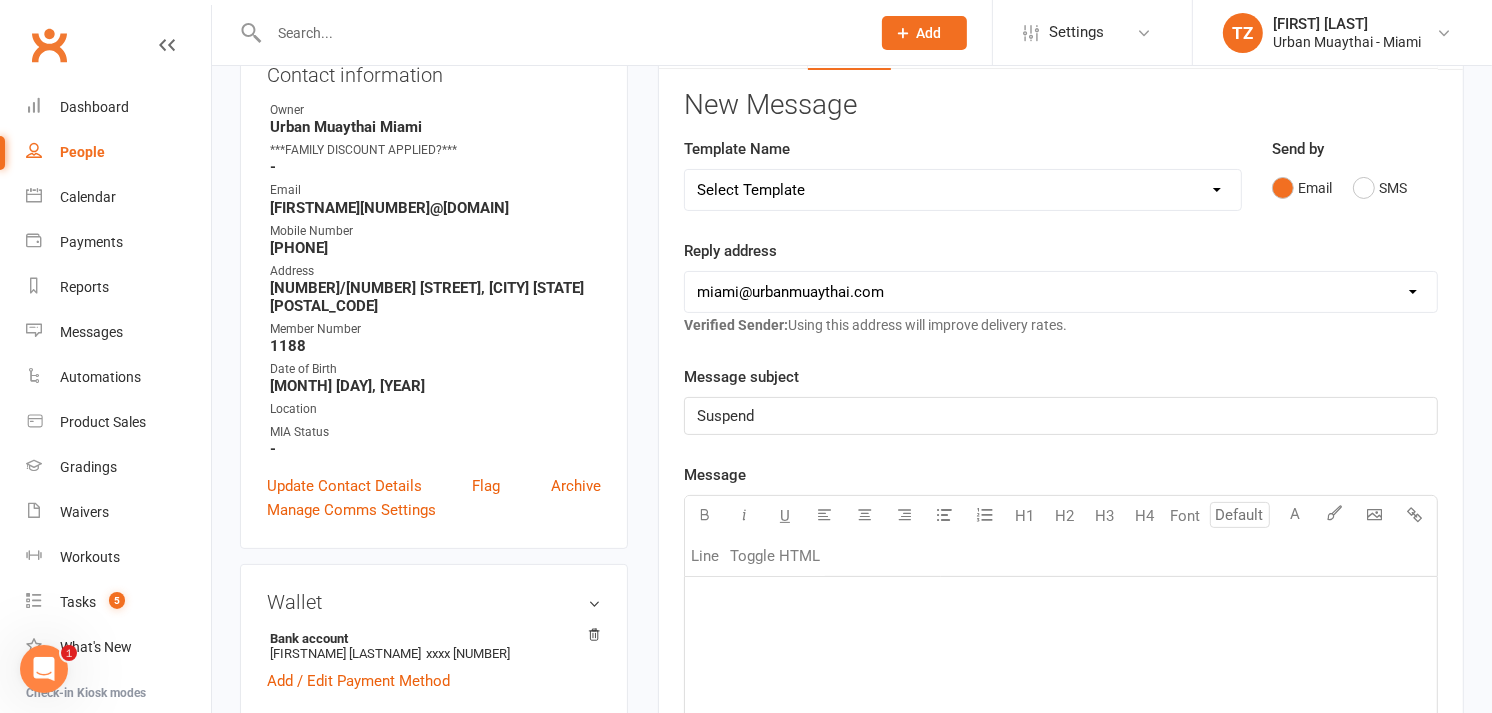 scroll, scrollTop: 393, scrollLeft: 0, axis: vertical 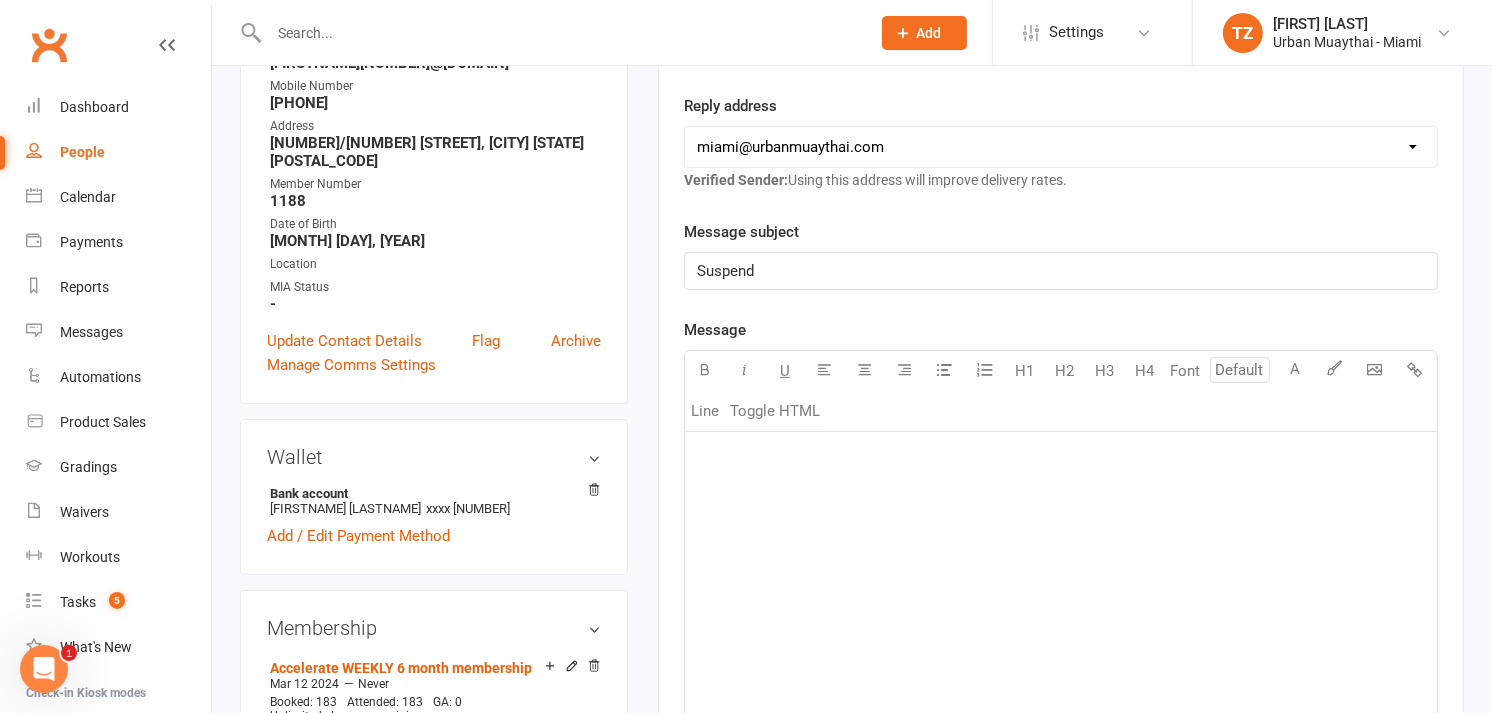 click on "﻿" 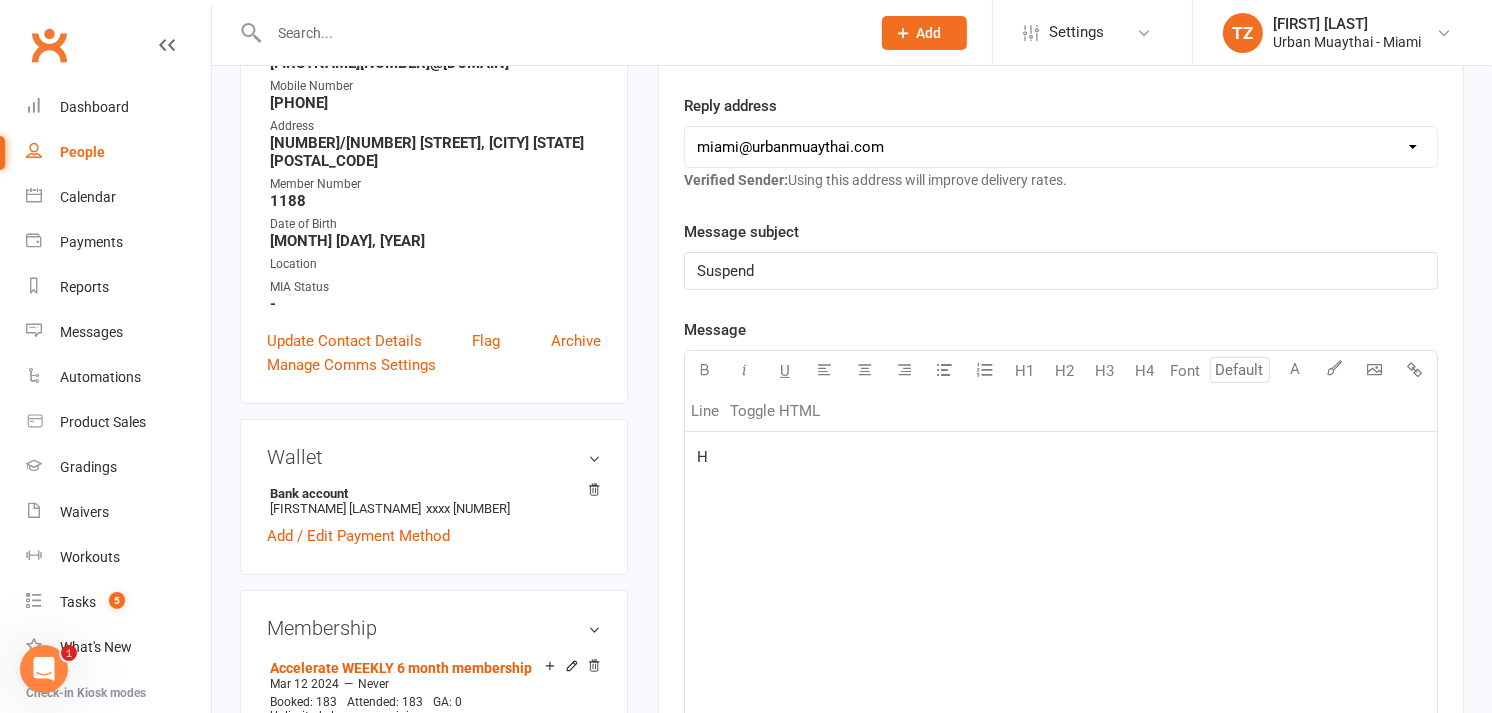 type 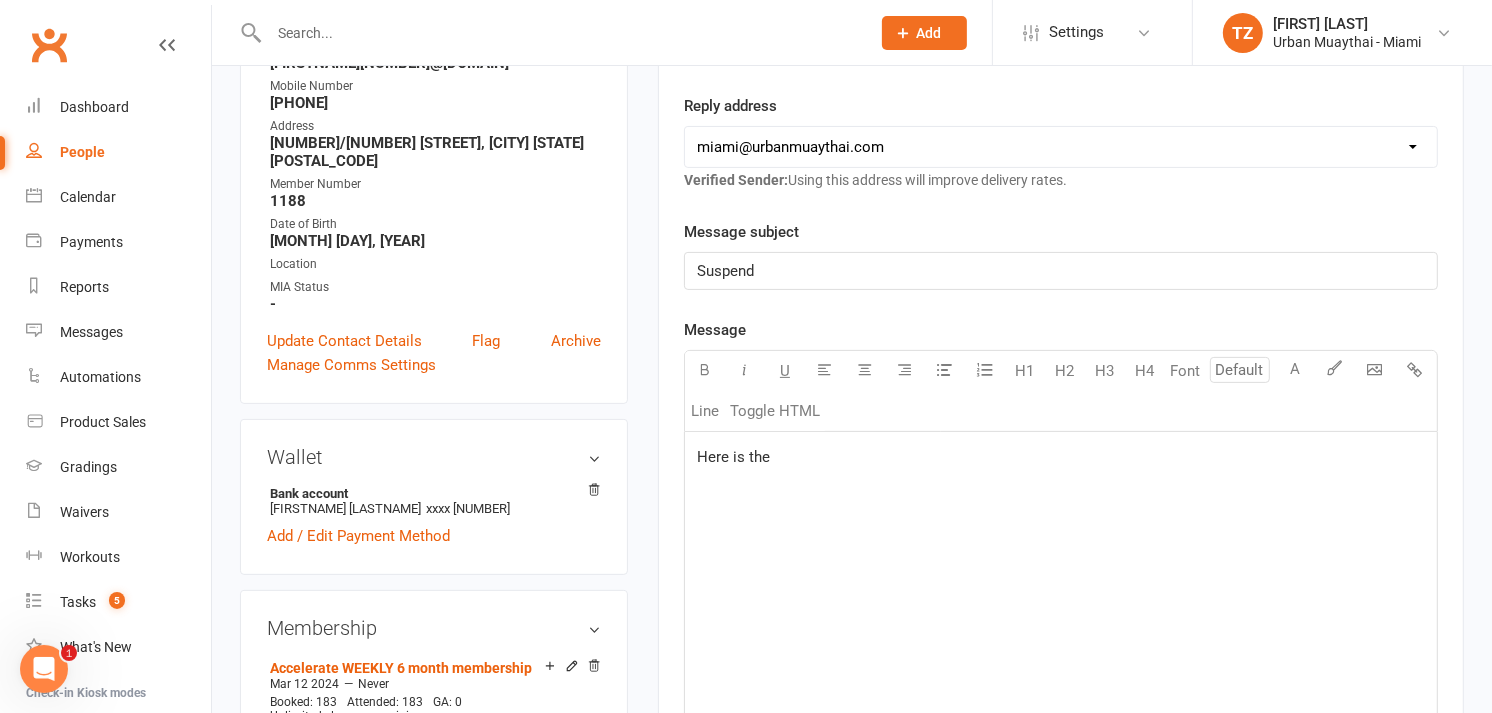 click on "Here is the" 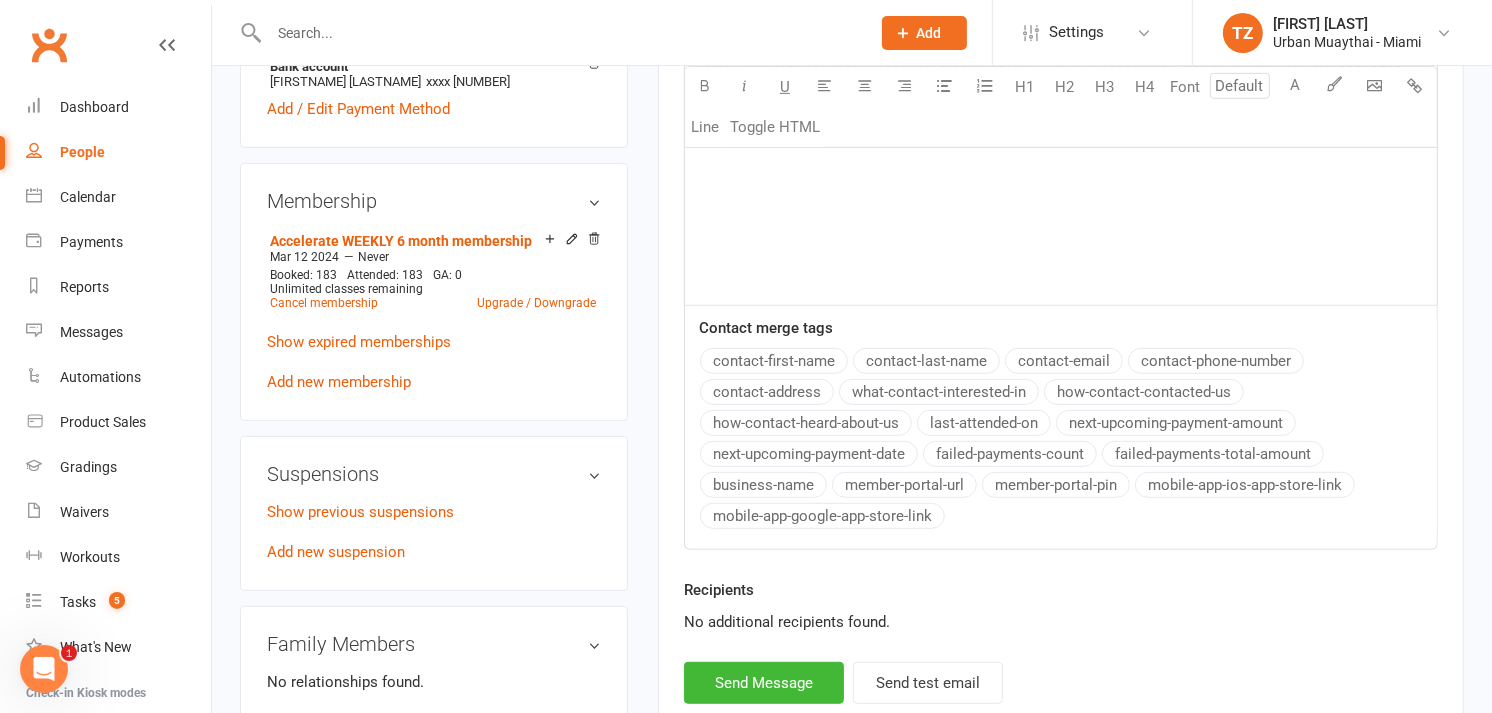 scroll, scrollTop: 821, scrollLeft: 0, axis: vertical 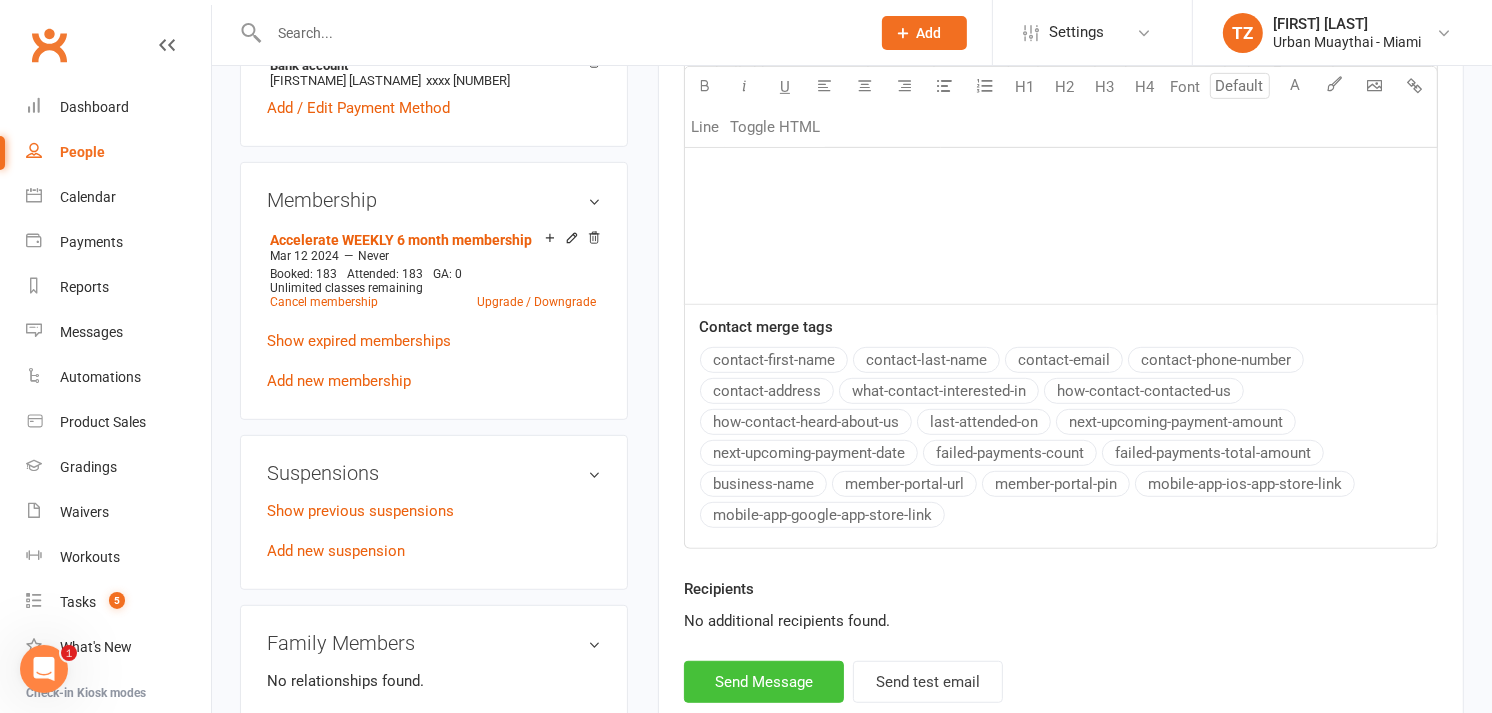 click on "Send Message" at bounding box center (764, 682) 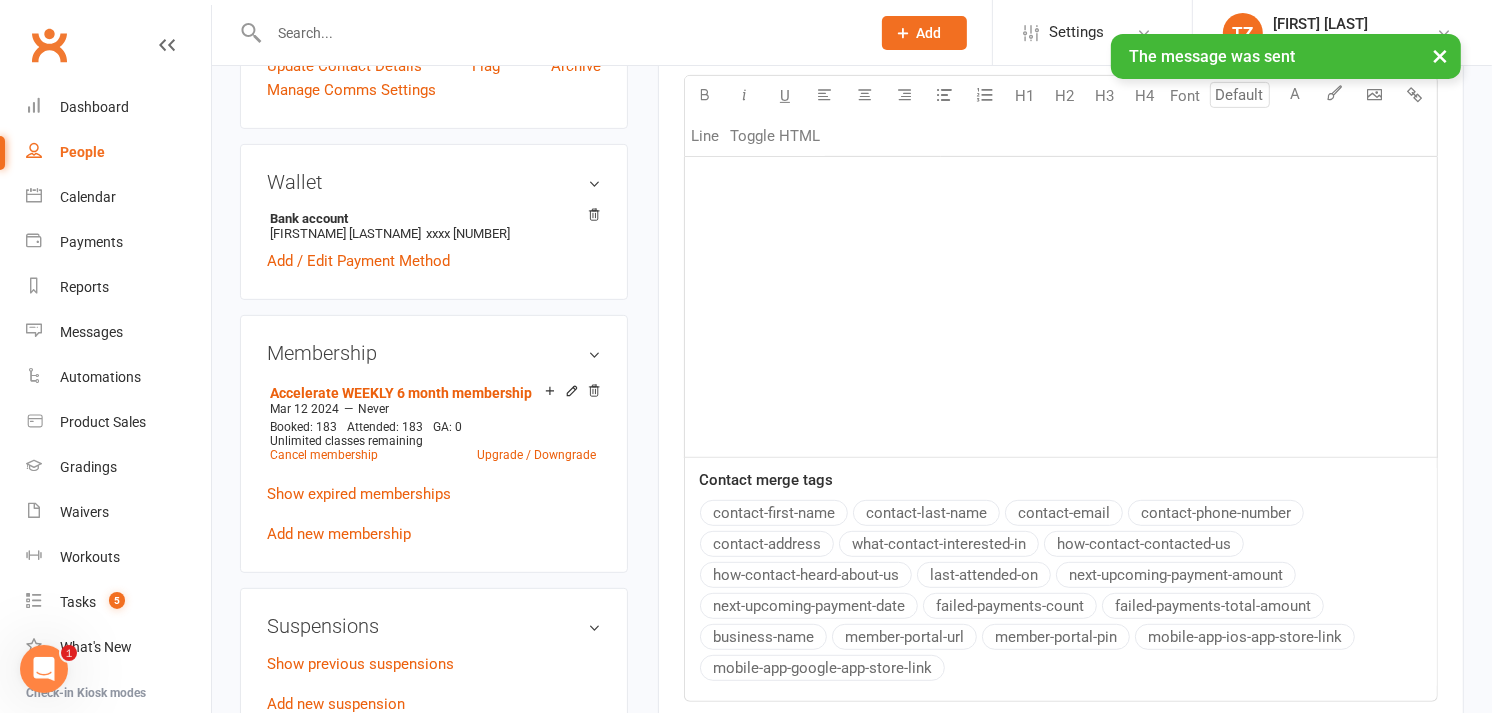 scroll, scrollTop: 667, scrollLeft: 0, axis: vertical 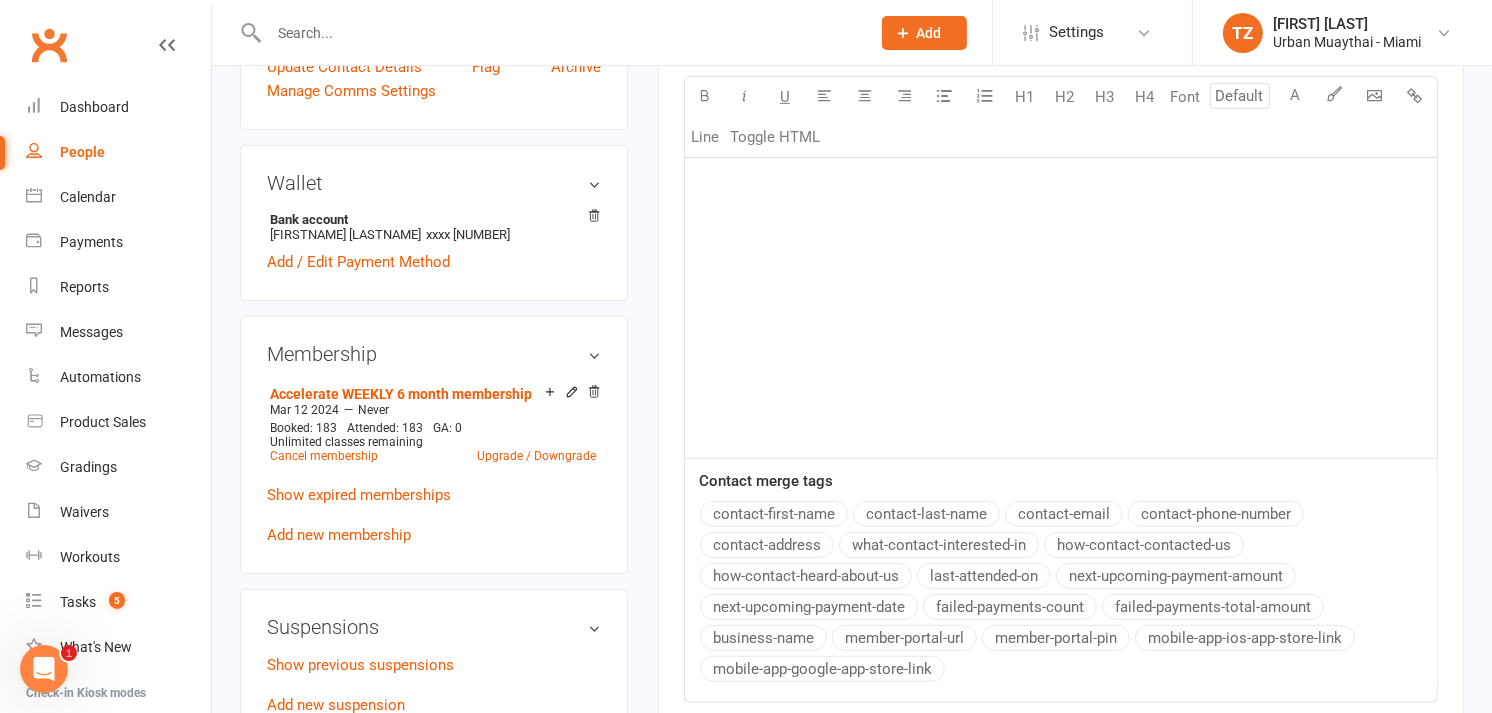 click on "People" at bounding box center (82, 152) 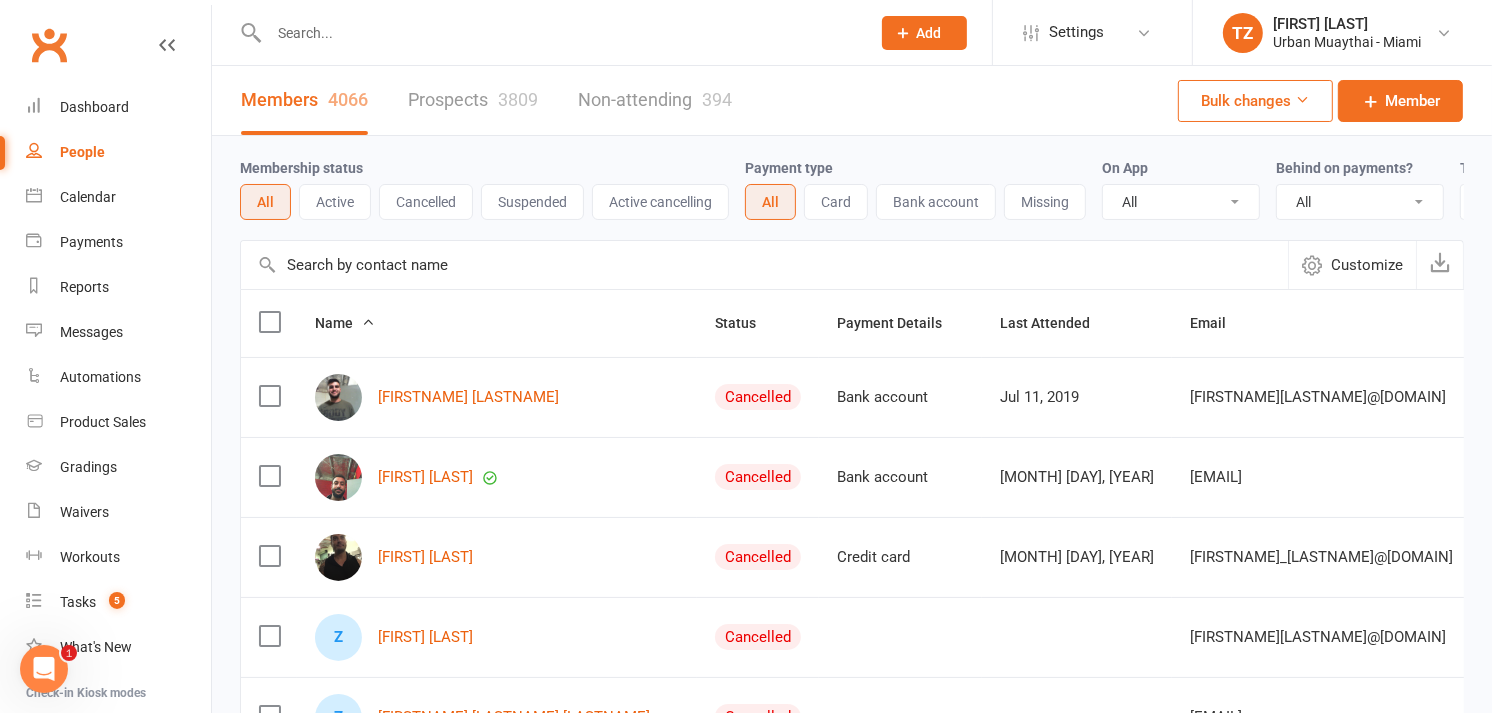click on "Prospects 3809" at bounding box center (473, 100) 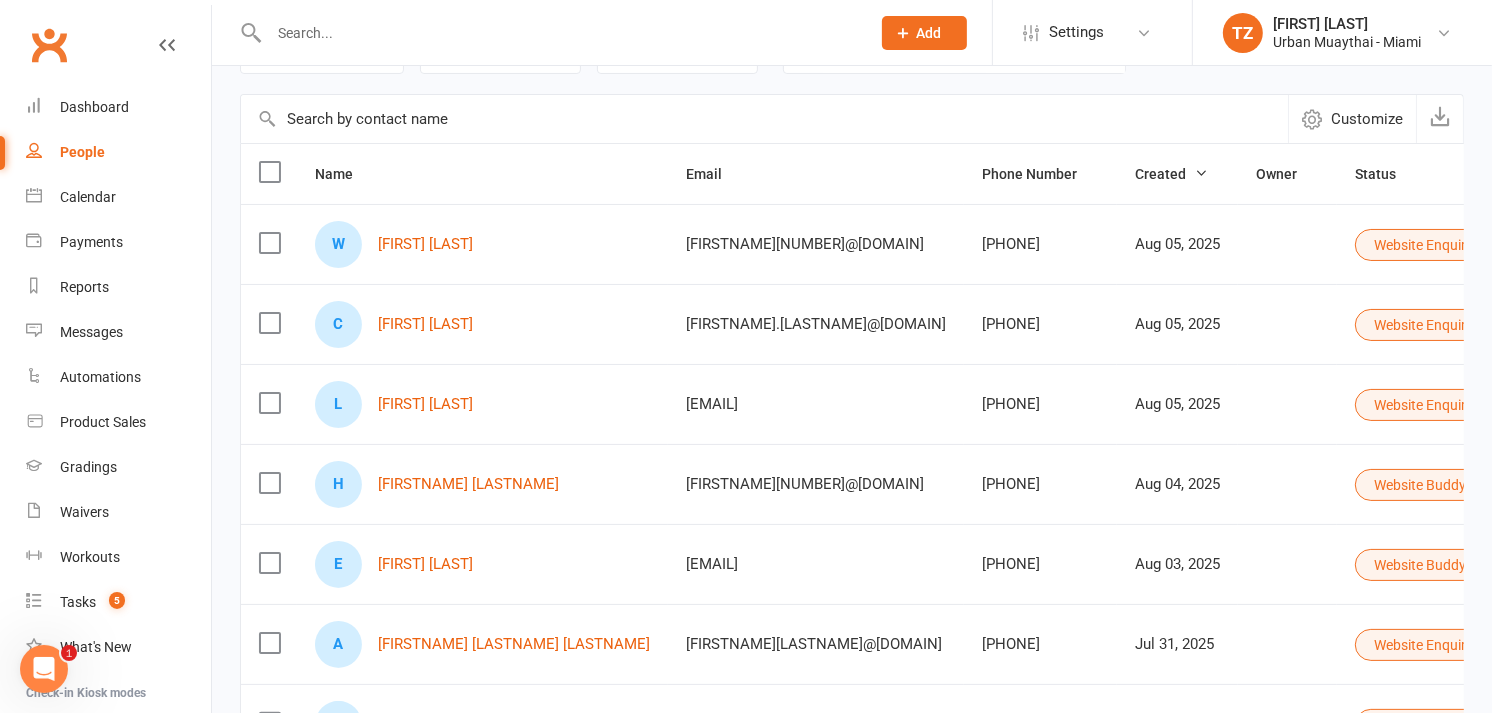scroll, scrollTop: 147, scrollLeft: 0, axis: vertical 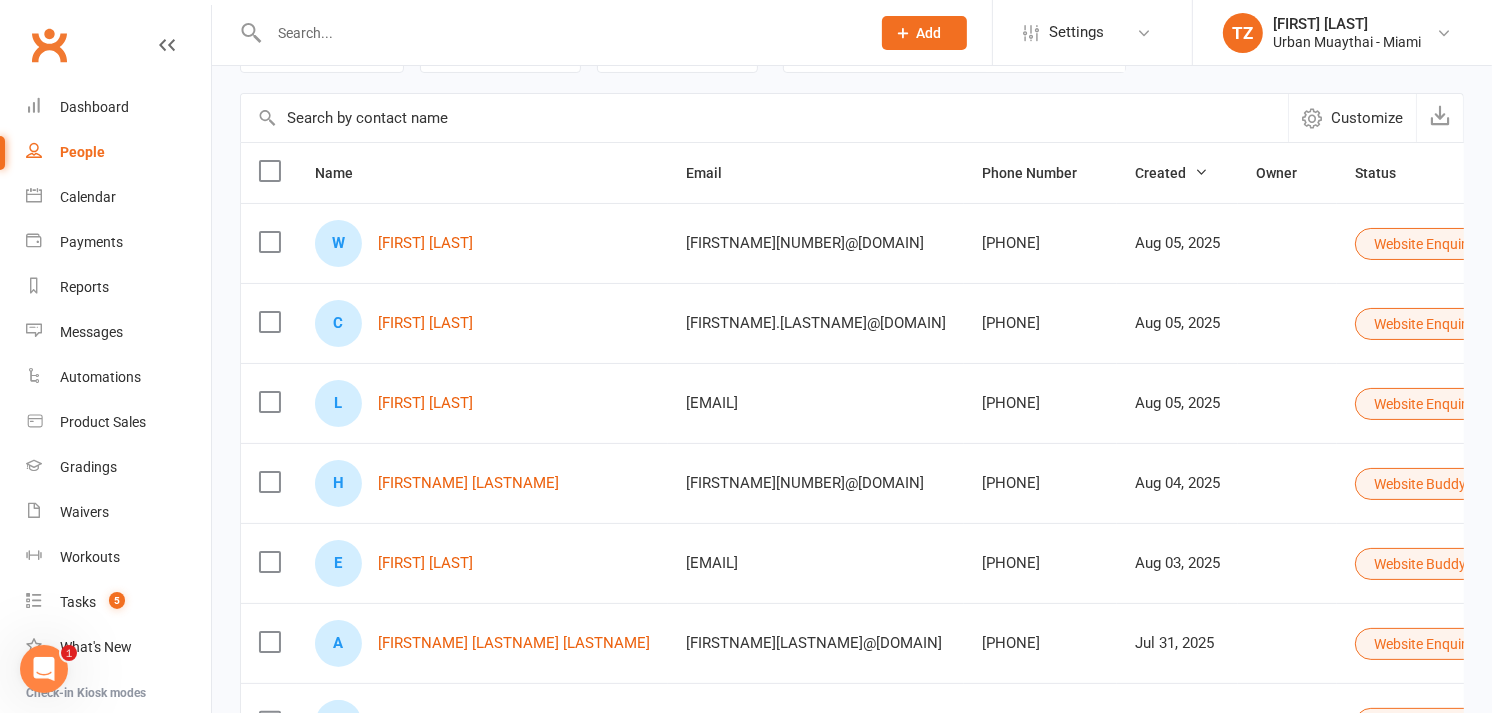 click on "[INITIALS] [LASTNAME] [LASTNAME]" at bounding box center (482, 243) 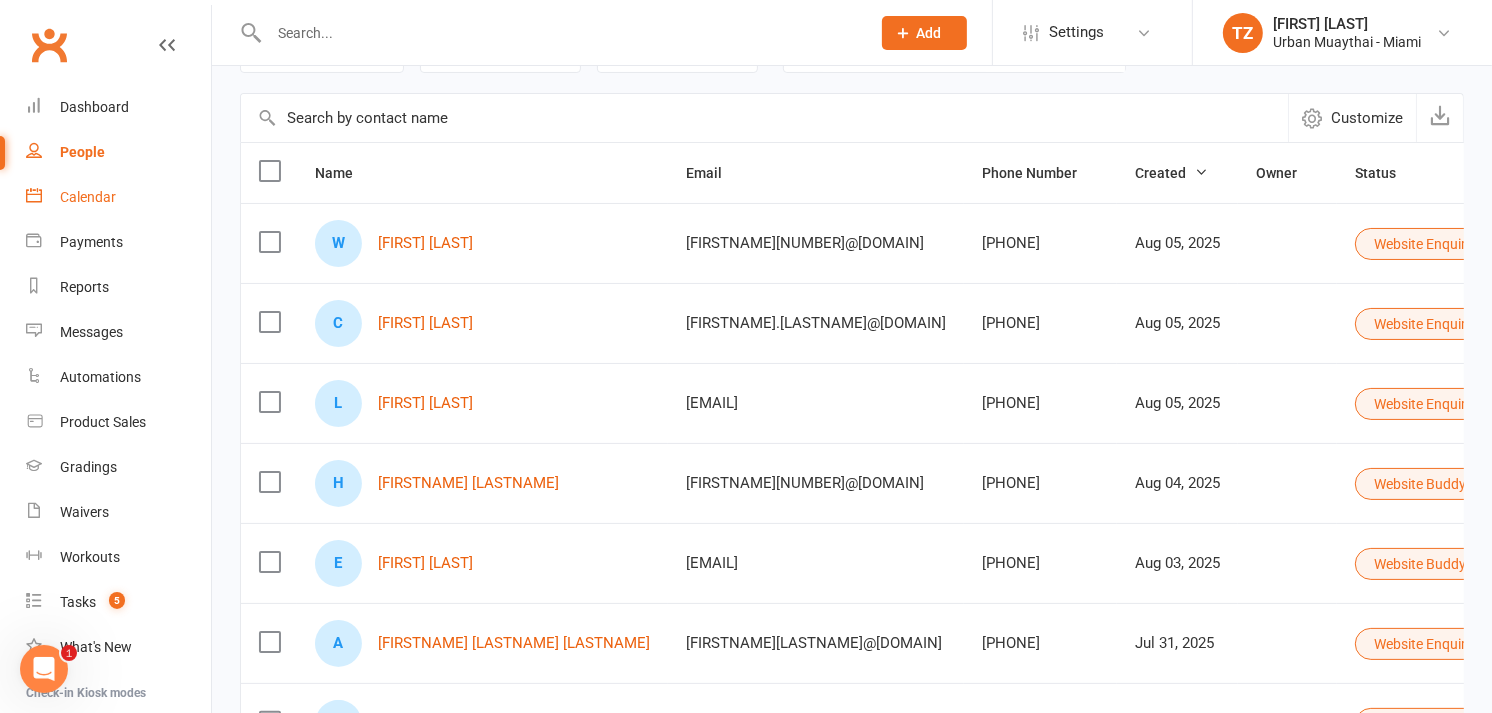 click on "Calendar" at bounding box center (118, 197) 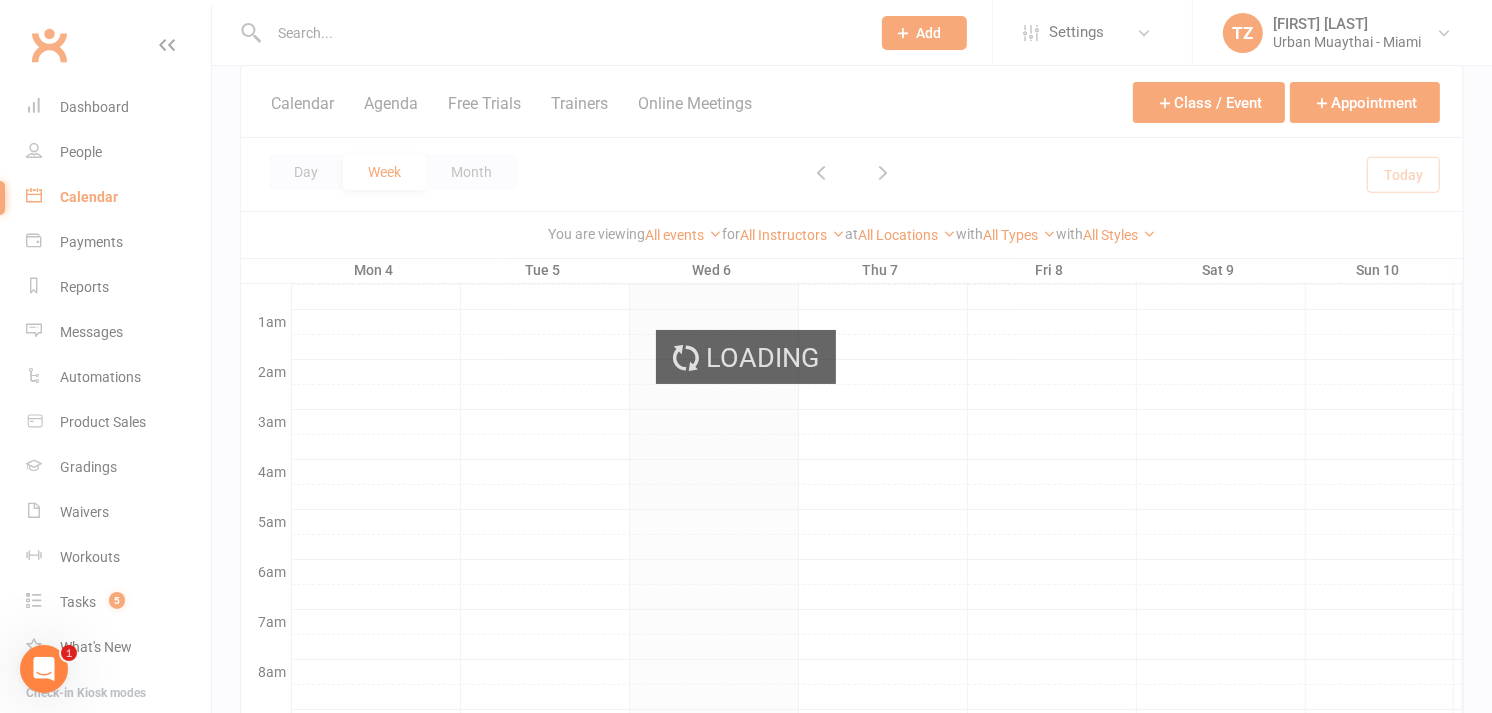scroll, scrollTop: 0, scrollLeft: 0, axis: both 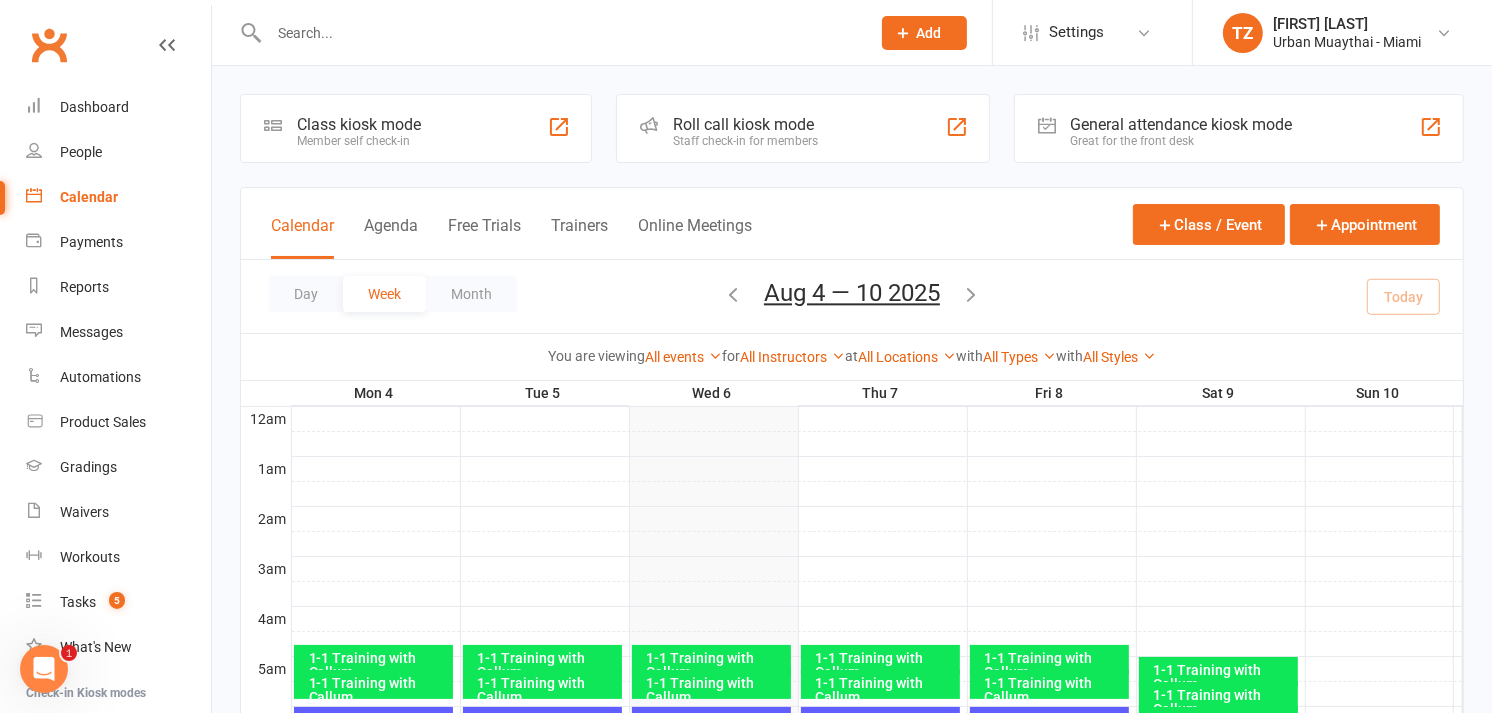 click on "Calendar" at bounding box center (118, 197) 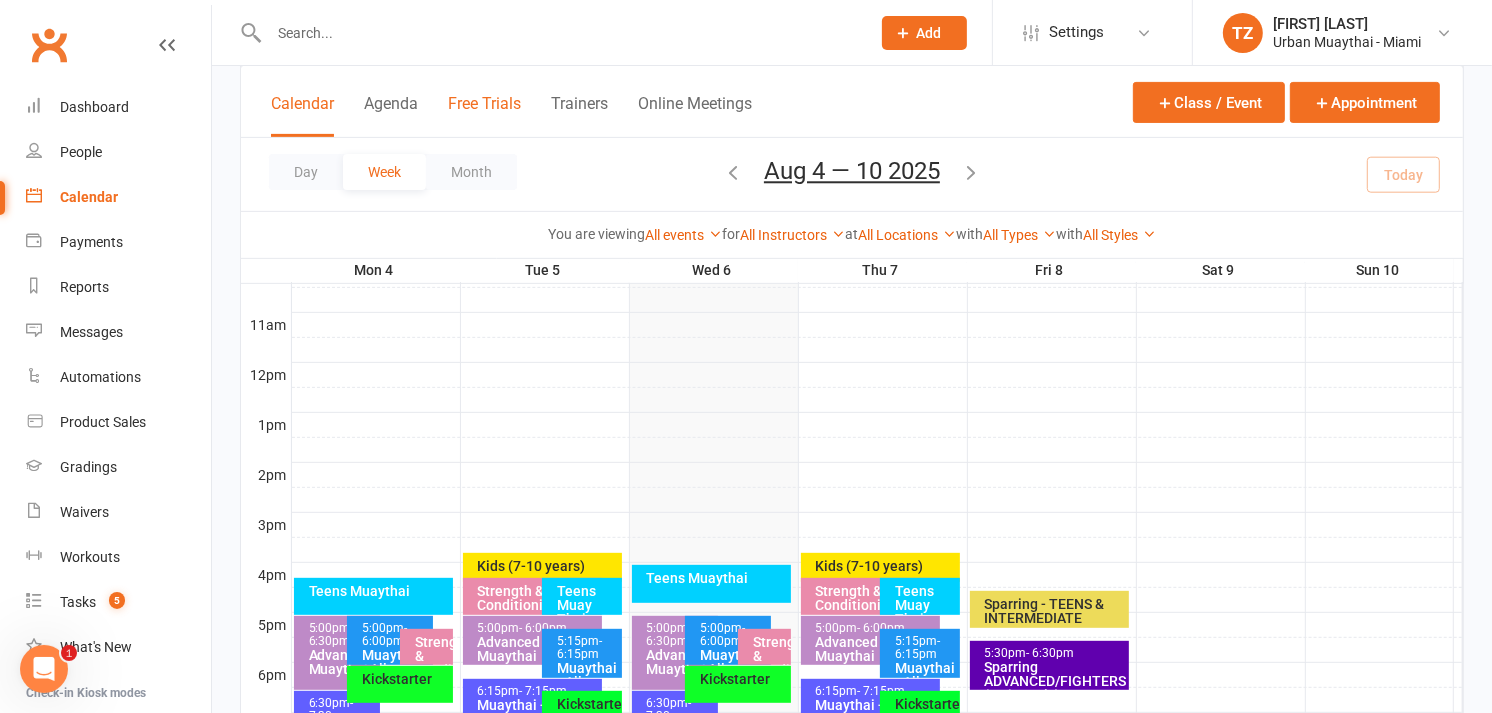 scroll, scrollTop: 956, scrollLeft: 0, axis: vertical 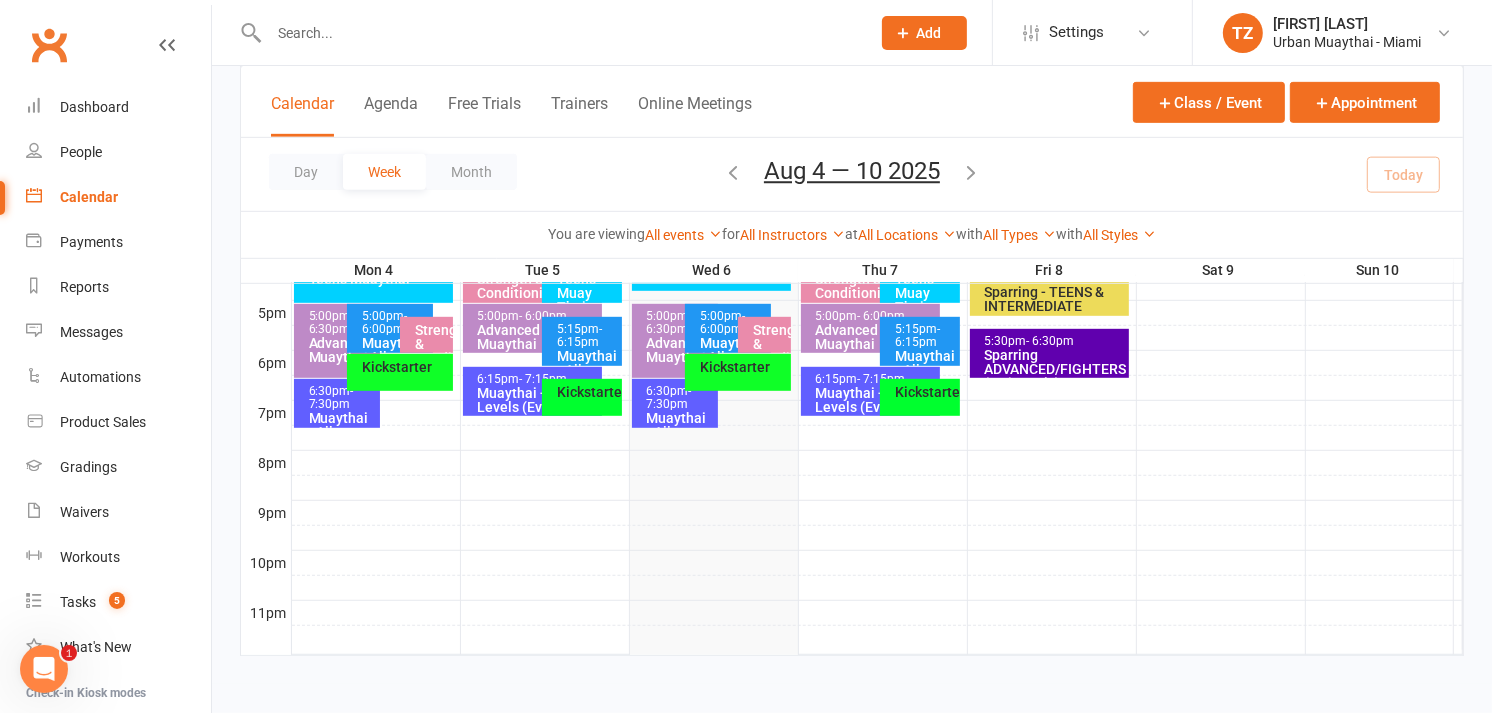 click on "Muaythai - All Levels (Evening)" at bounding box center [538, 400] 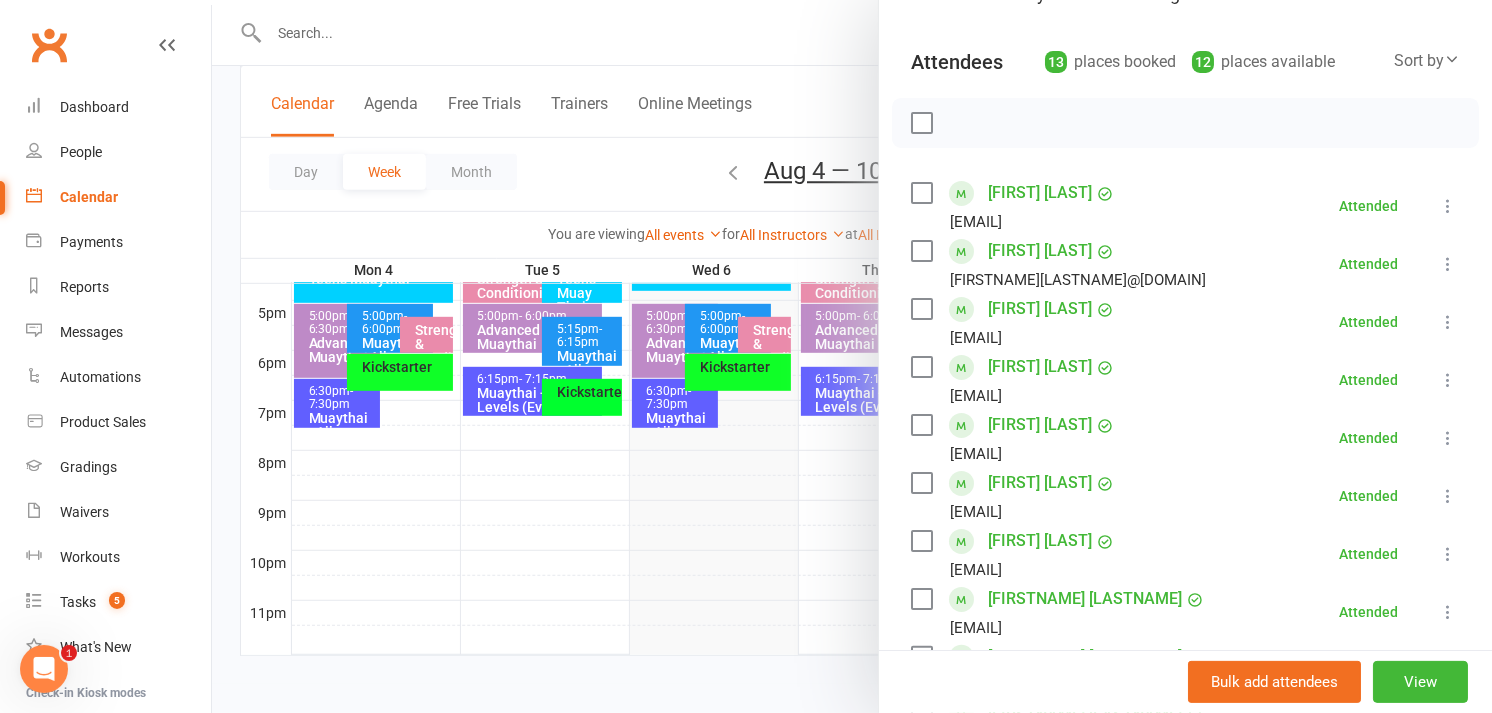 scroll, scrollTop: 201, scrollLeft: 0, axis: vertical 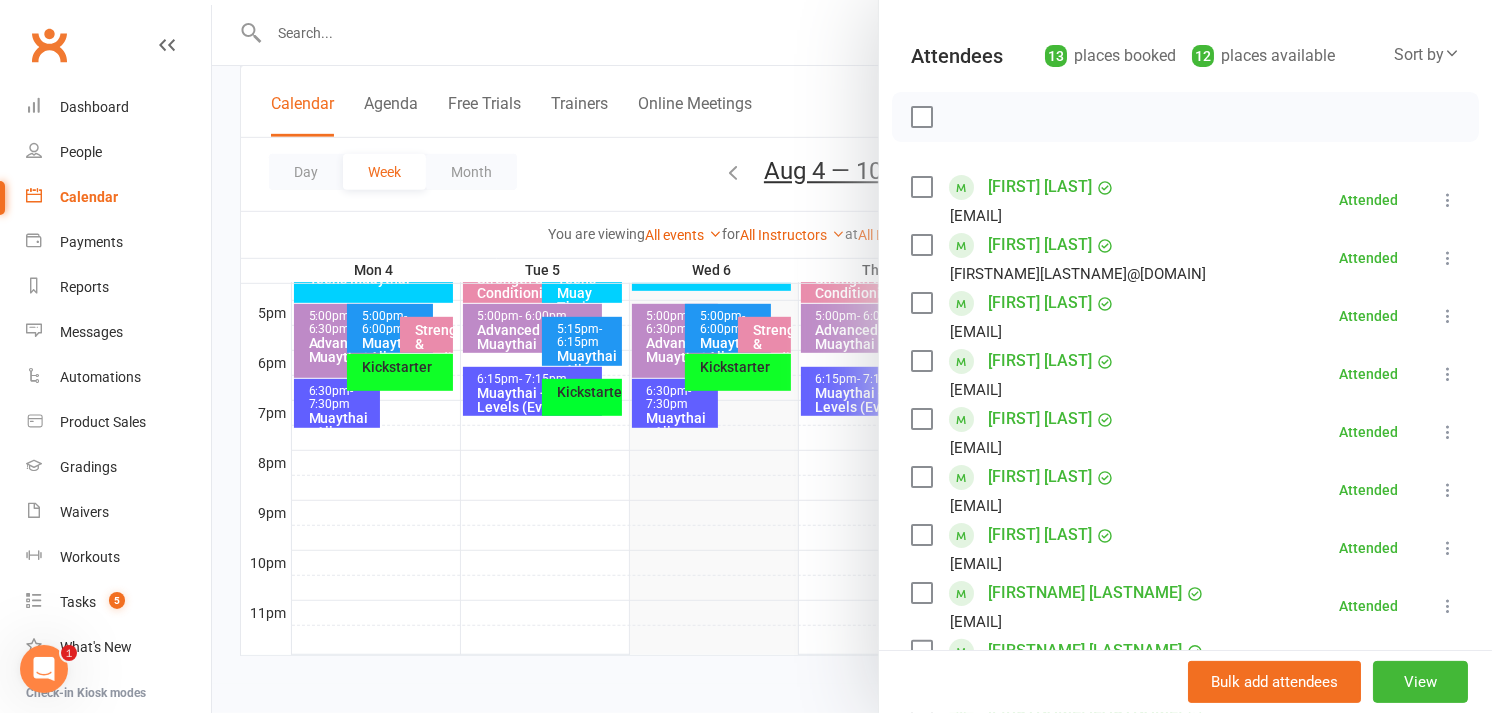 click on "[FIRST] [LAST]" at bounding box center (1040, 361) 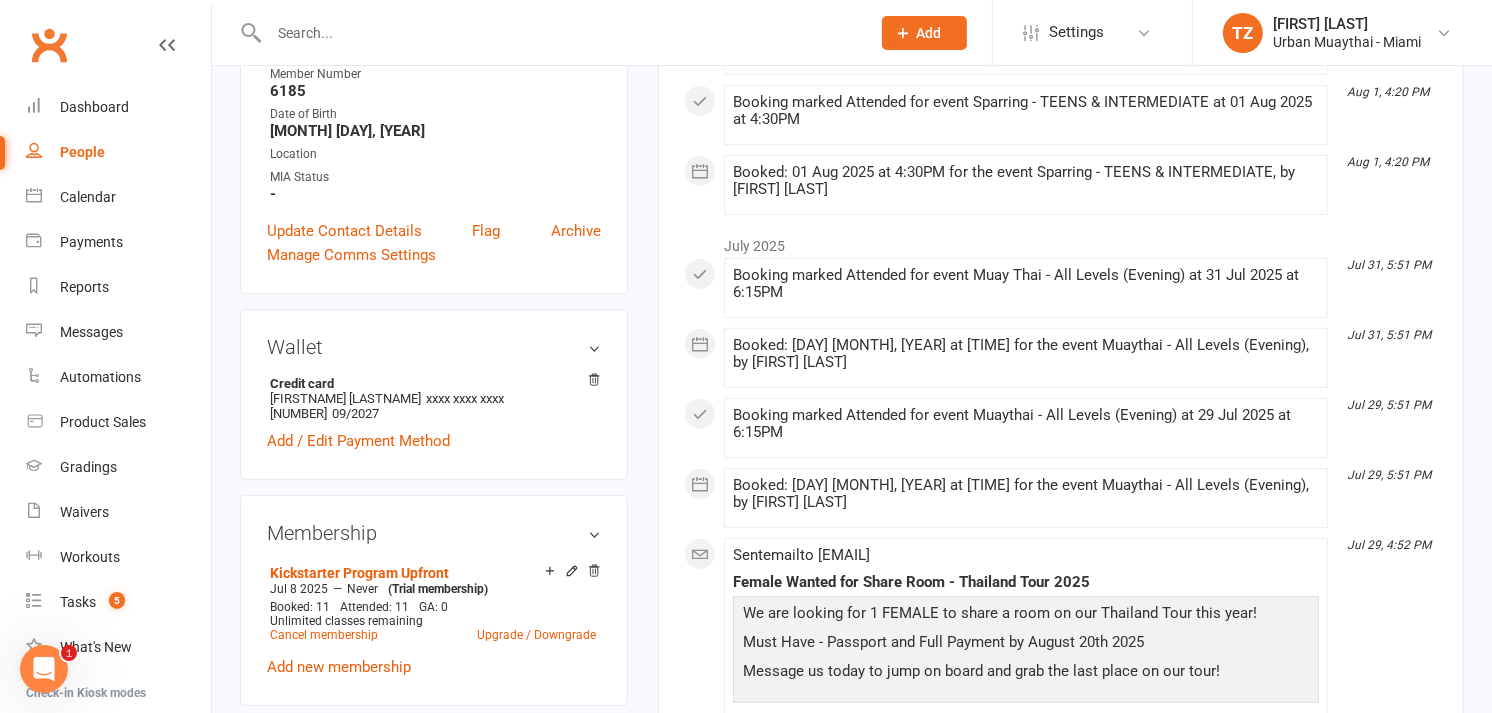 scroll, scrollTop: 85, scrollLeft: 0, axis: vertical 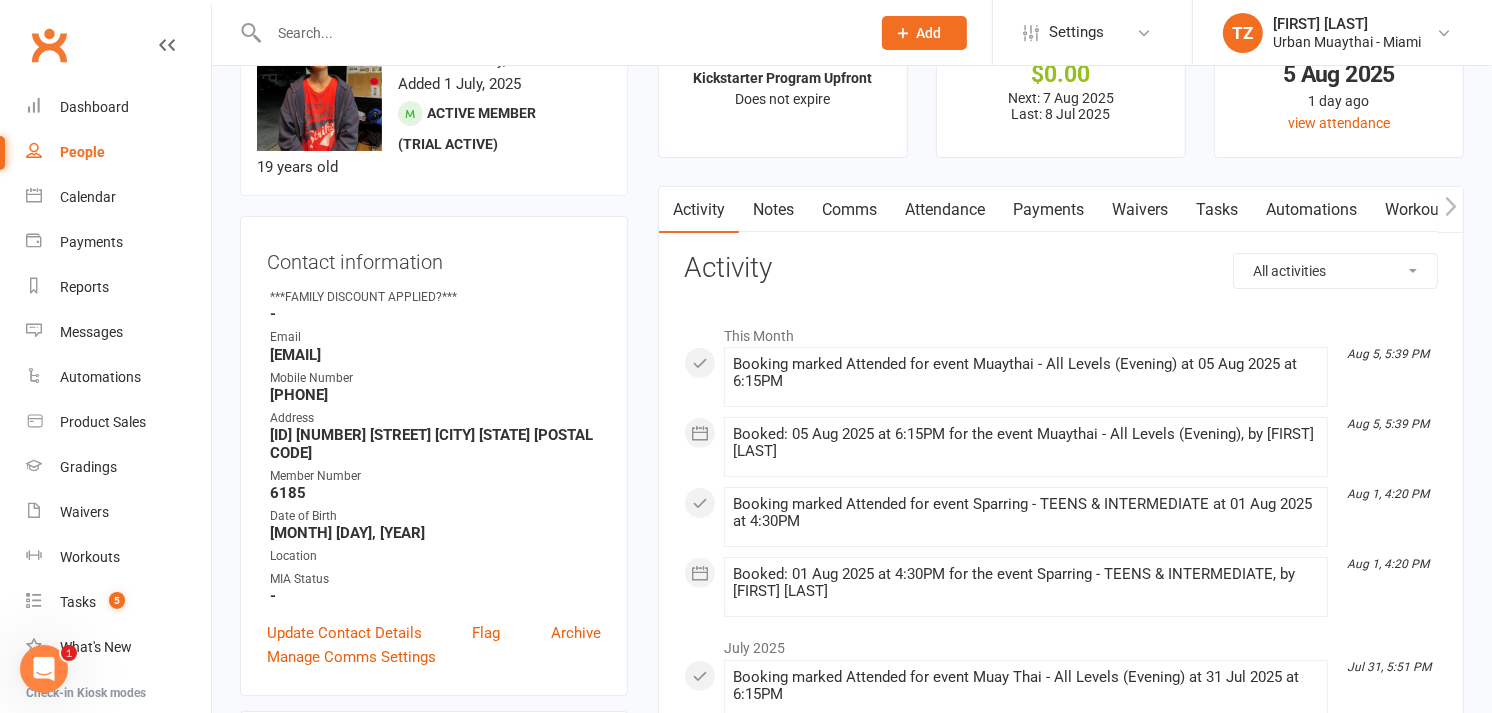 click on "Payments" at bounding box center (1048, 210) 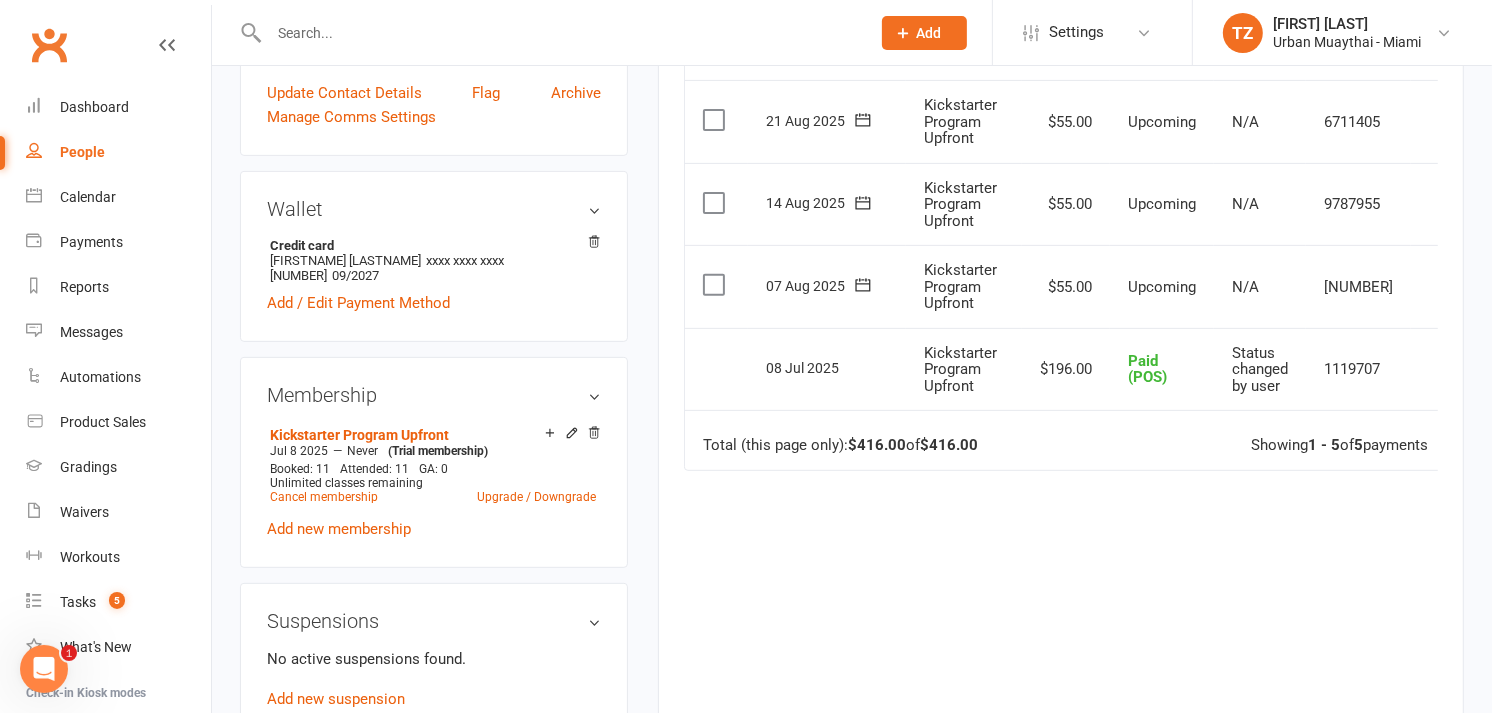 scroll, scrollTop: 626, scrollLeft: 0, axis: vertical 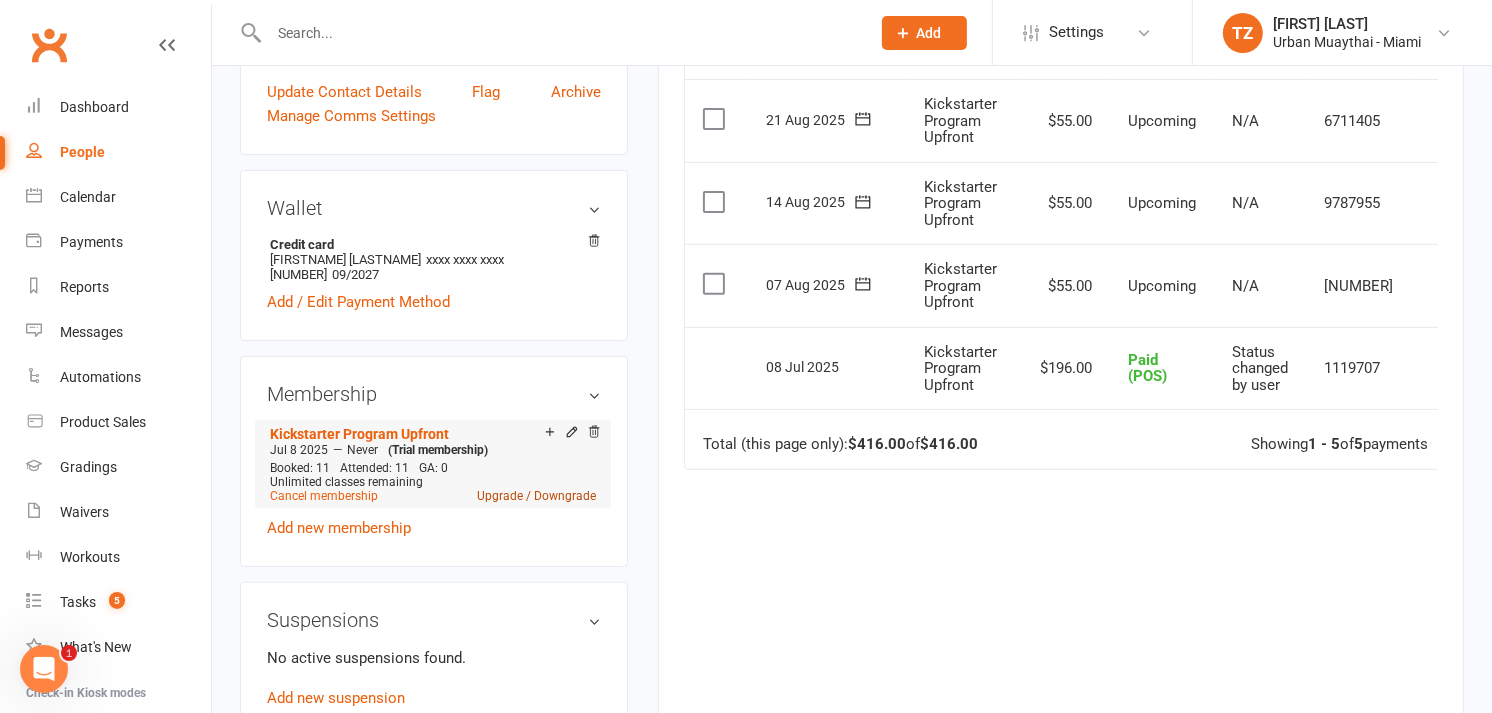 click on "Upgrade / Downgrade" at bounding box center [536, 496] 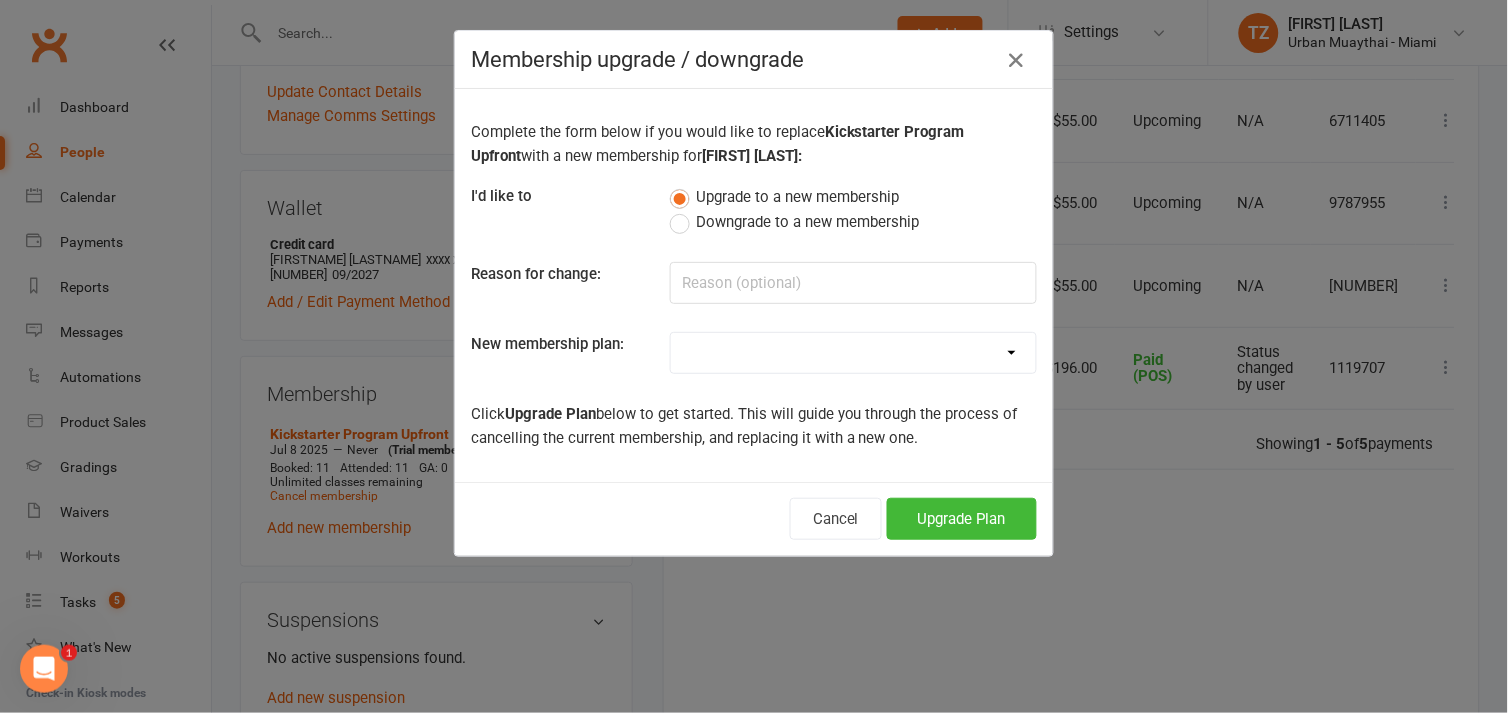 click on "Kickstarter Program Upfront Kickstarter Program Weekly Thailand Tour Monthly Instalment Upfront Membership - Short Term Thailand Tour Final Payment - [FIRSTNAME]" at bounding box center (853, 353) 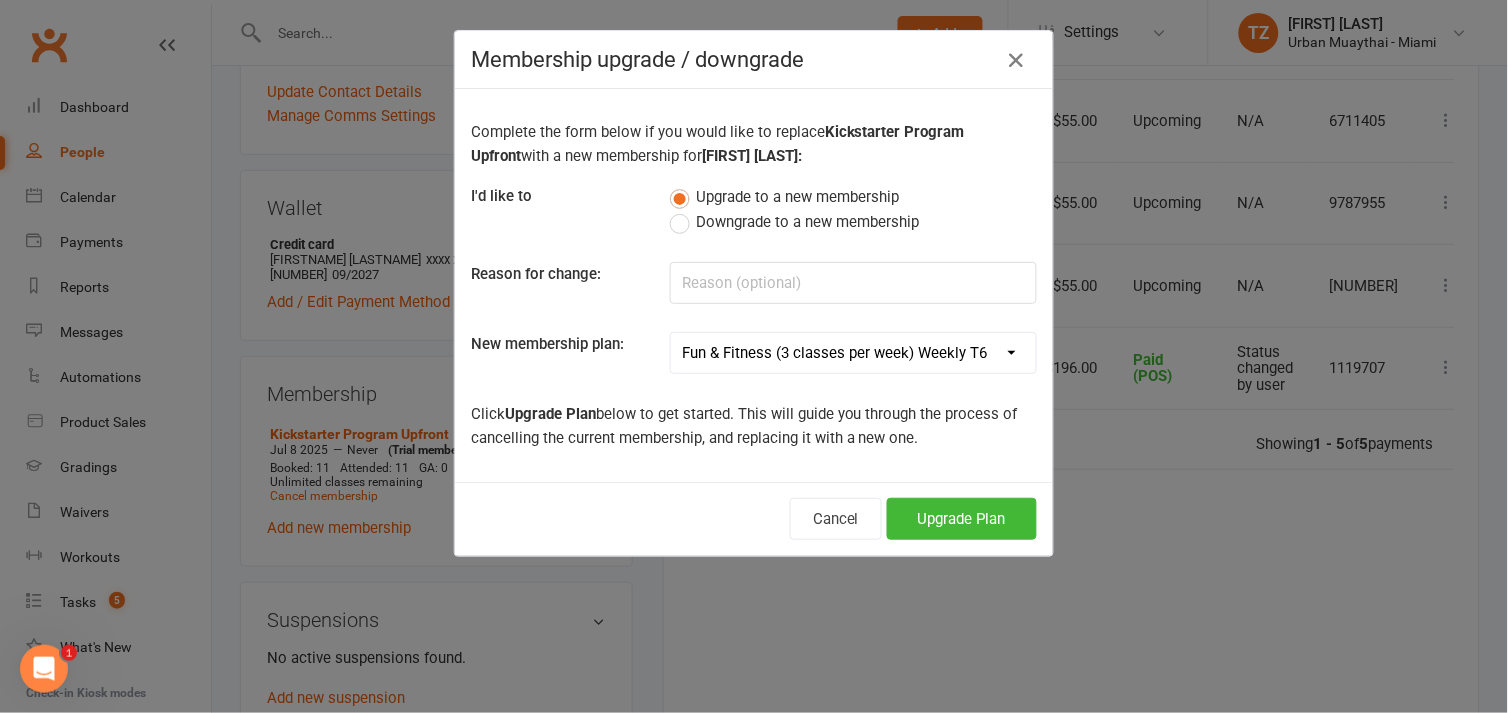 click on "Kickstarter Program Upfront Kickstarter Program Weekly Thailand Tour Monthly Instalment Upfront Membership - Short Term Thailand Tour Final Payment - [FIRSTNAME]" at bounding box center (853, 353) 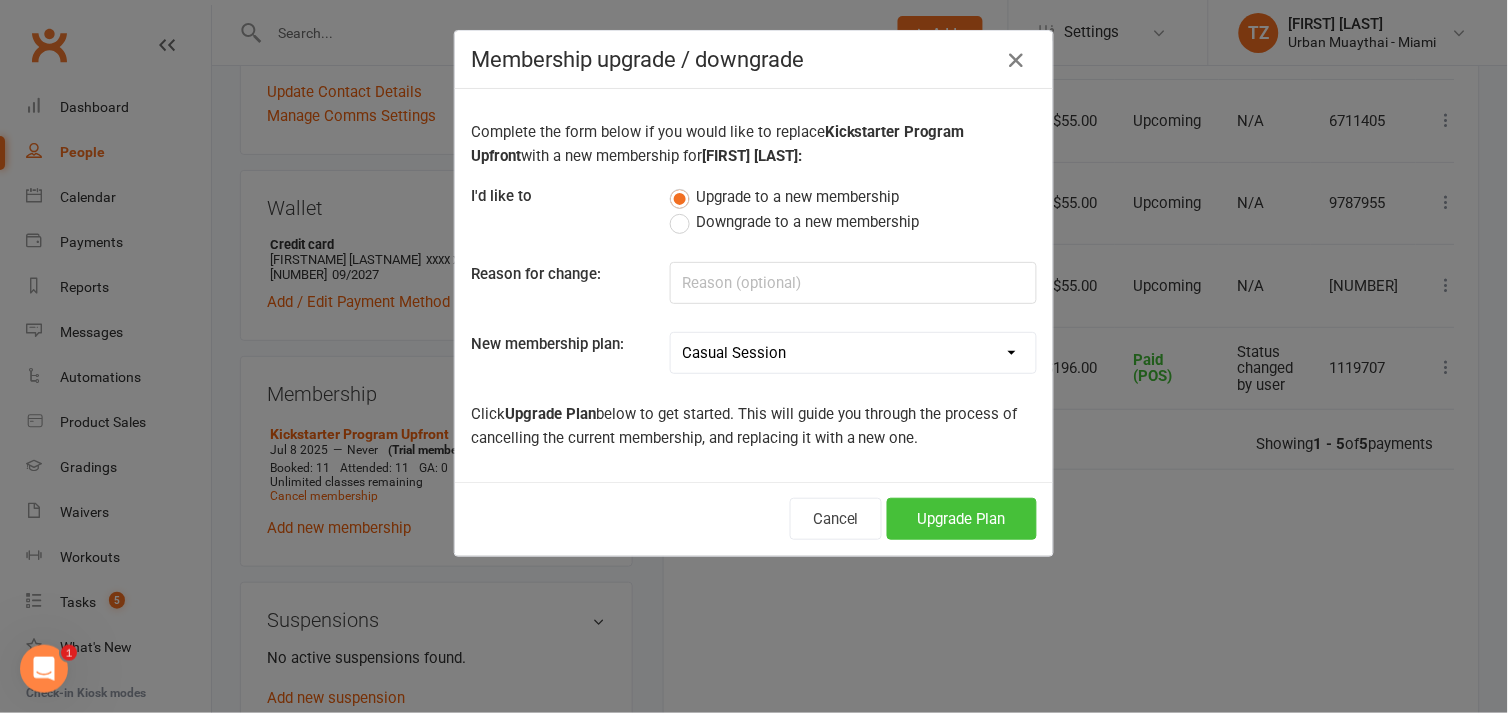 click on "Upgrade Plan" at bounding box center (962, 519) 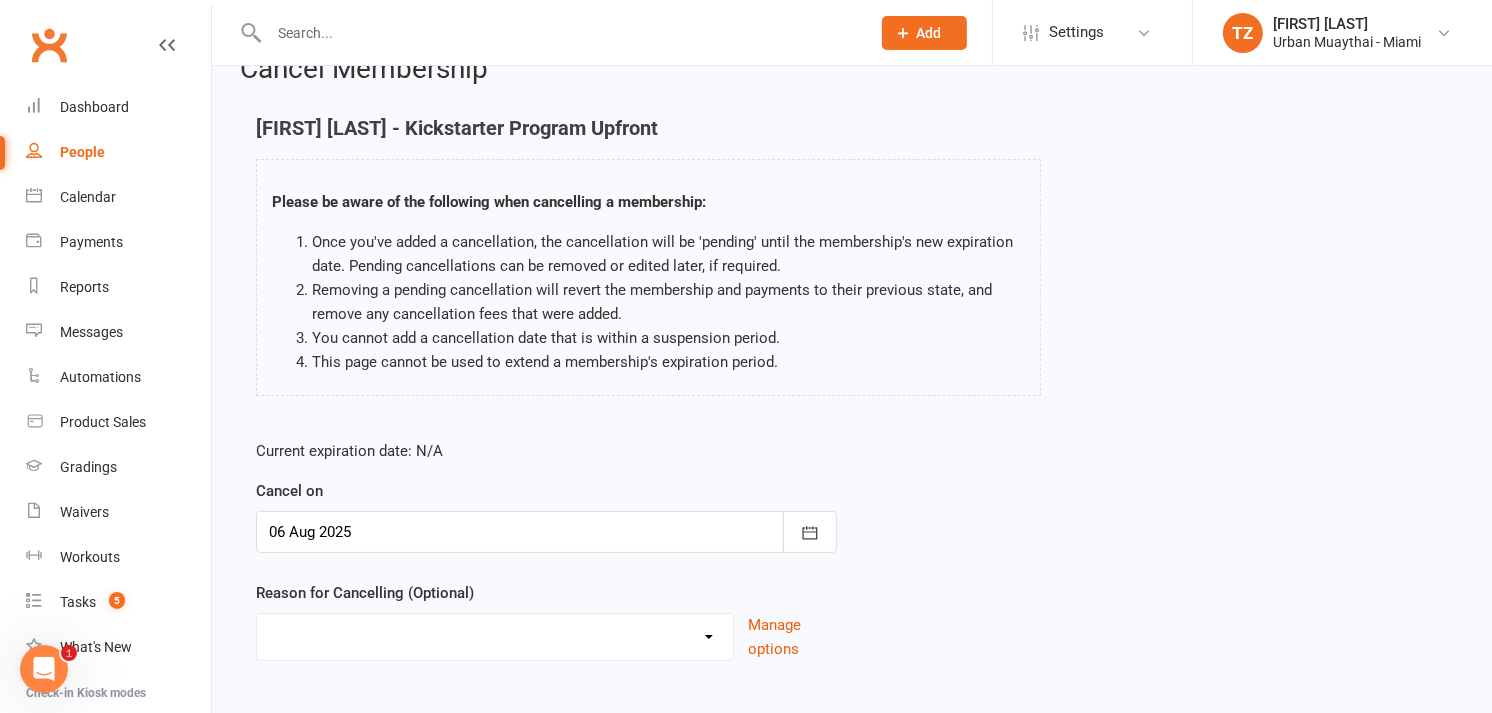 scroll, scrollTop: 151, scrollLeft: 0, axis: vertical 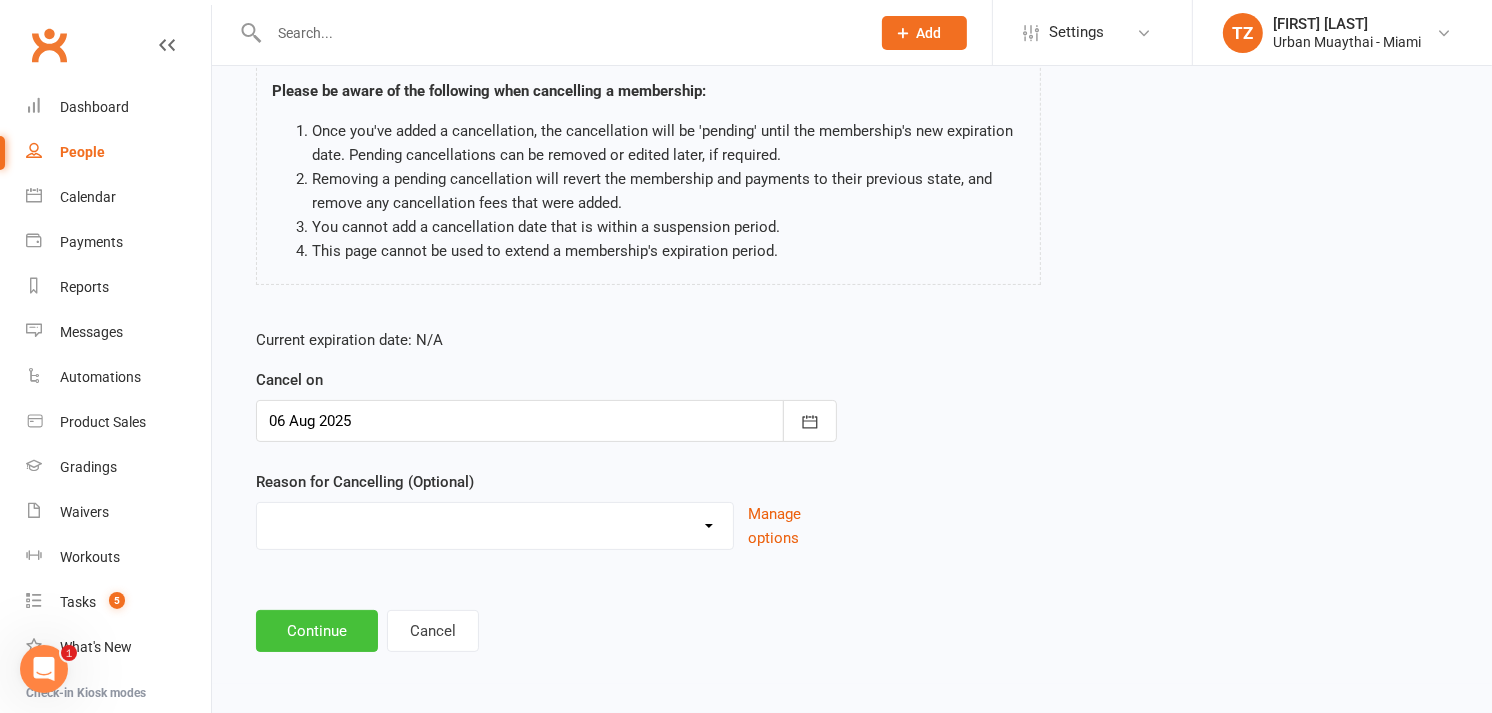click on "Continue" at bounding box center [317, 631] 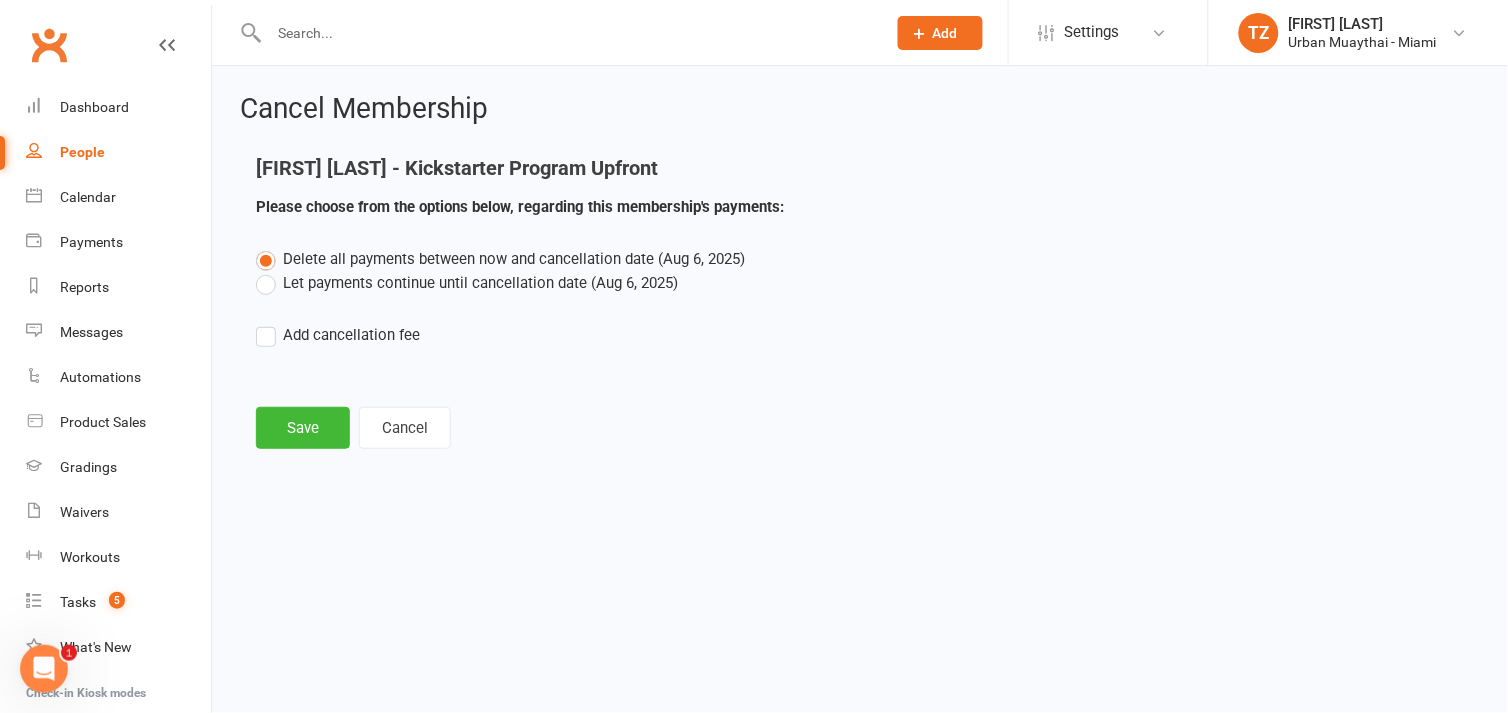 click on "Let payments continue until cancellation date (Aug 6, 2025)" at bounding box center [467, 283] 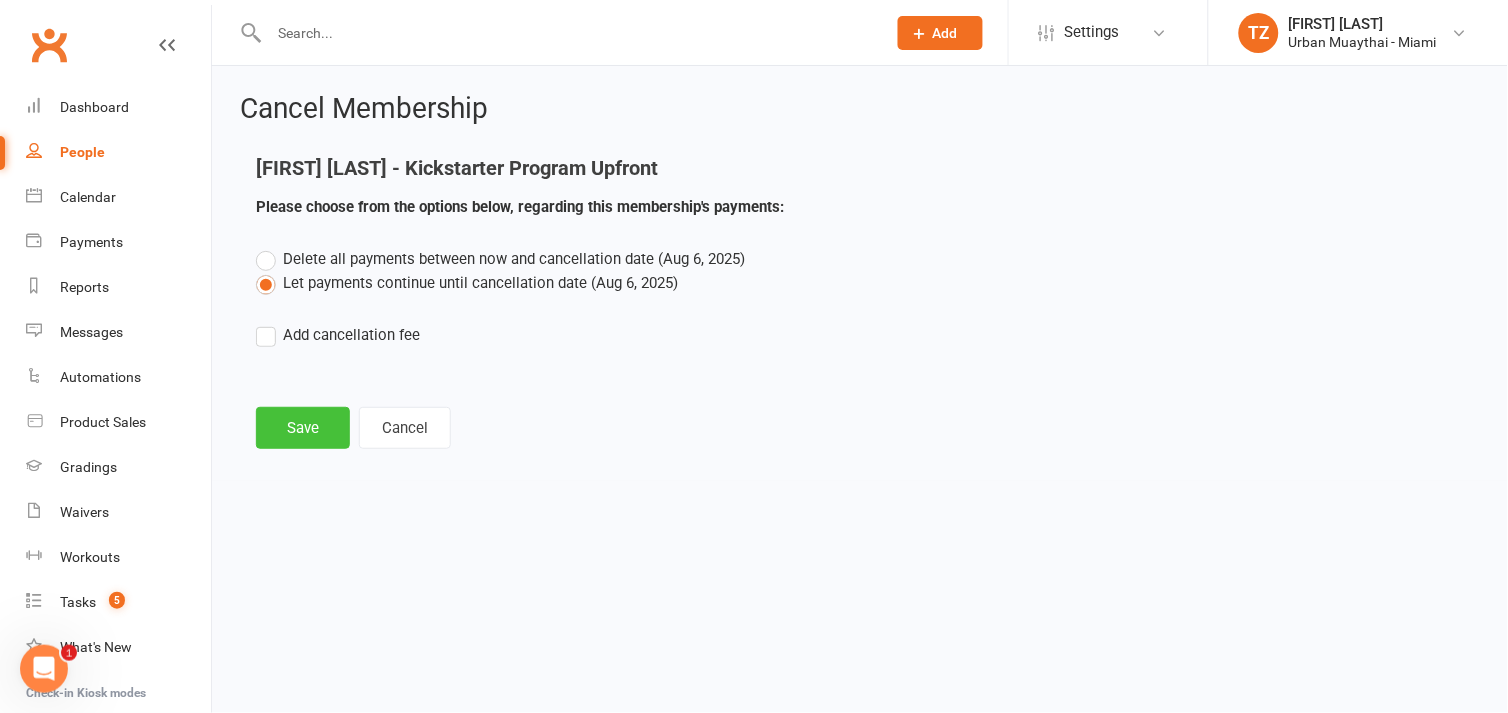 click on "Save" at bounding box center (303, 428) 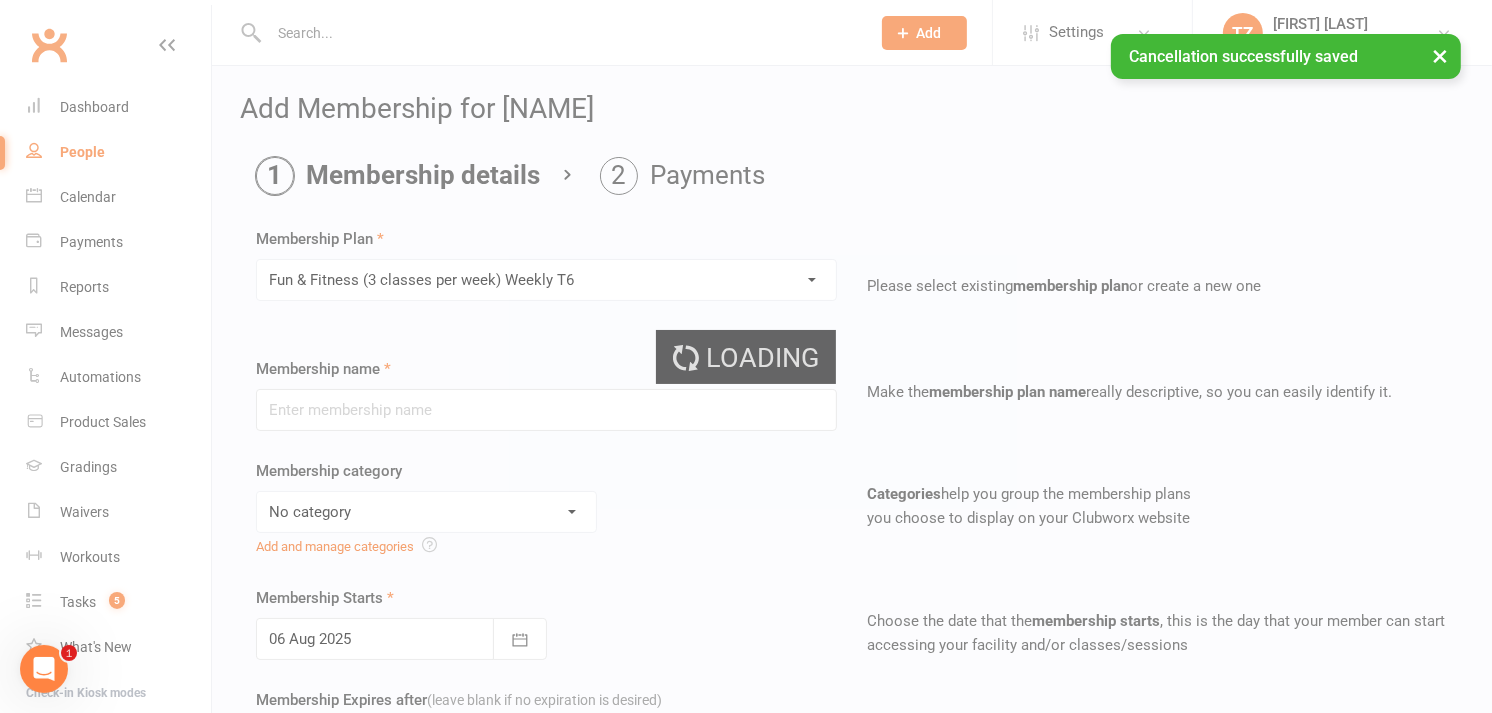 type on "Fun & Fitness  (3 classes per week) Weekly T6" 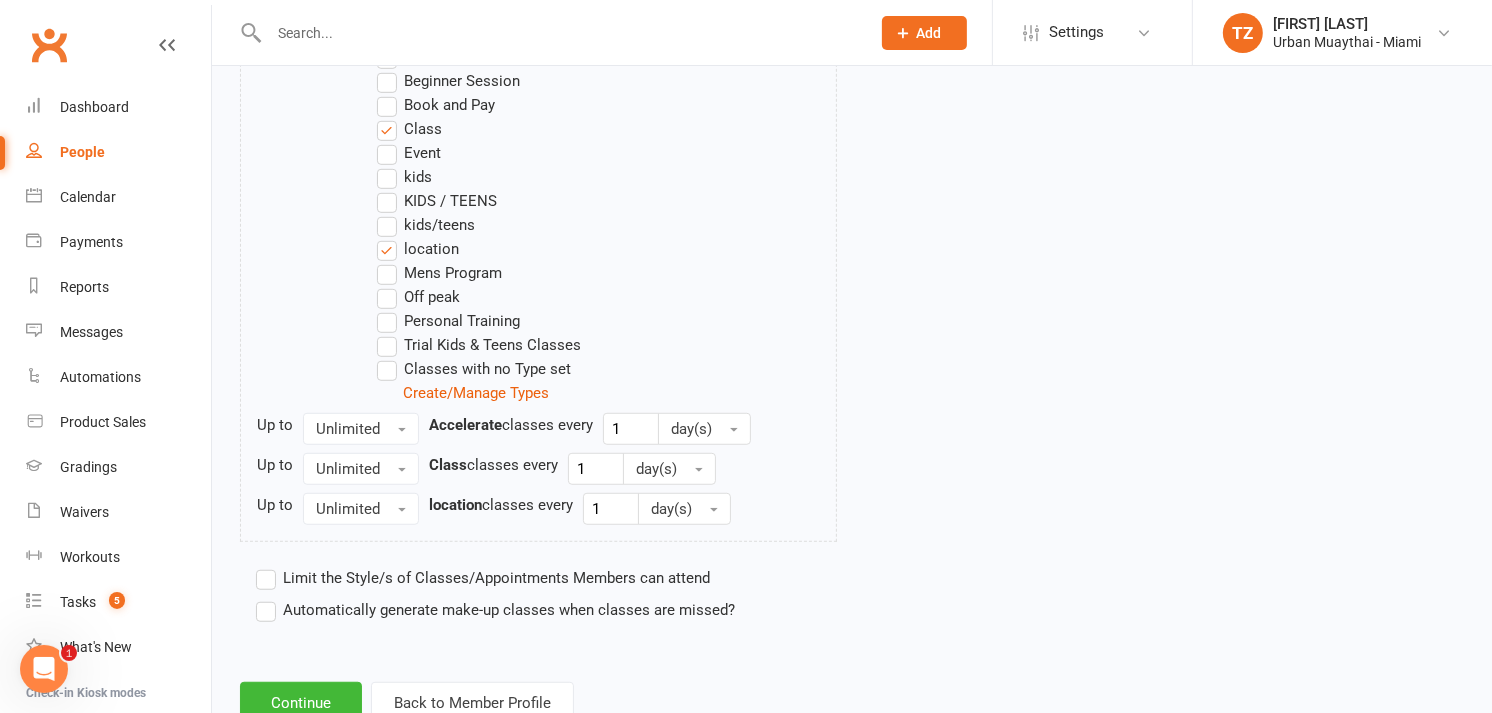 scroll, scrollTop: 1164, scrollLeft: 0, axis: vertical 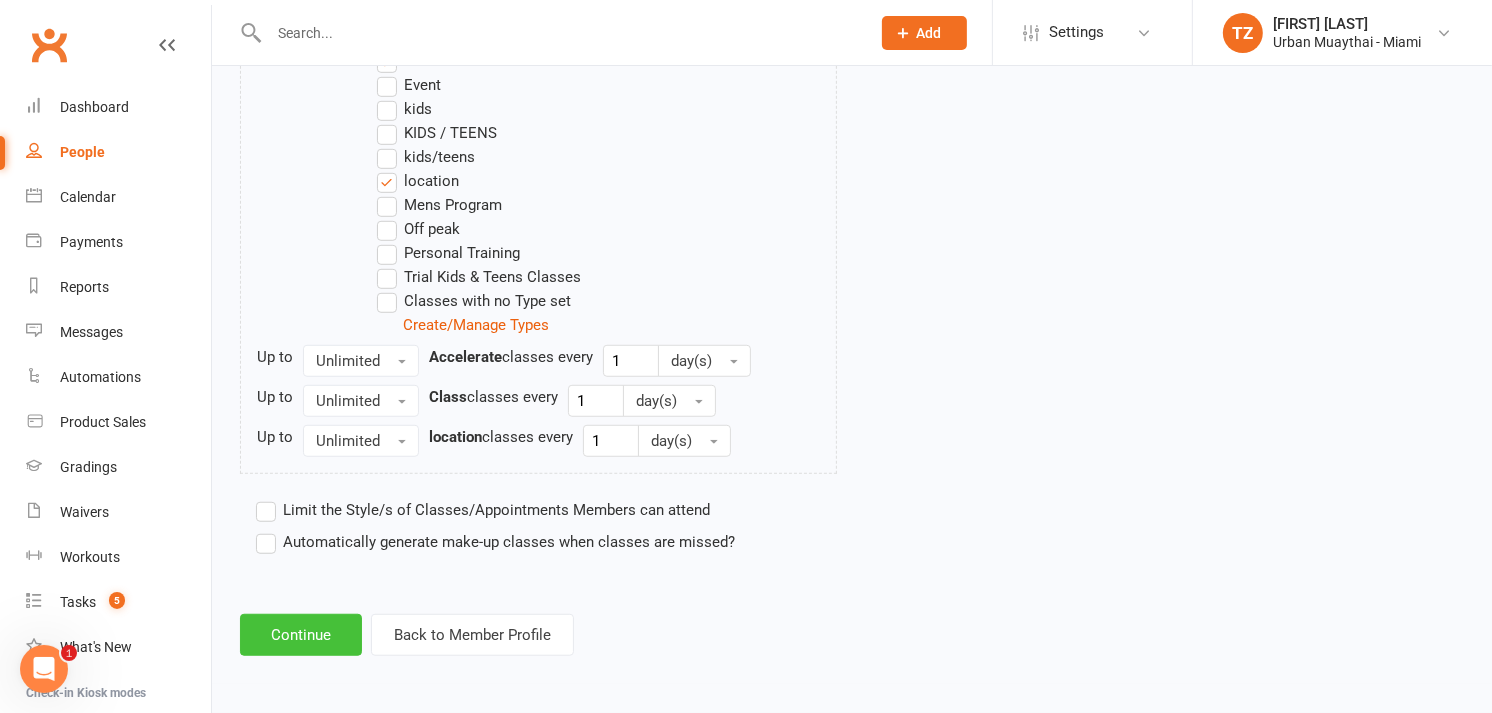 click on "Continue" at bounding box center (301, 635) 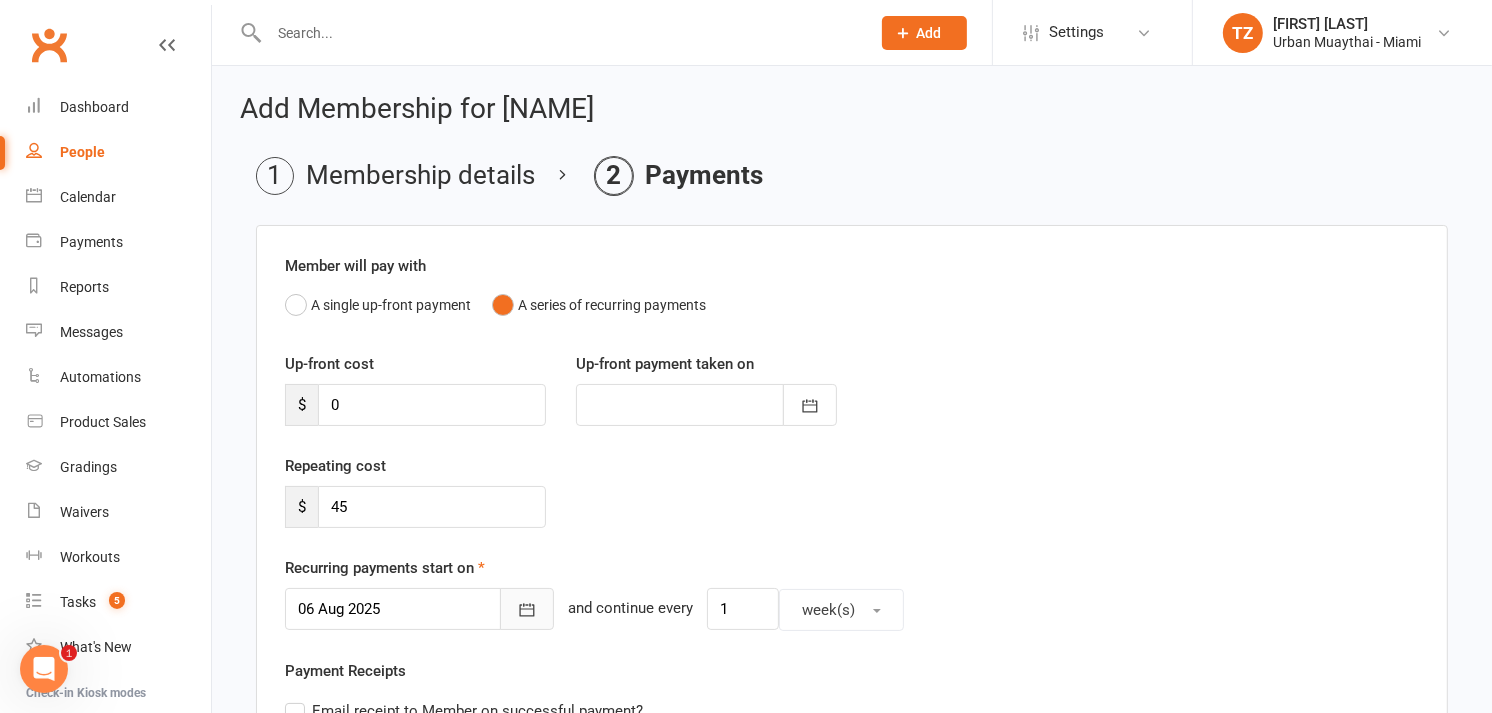 click 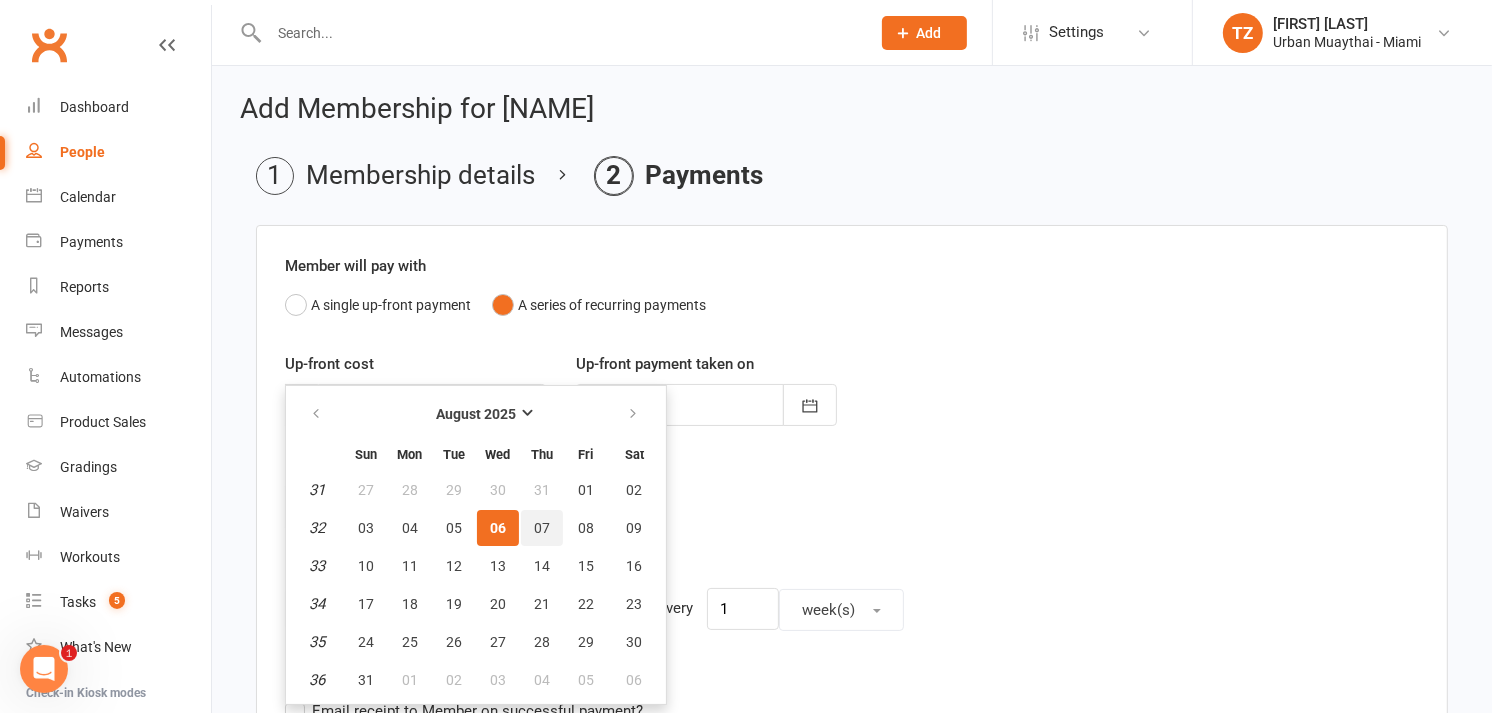 click on "07" at bounding box center [542, 528] 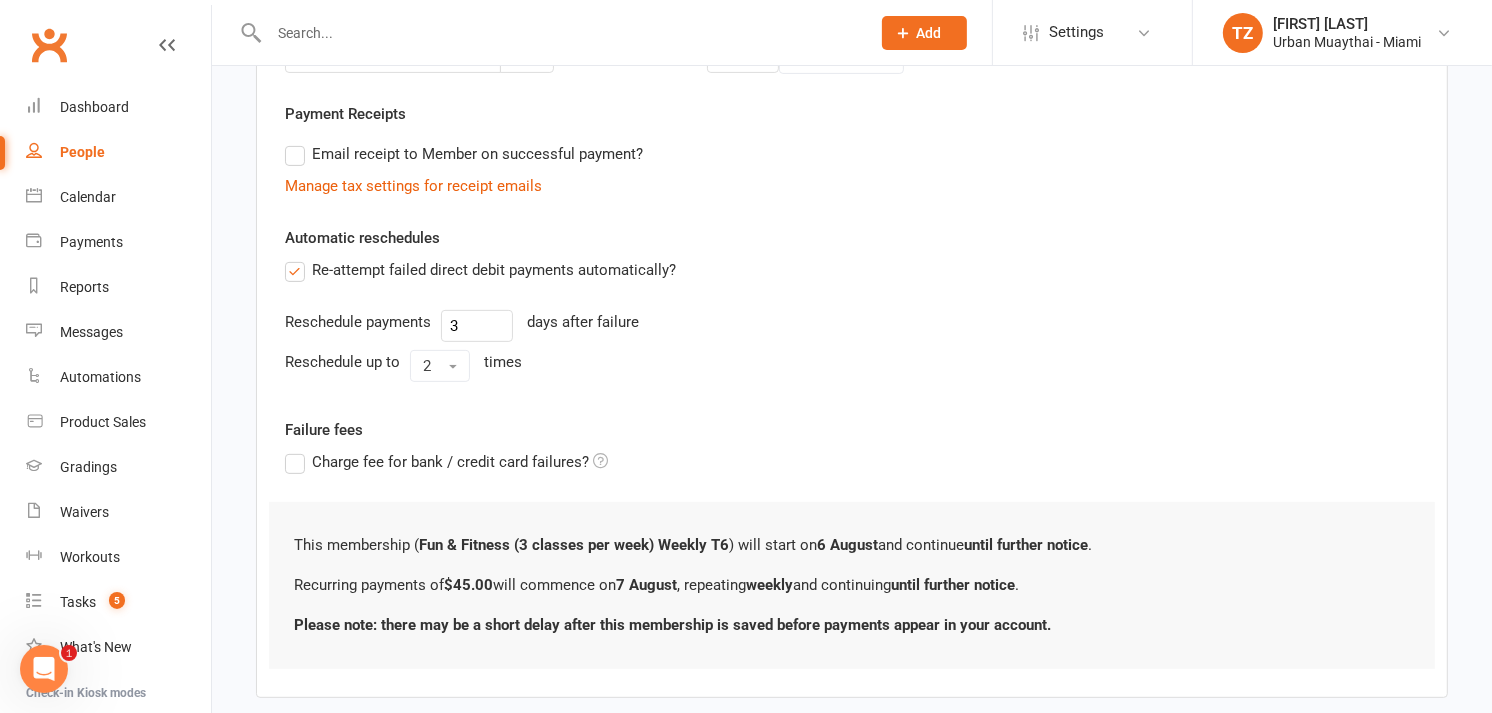 scroll, scrollTop: 661, scrollLeft: 0, axis: vertical 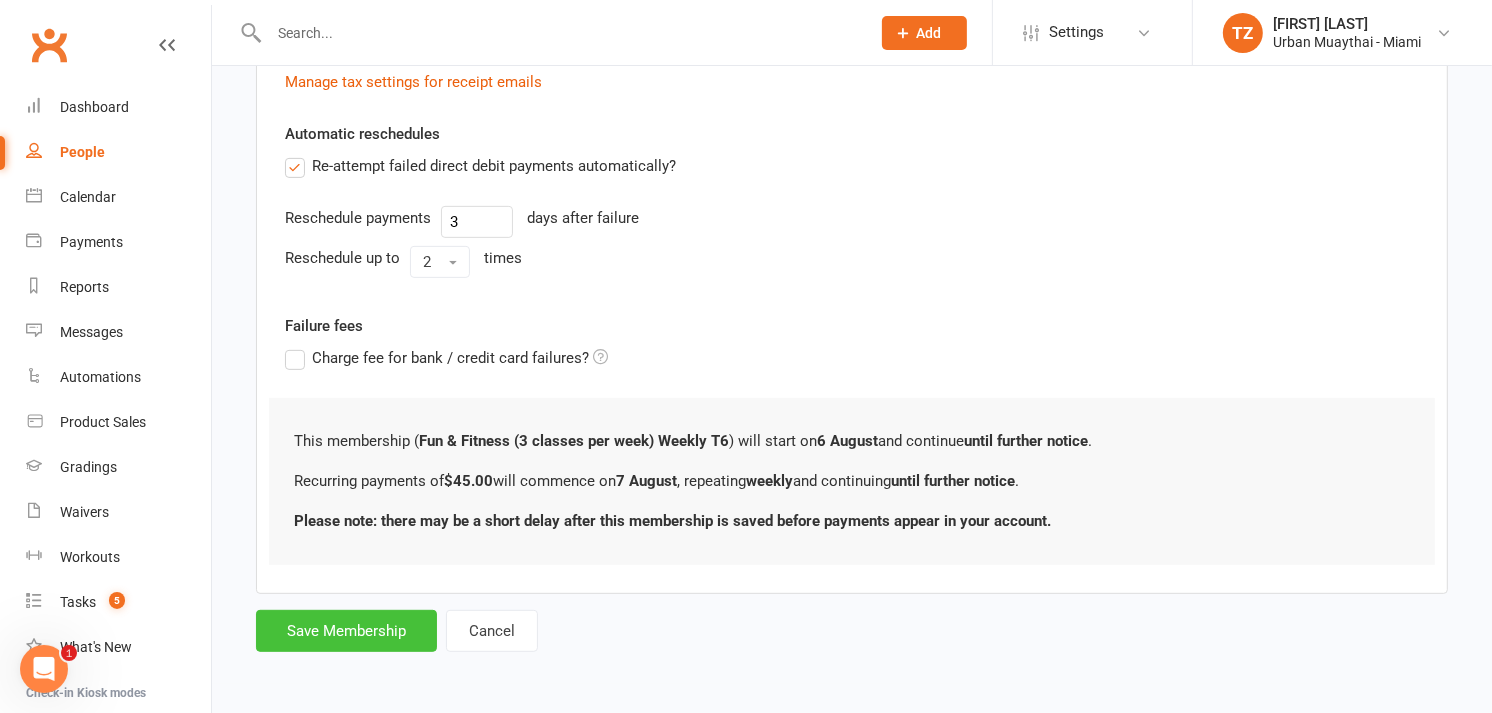 click on "Save Membership" at bounding box center [346, 631] 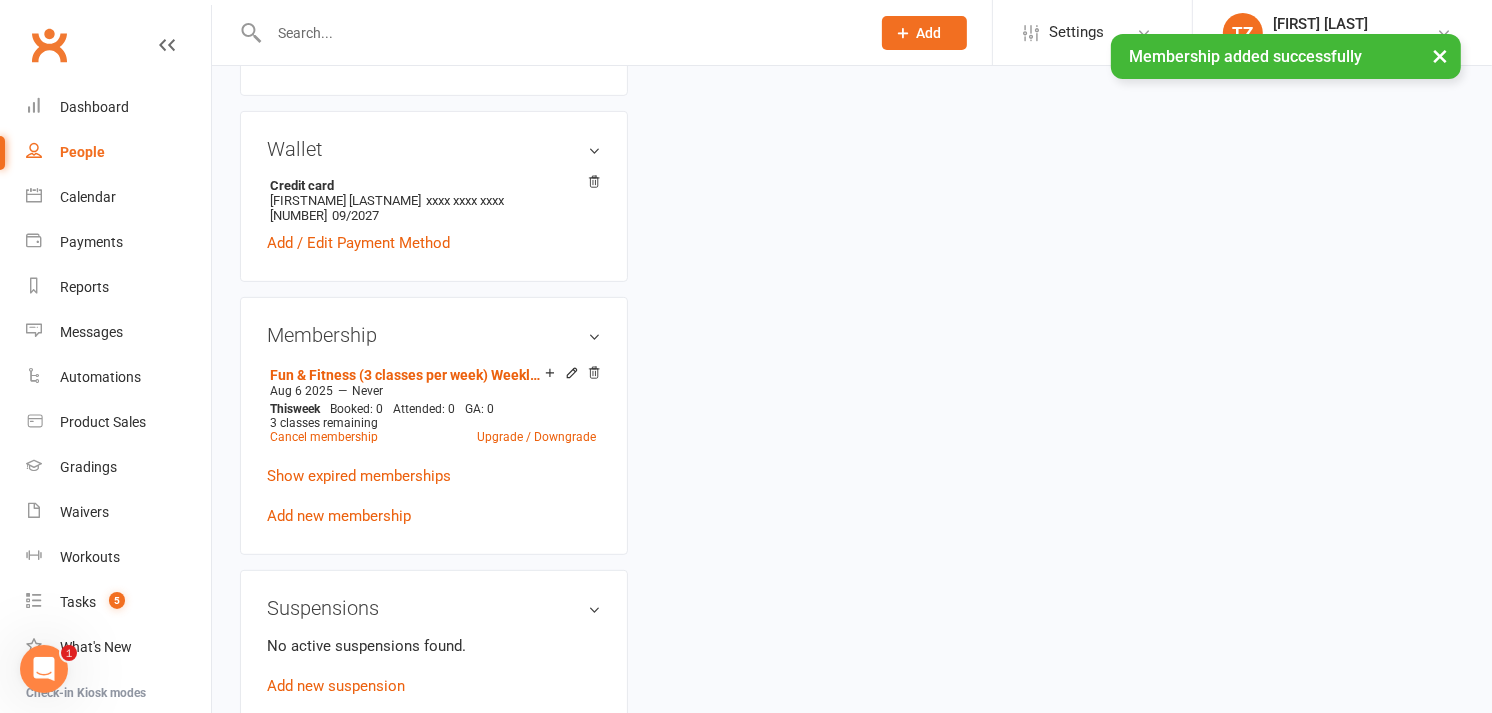 scroll, scrollTop: 0, scrollLeft: 0, axis: both 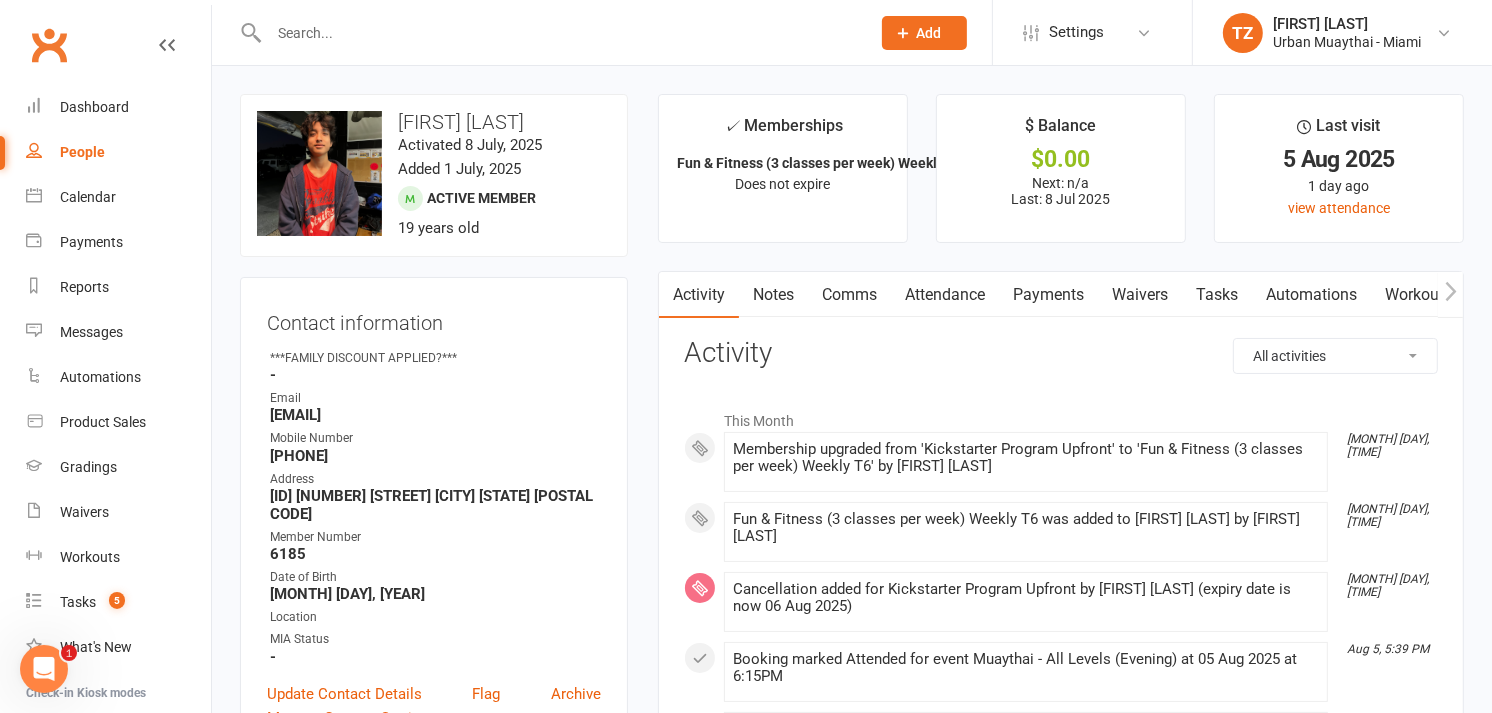 click on "Notes" at bounding box center [773, 295] 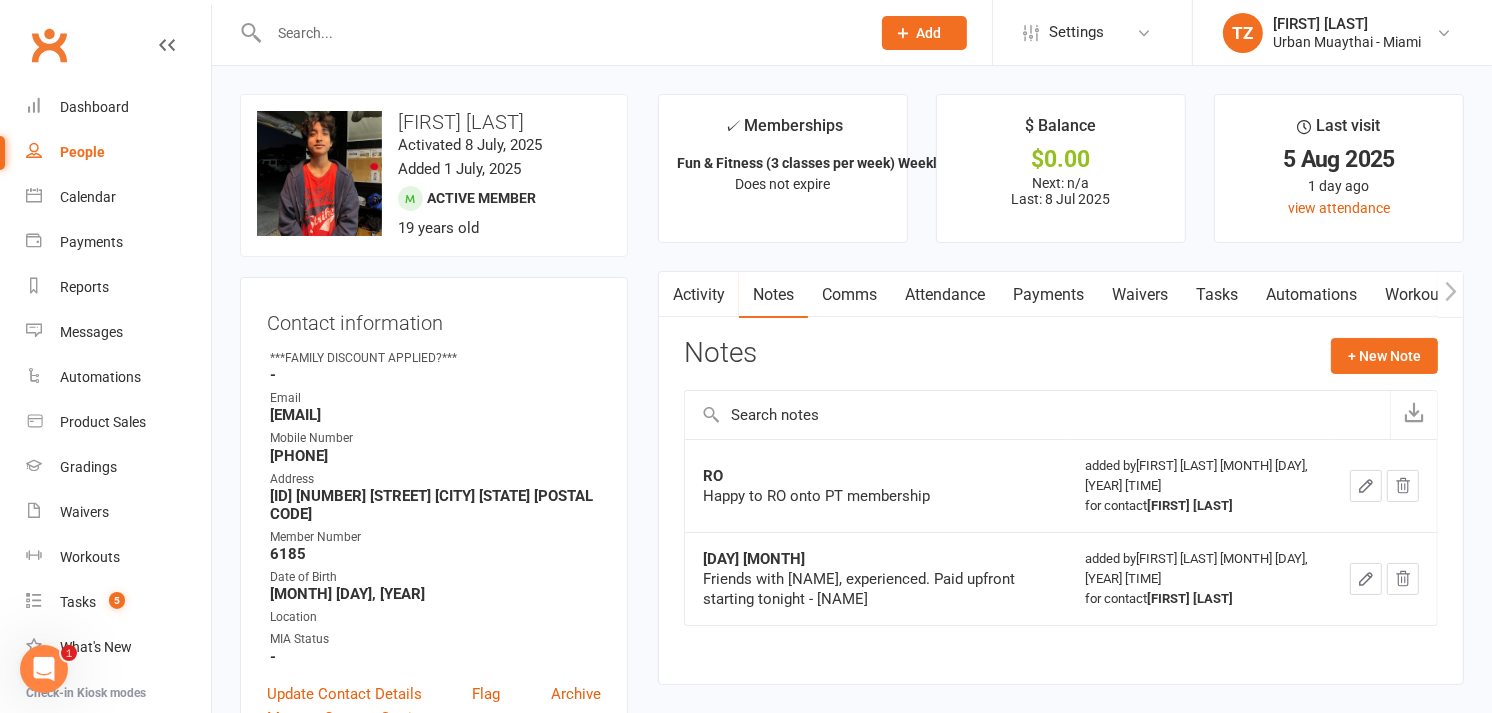 click 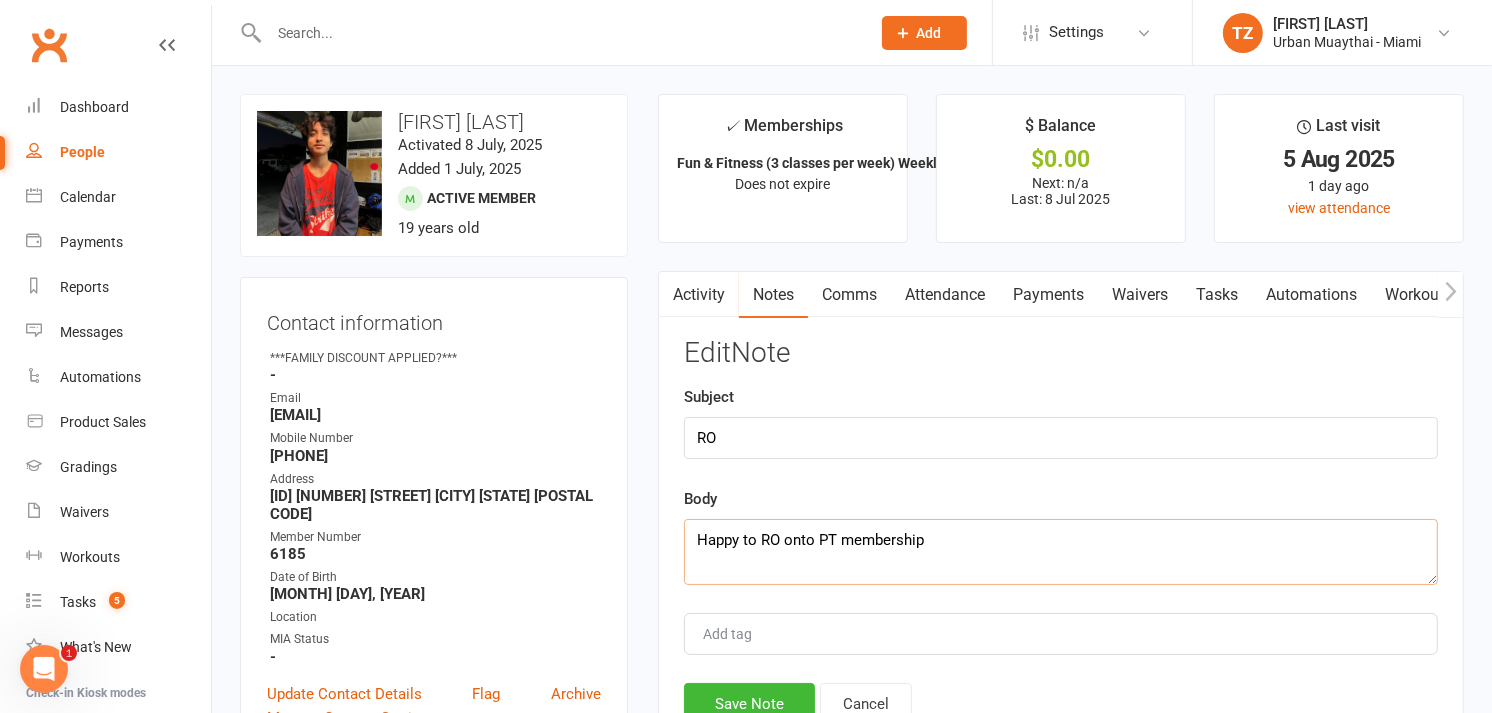 click on "Happy to RO onto PT membership" at bounding box center [1061, 552] 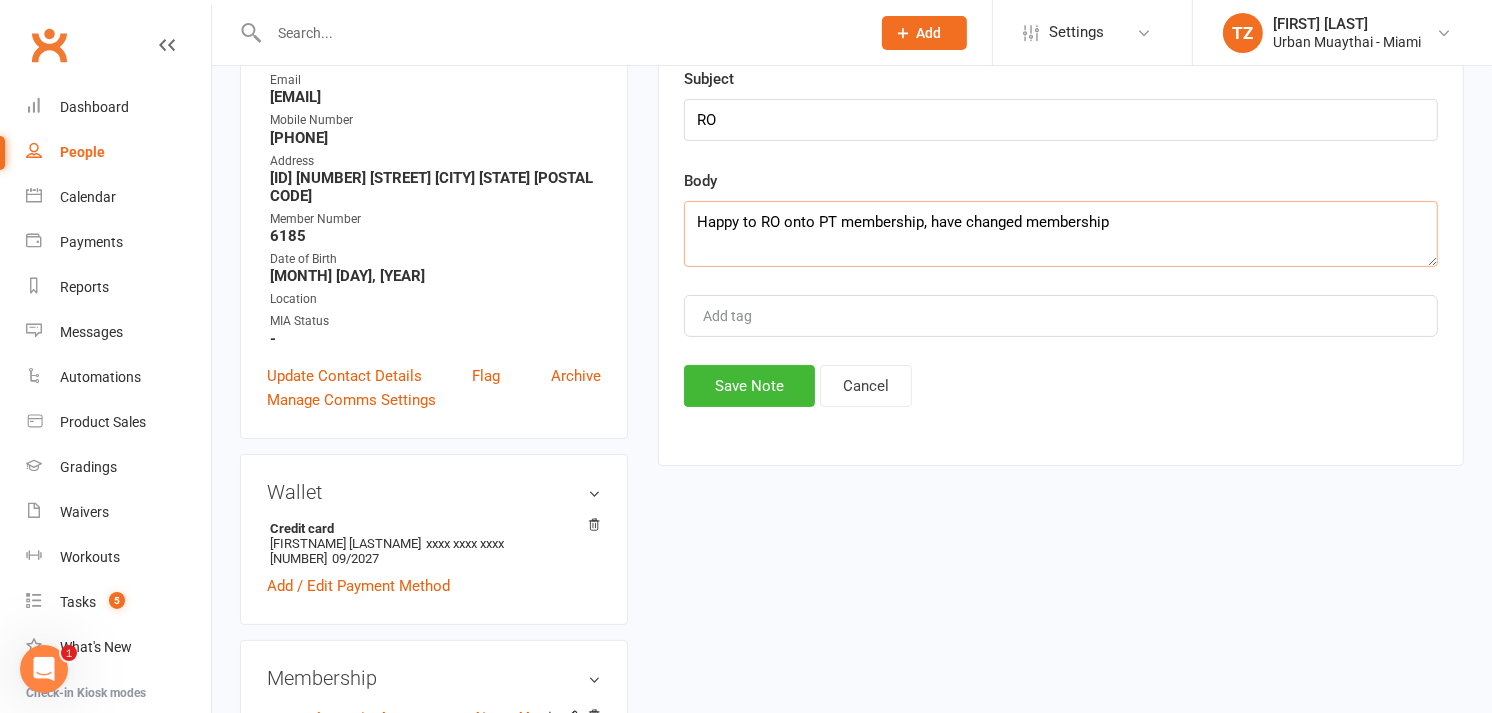 scroll, scrollTop: 321, scrollLeft: 0, axis: vertical 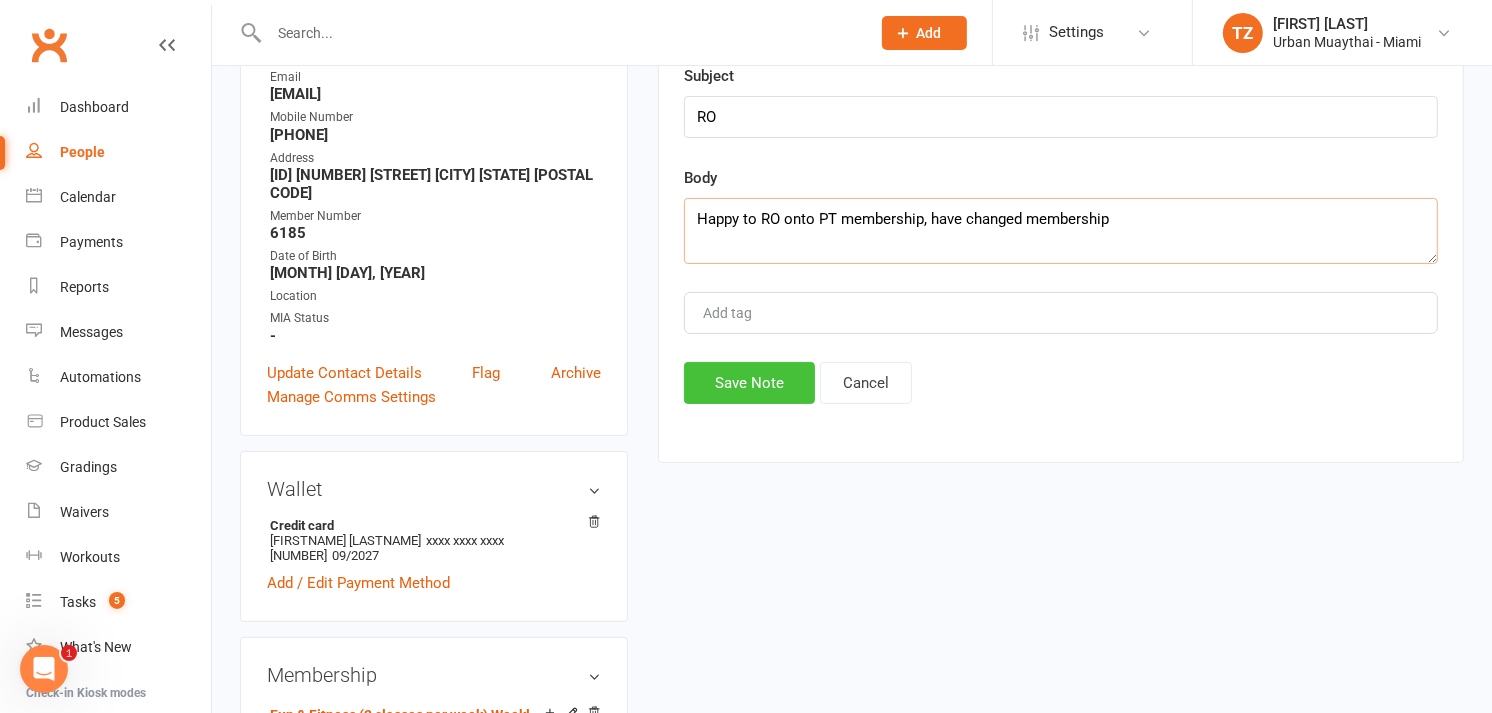 type on "Happy to RO onto PT membership, have changed membership" 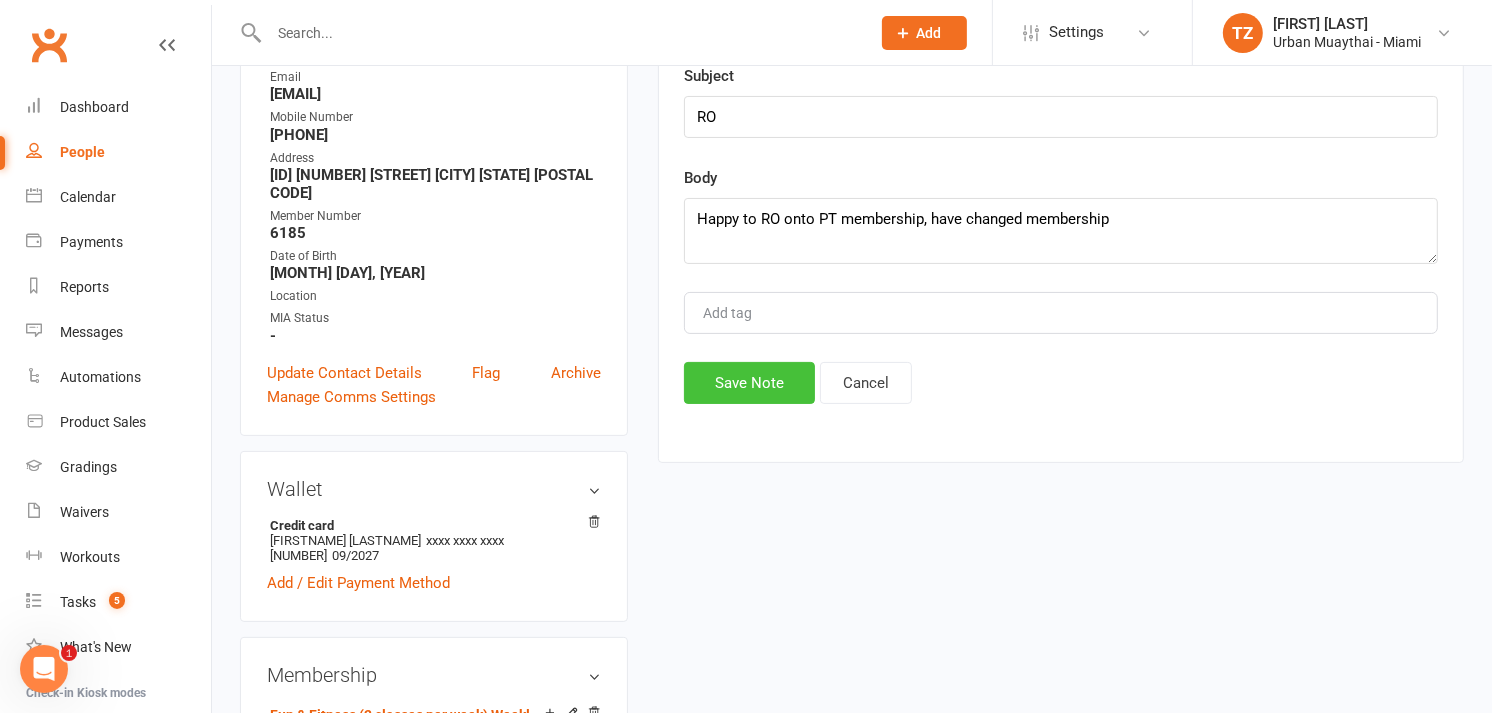 click on "Save Note" at bounding box center [749, 383] 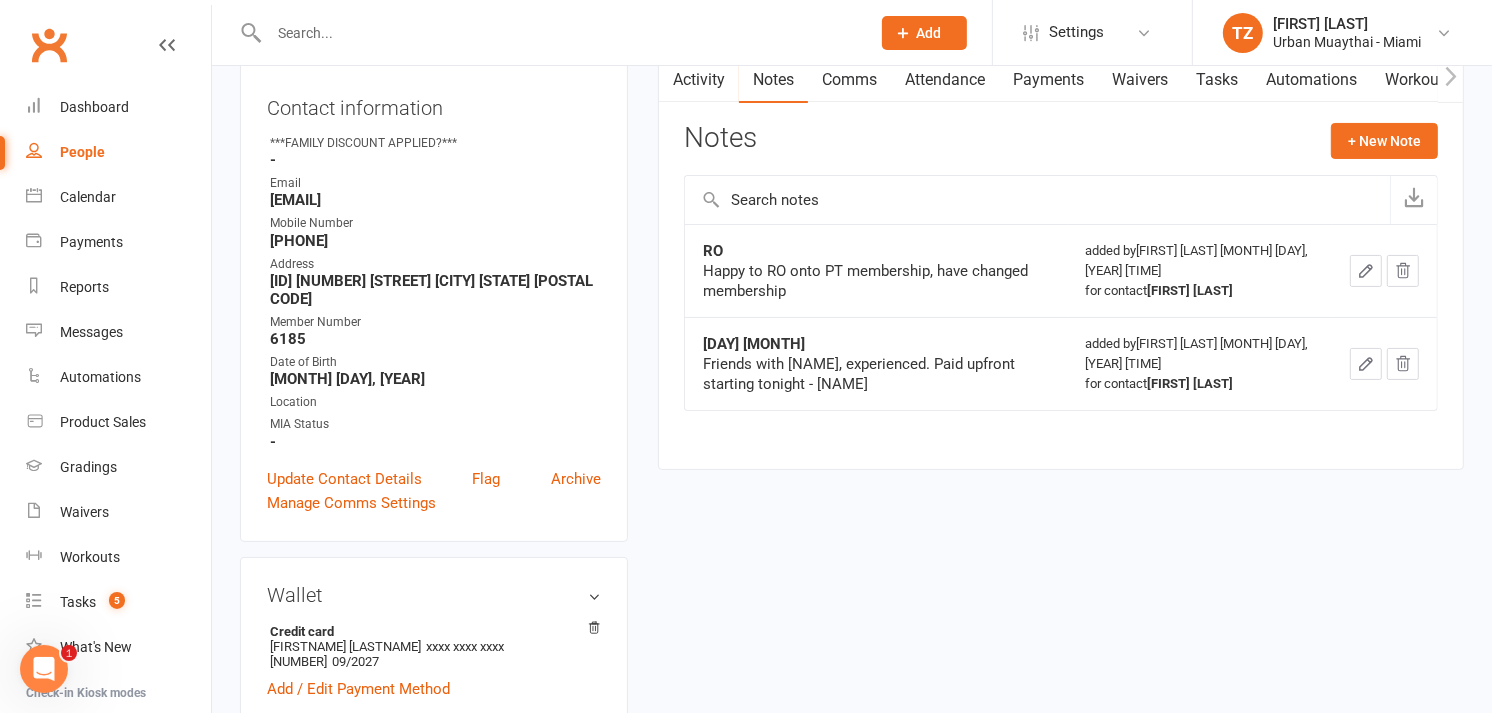 scroll, scrollTop: 0, scrollLeft: 0, axis: both 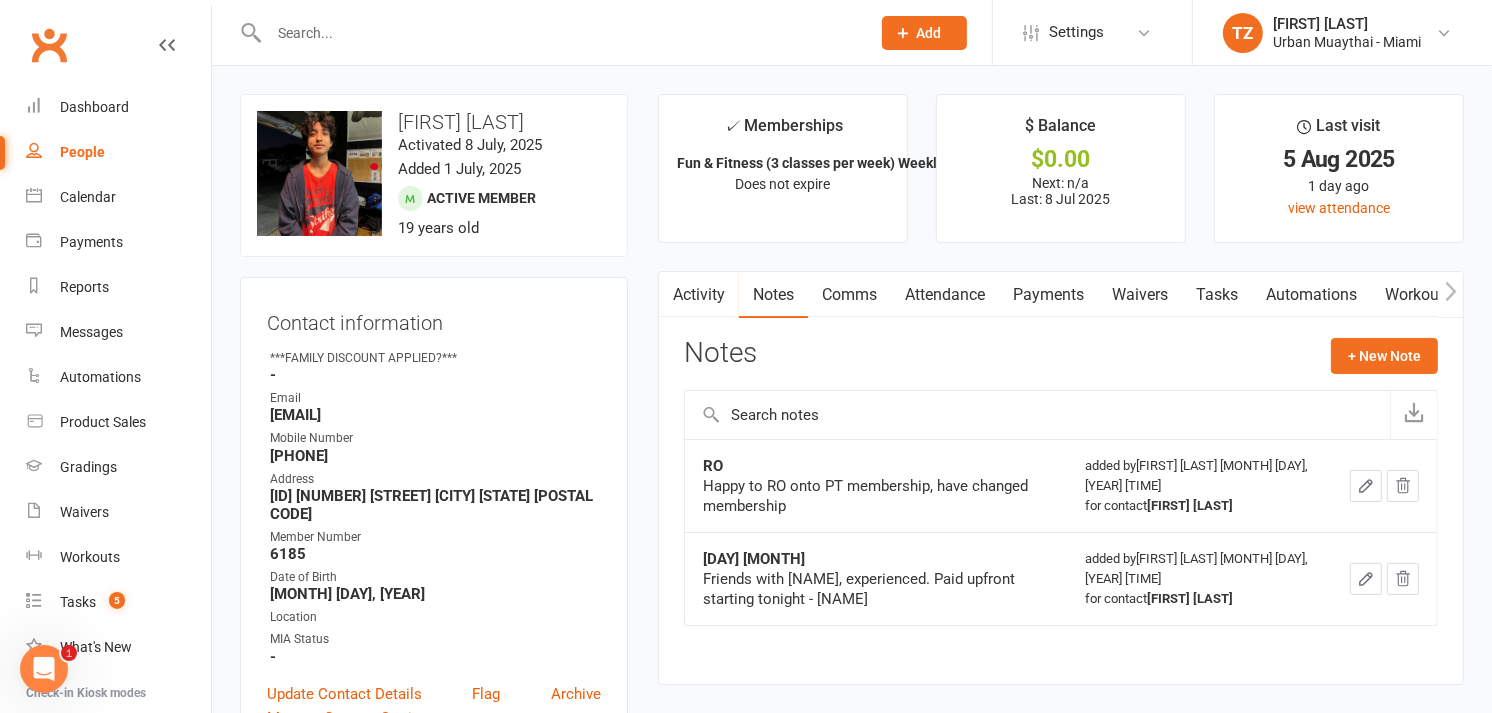 click at bounding box center [559, 33] 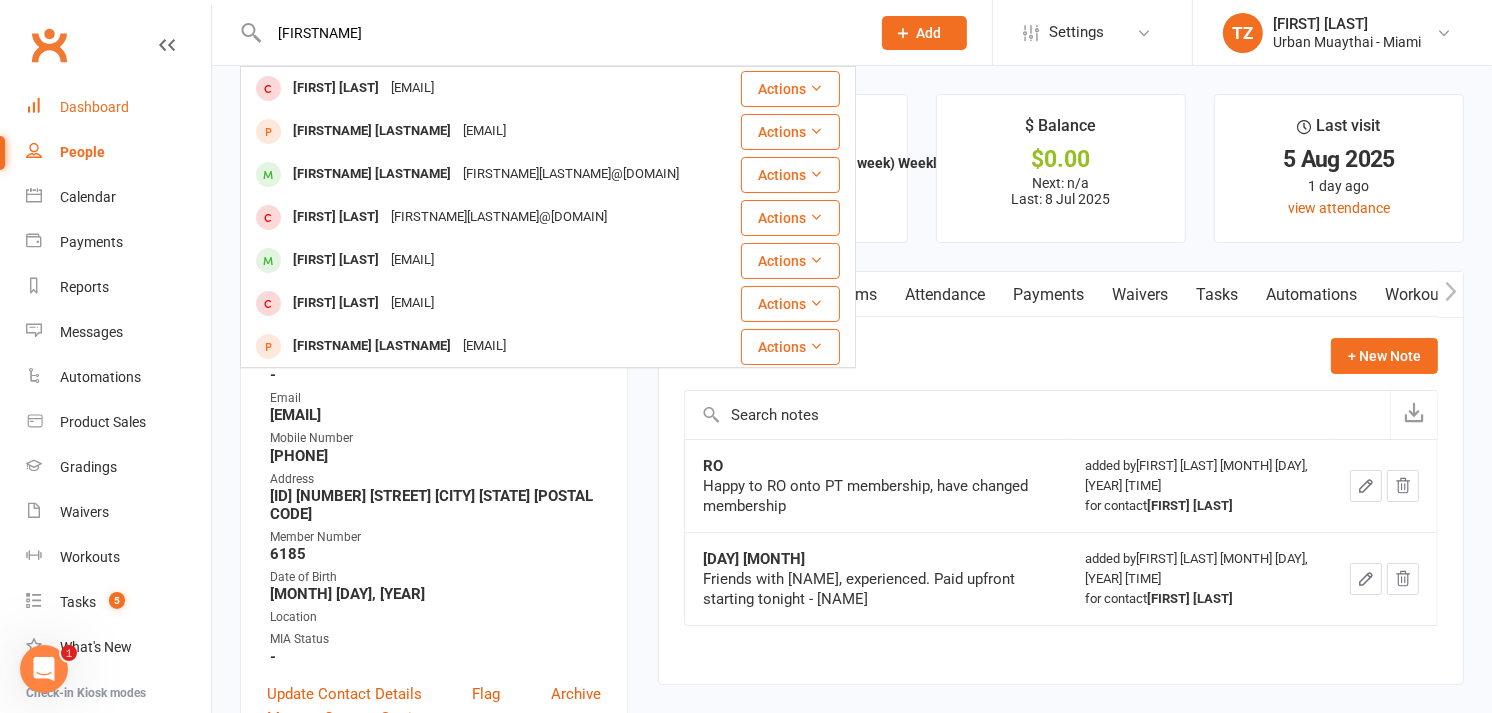 type on "[FIRSTNAME]" 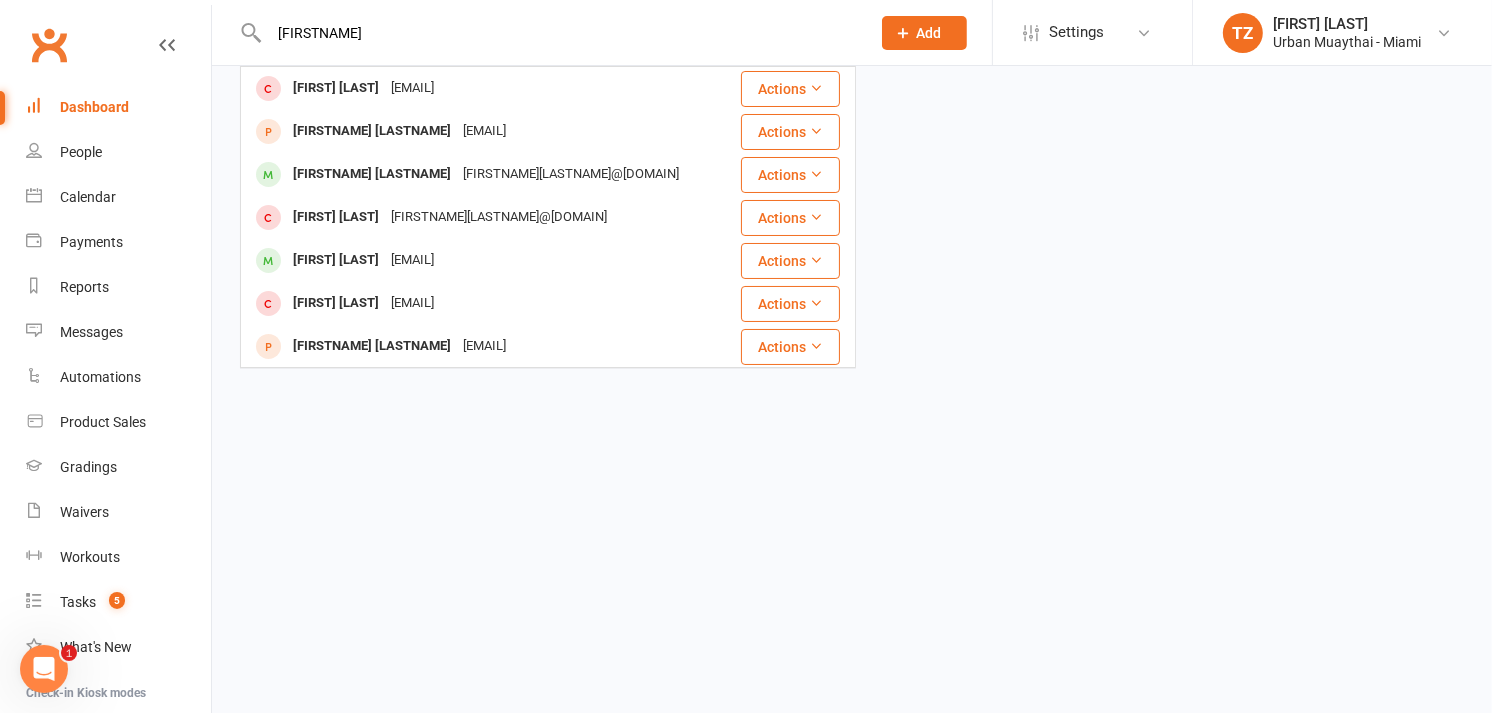 type 